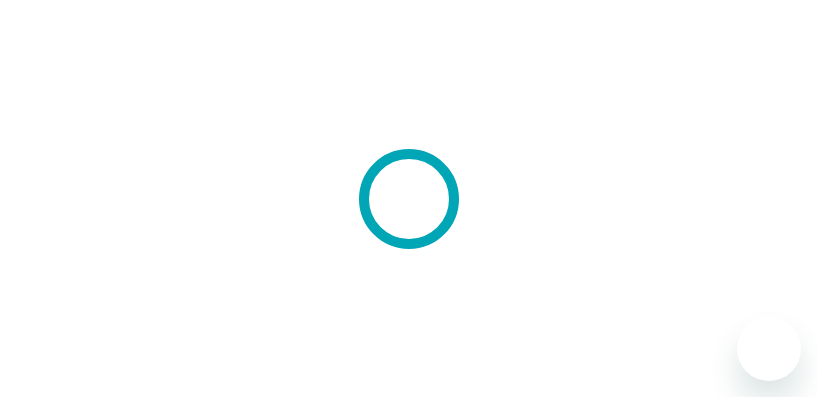 scroll, scrollTop: 0, scrollLeft: 0, axis: both 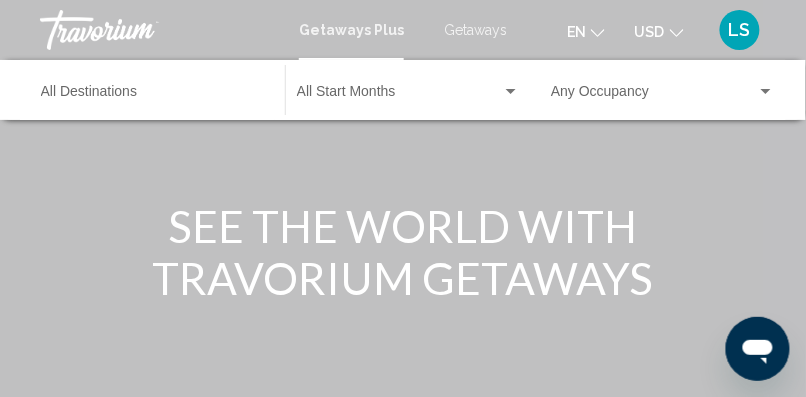 click on "Getaways" at bounding box center (475, 30) 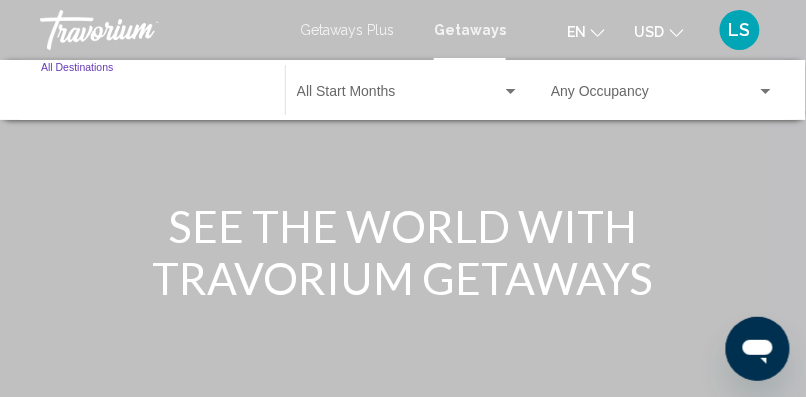 click on "Destination All Destinations" at bounding box center (153, 96) 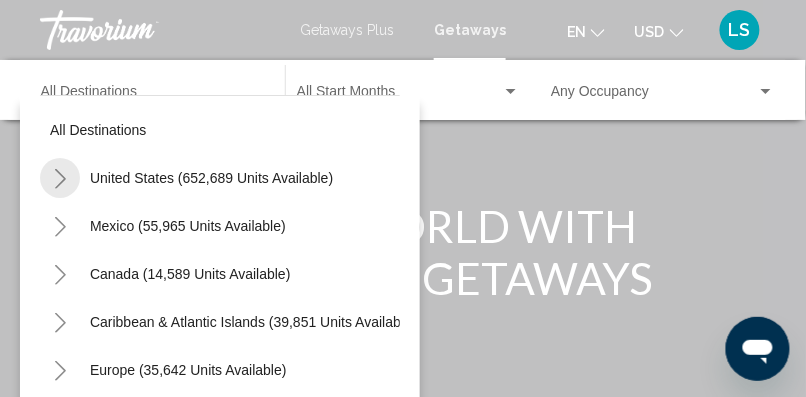 click 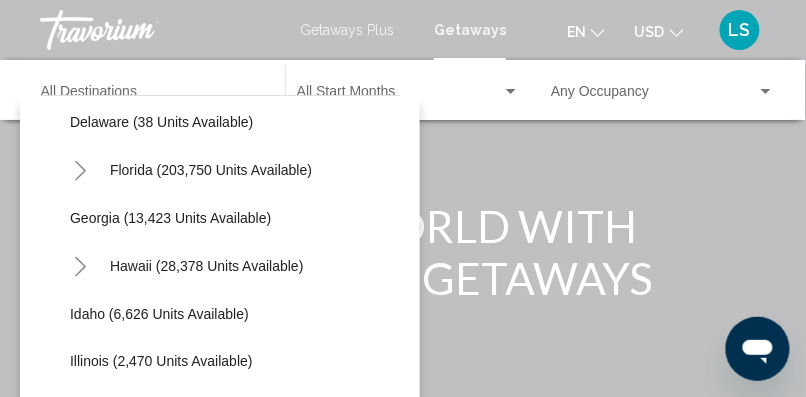 scroll, scrollTop: 345, scrollLeft: 0, axis: vertical 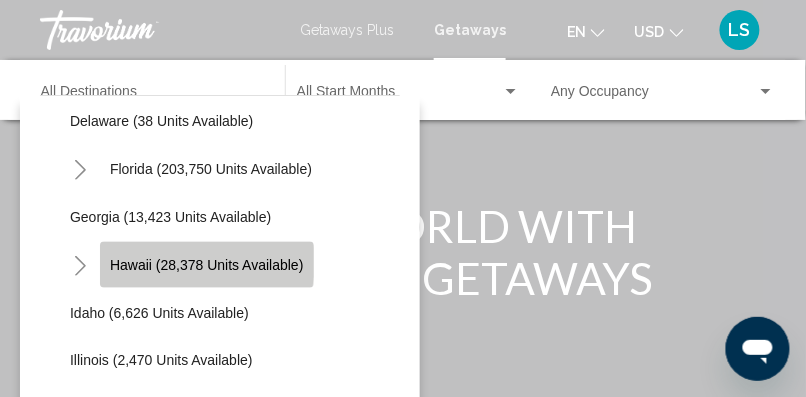 click on "Hawaii (28,378 units available)" 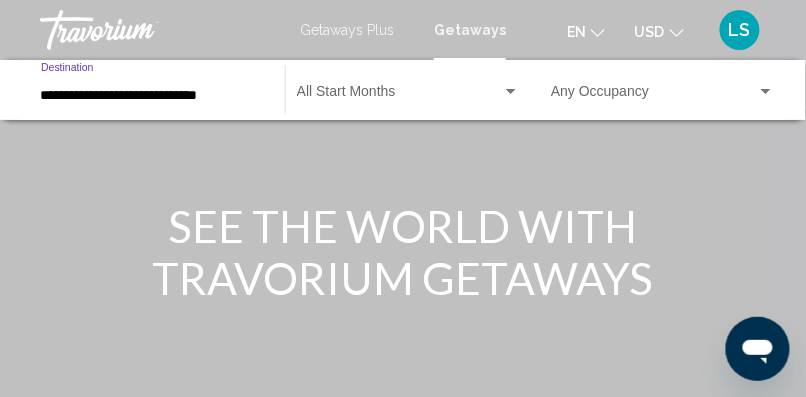 click on "Start Month All Start Months" 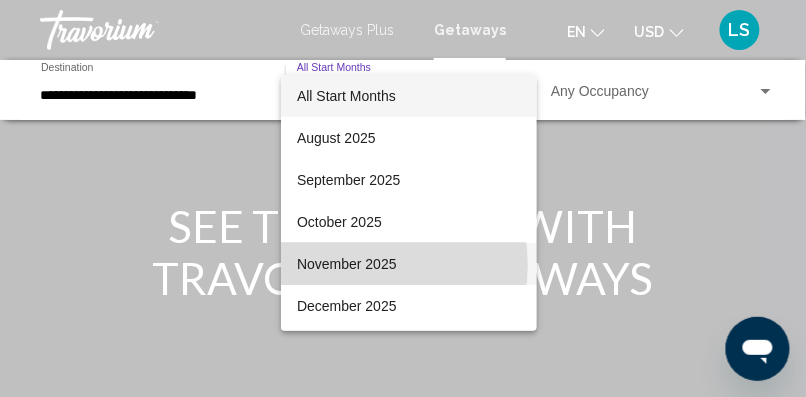 click on "November 2025" at bounding box center [409, 264] 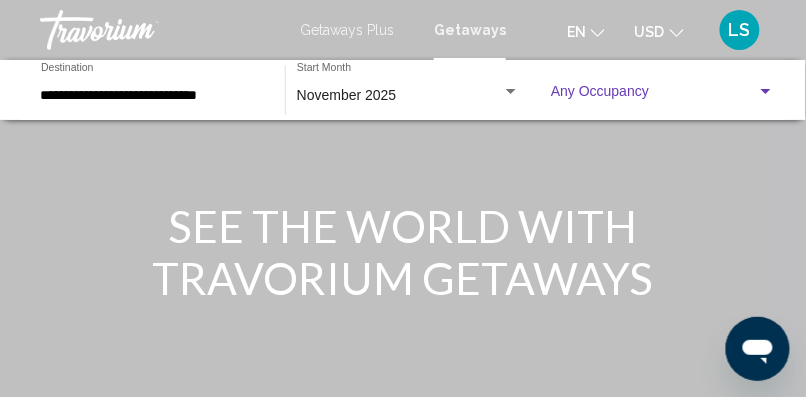 click at bounding box center [654, 96] 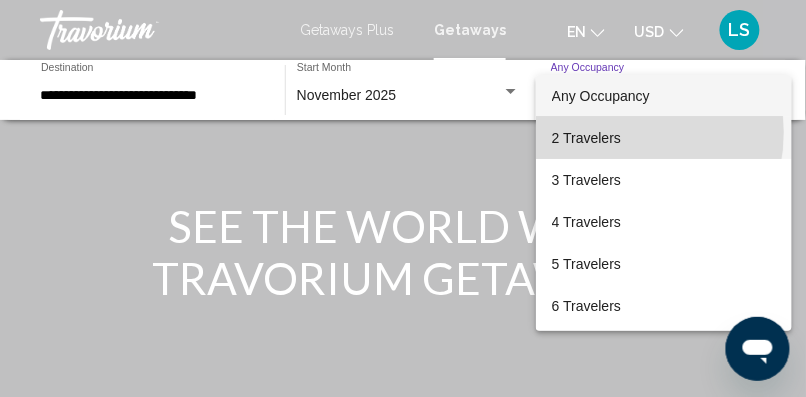click on "2 Travelers" at bounding box center (664, 138) 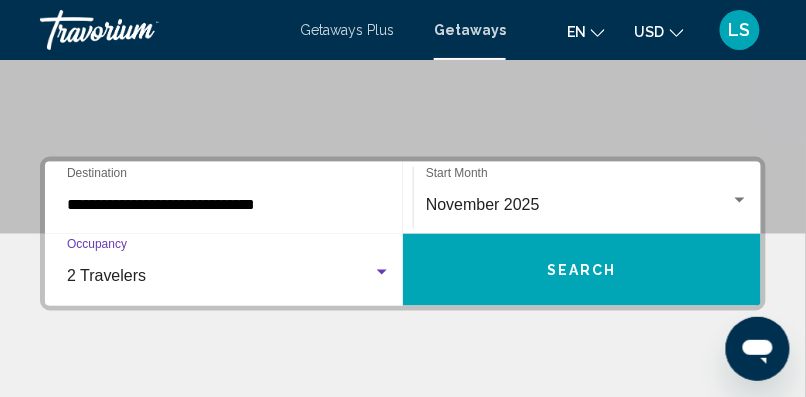 scroll, scrollTop: 366, scrollLeft: 0, axis: vertical 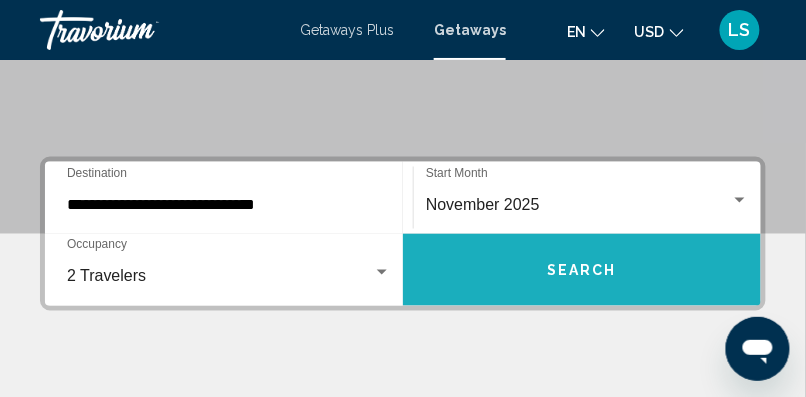 click on "Search" at bounding box center (582, 271) 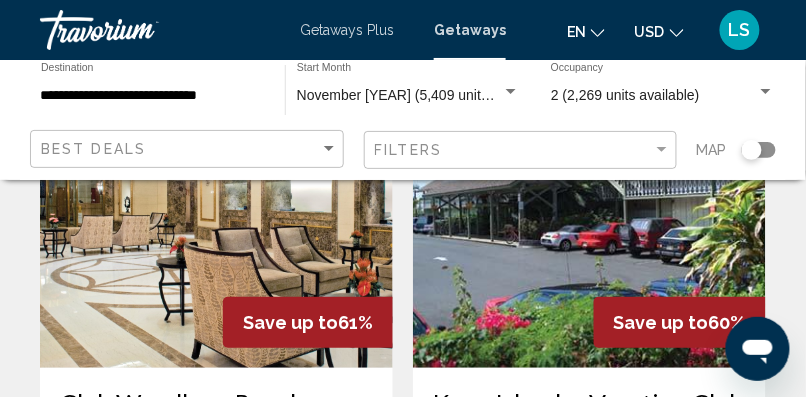 scroll, scrollTop: 2383, scrollLeft: 0, axis: vertical 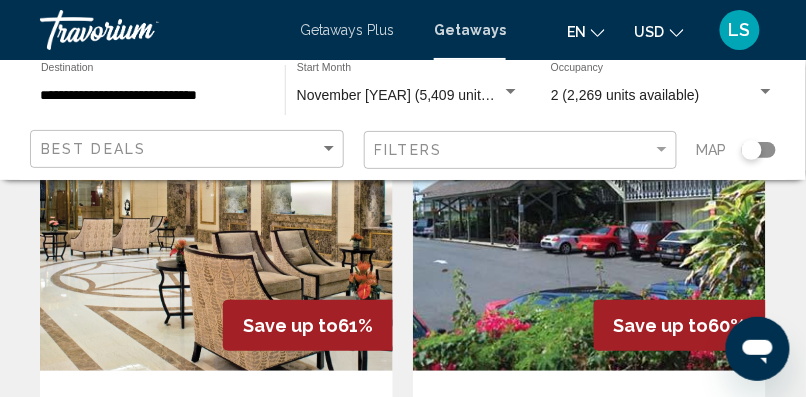 click on "Getaways" at bounding box center [460, 30] 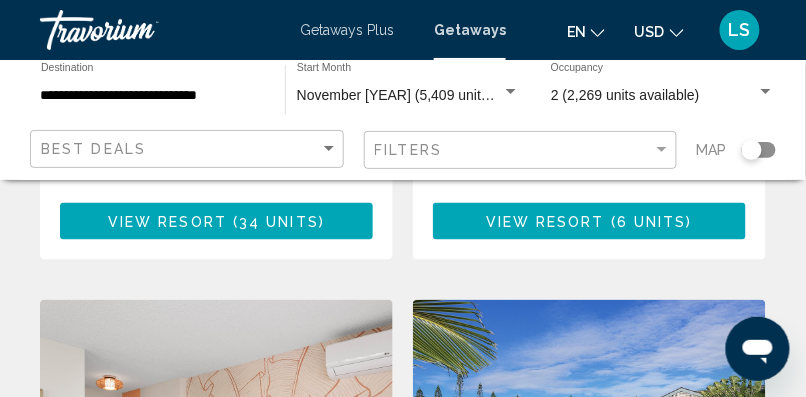 scroll, scrollTop: 2847, scrollLeft: 0, axis: vertical 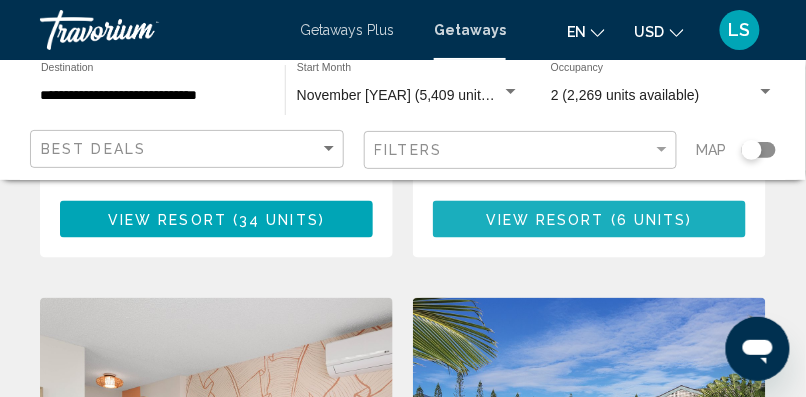 click on "View Resort" at bounding box center [545, 220] 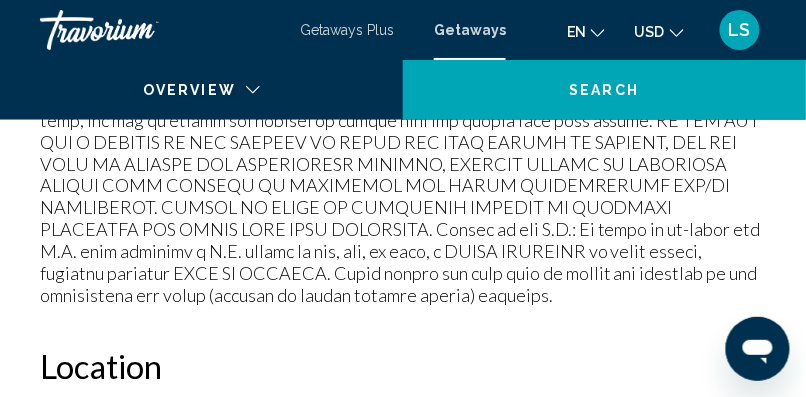 scroll, scrollTop: 336, scrollLeft: 0, axis: vertical 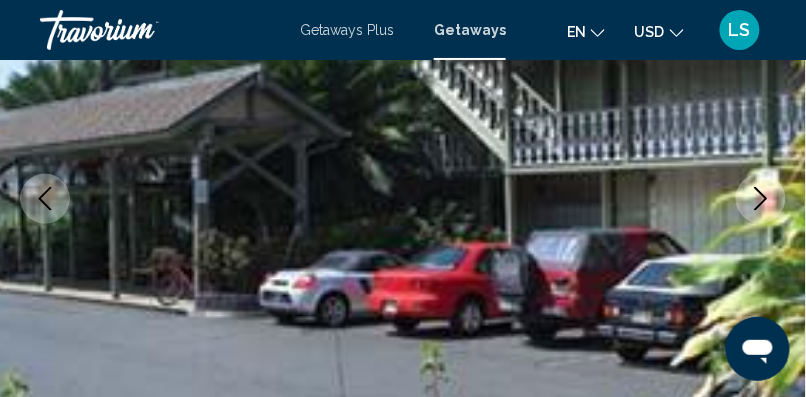 click 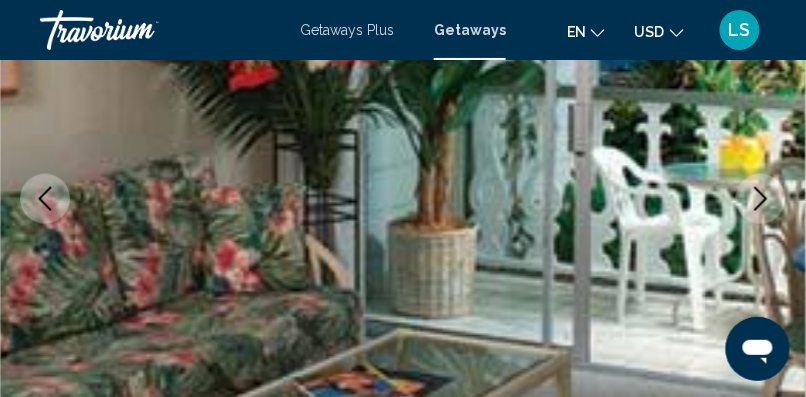 click 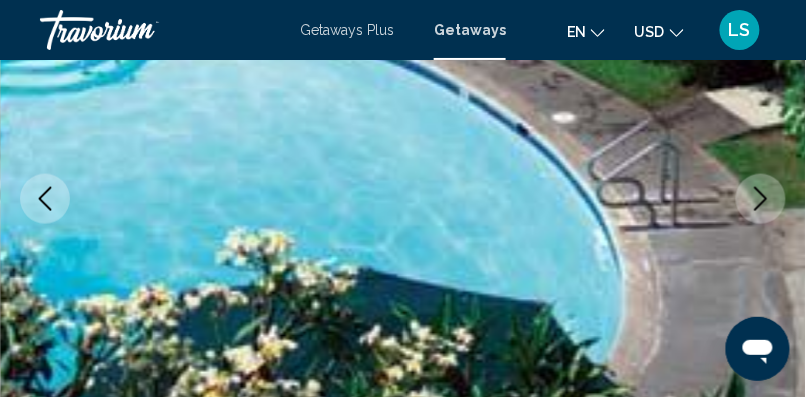 click 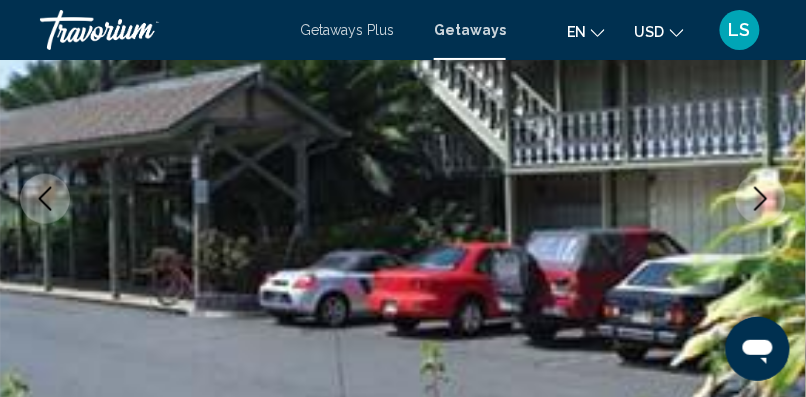 click 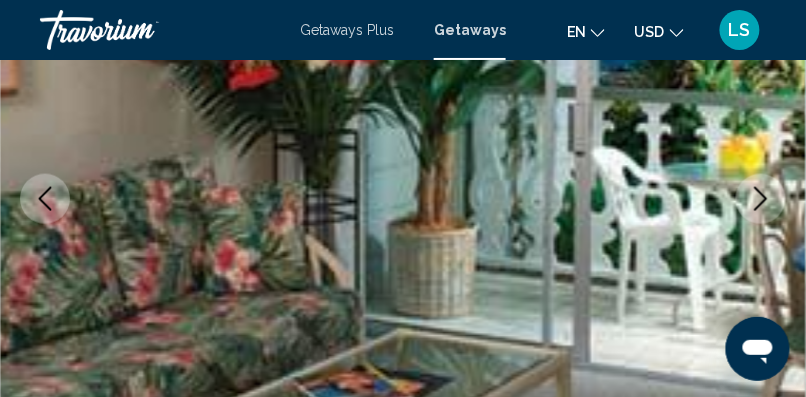 click 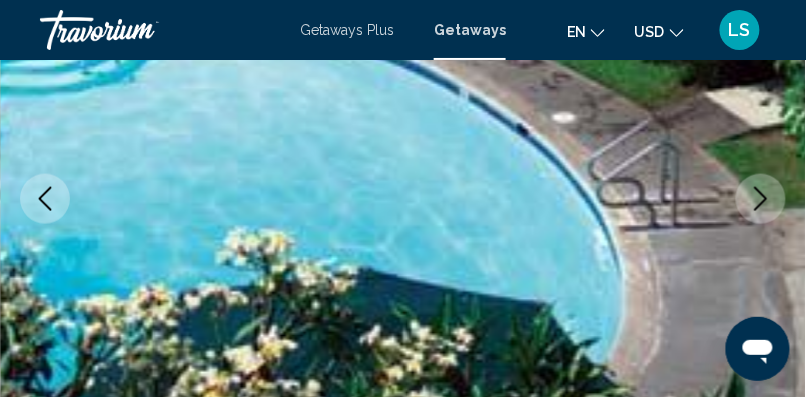 click 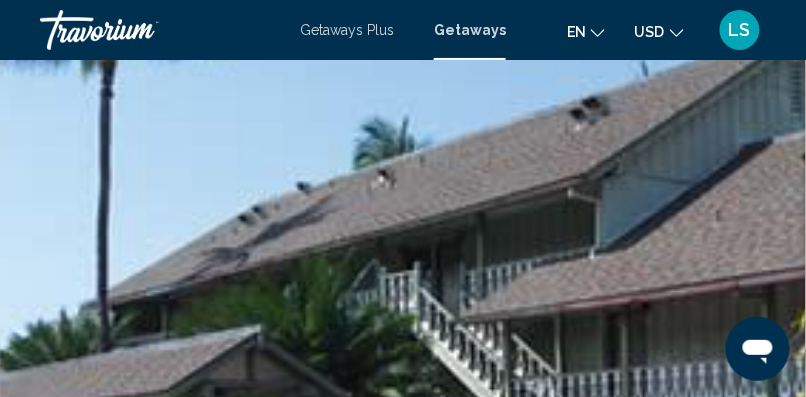 scroll, scrollTop: 62, scrollLeft: 0, axis: vertical 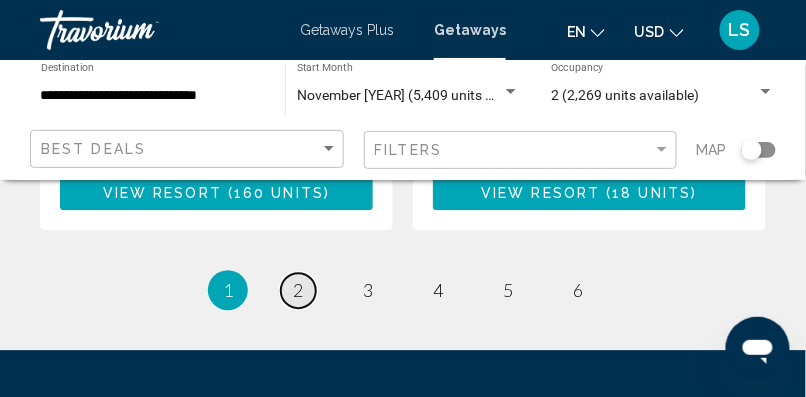 click on "page  2" at bounding box center [298, 290] 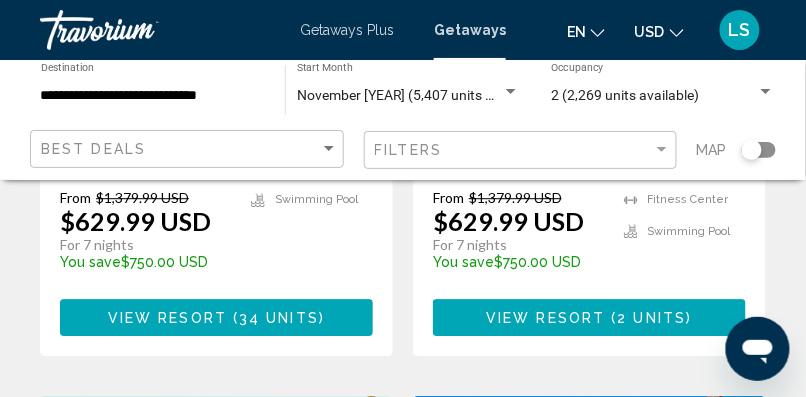 scroll, scrollTop: 1979, scrollLeft: 0, axis: vertical 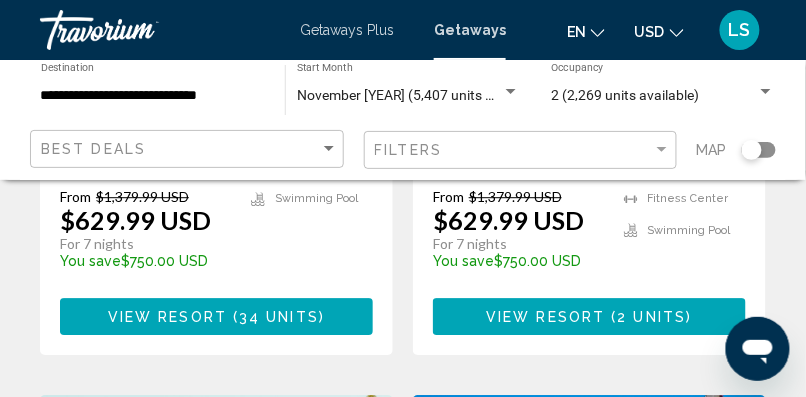 click on "( 2 units )" at bounding box center (649, 317) 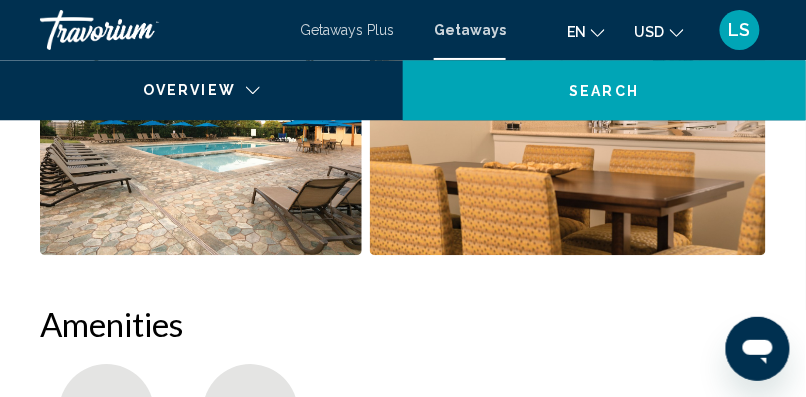 scroll, scrollTop: 336, scrollLeft: 0, axis: vertical 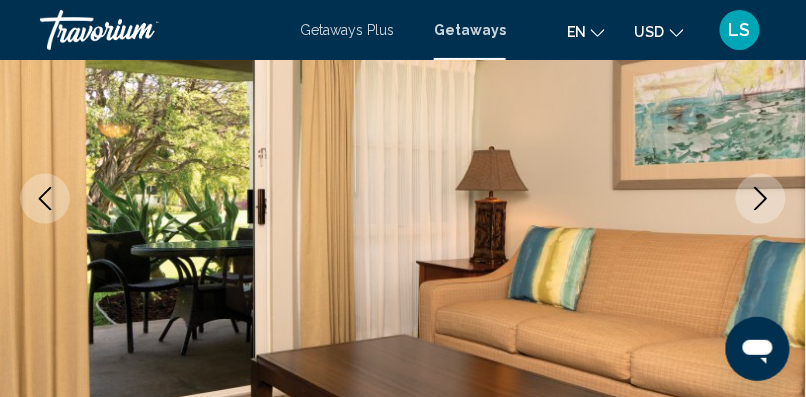 click 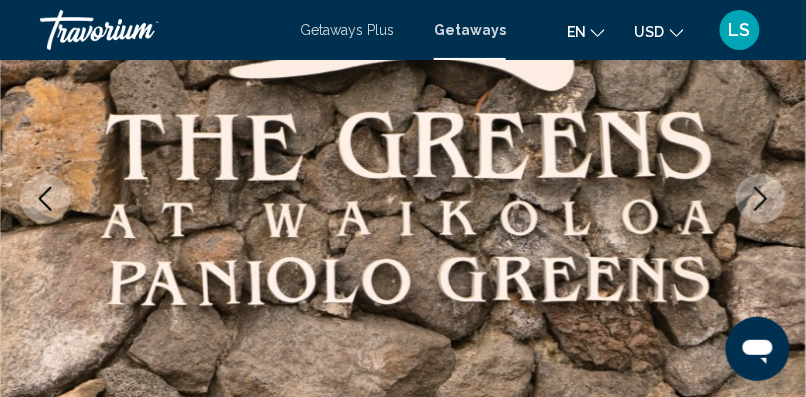 click 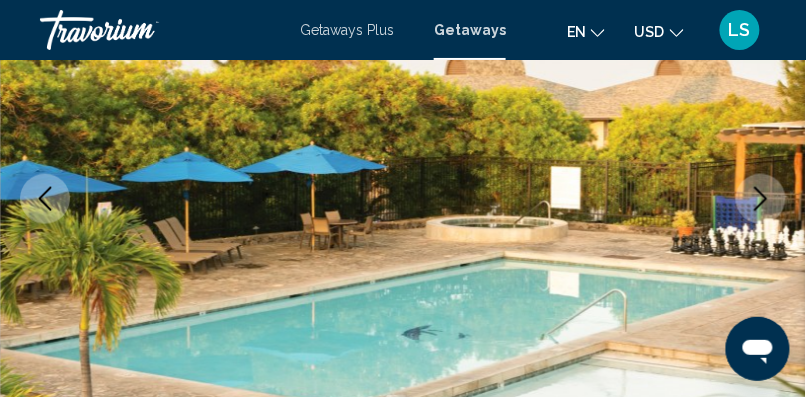 click 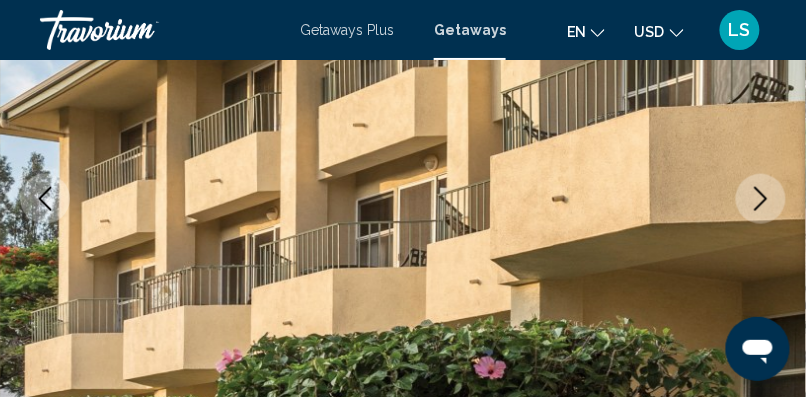 click 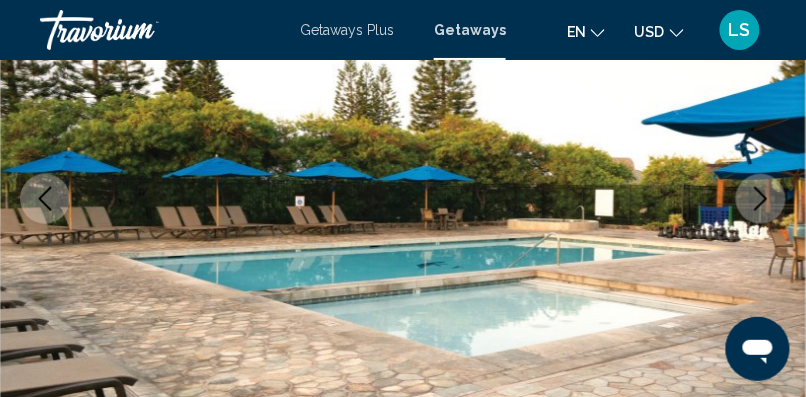 click 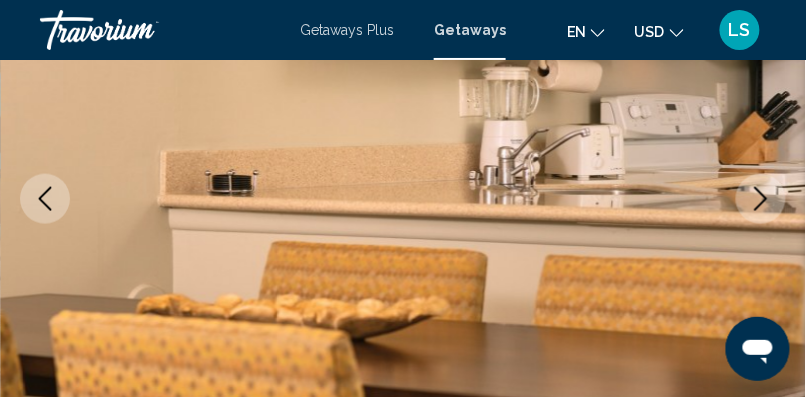 click 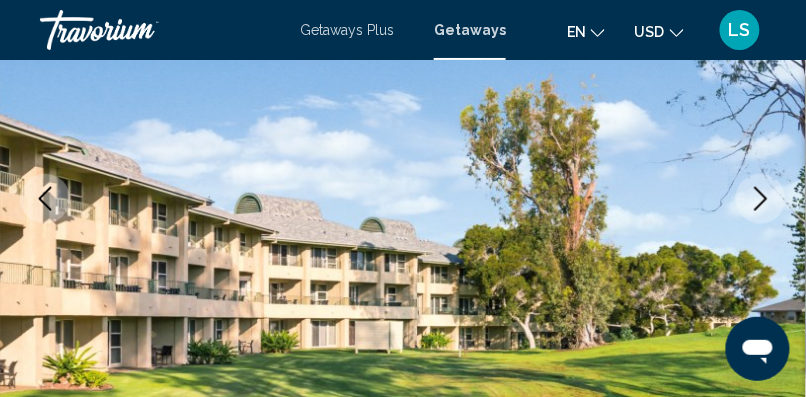 click 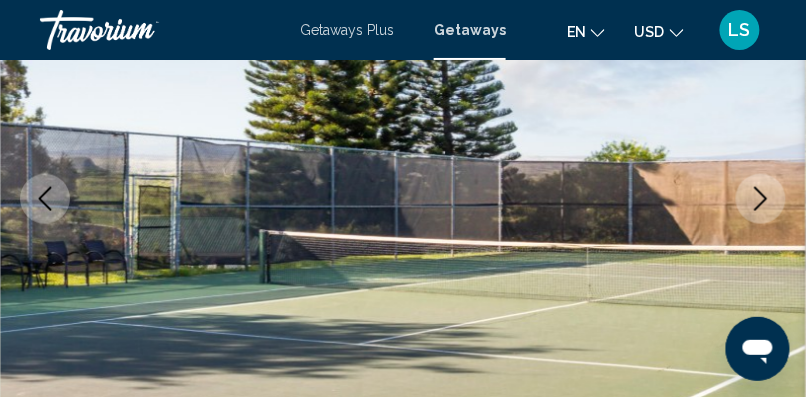 click 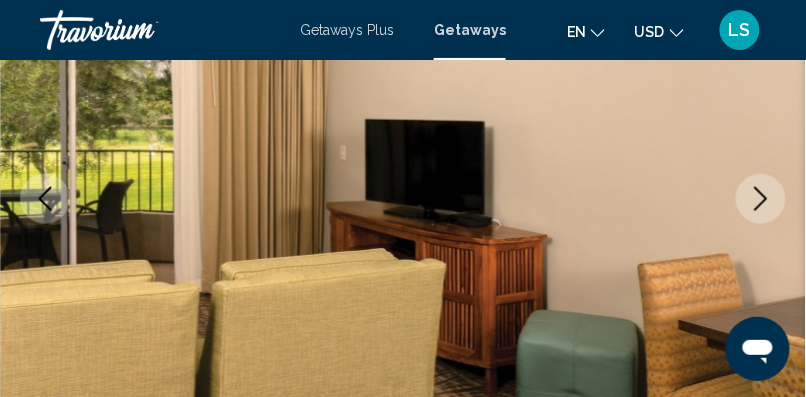 click 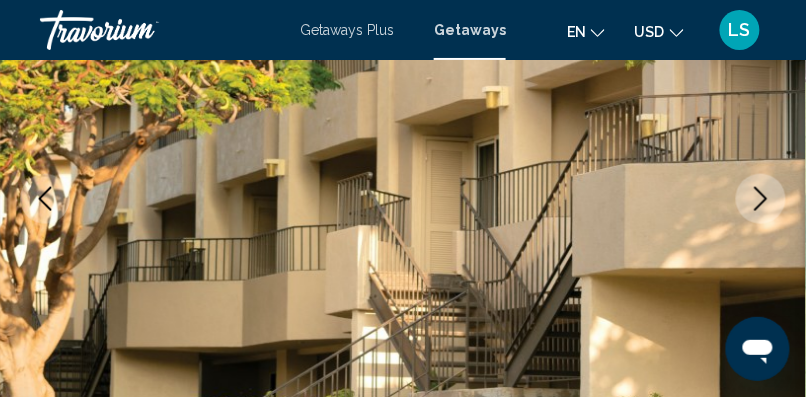 click 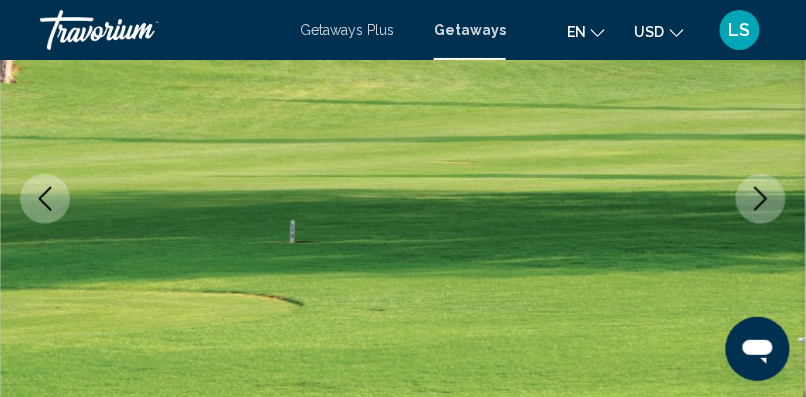 click 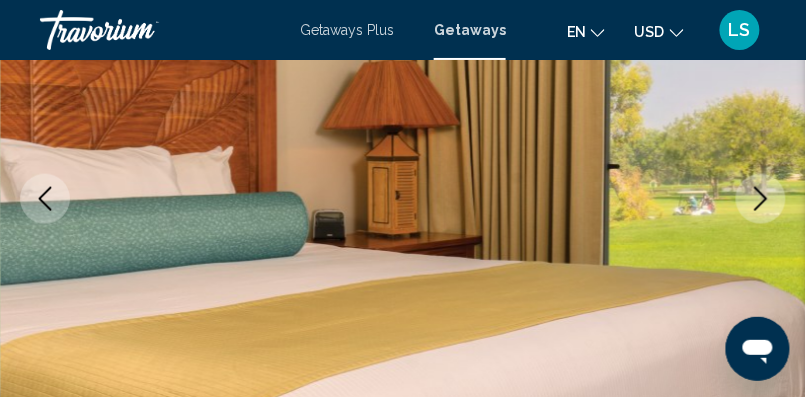 click 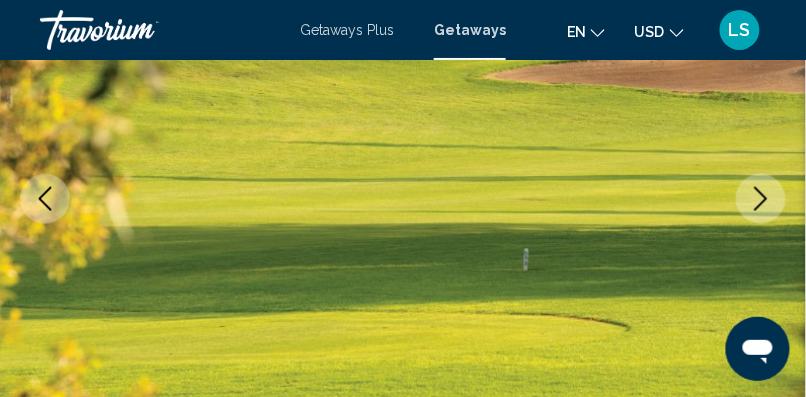 click 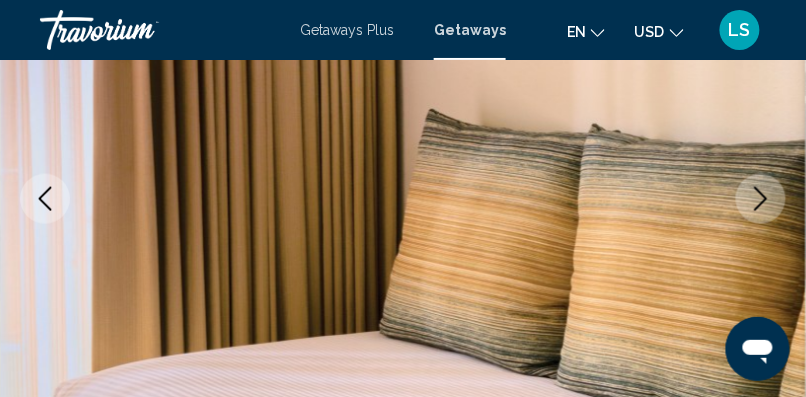 click 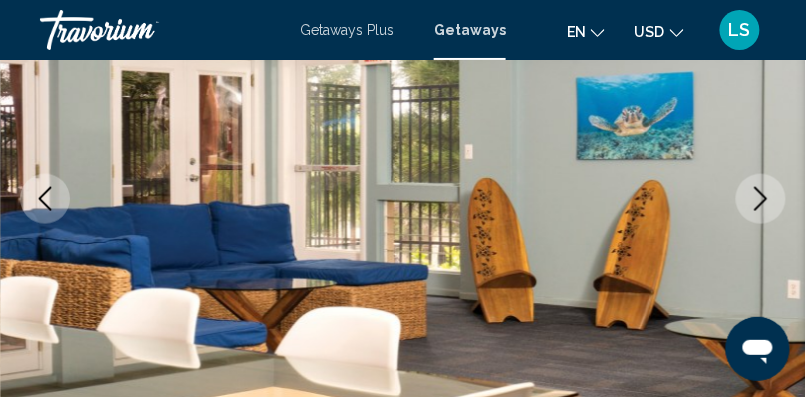 click 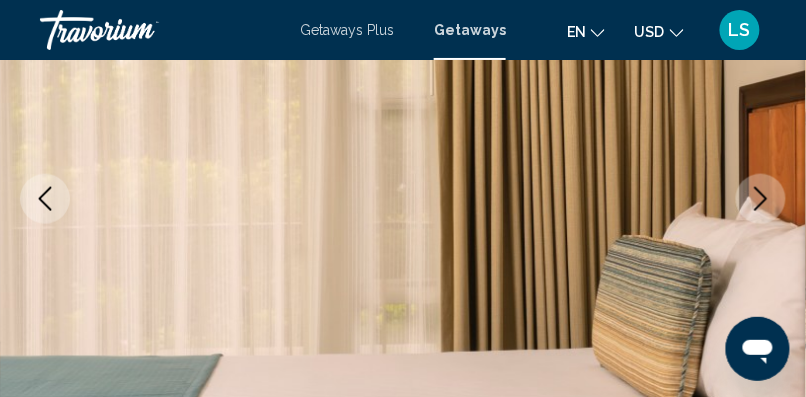 click 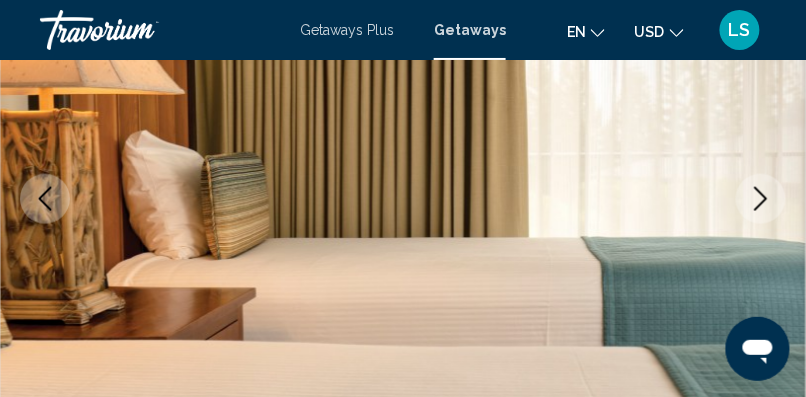 click 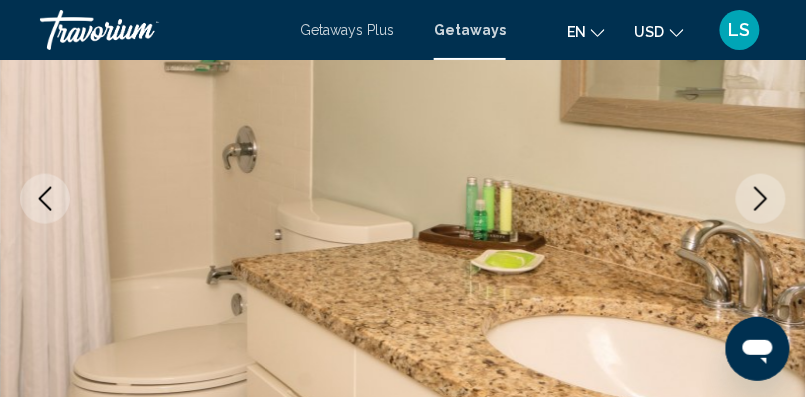 click 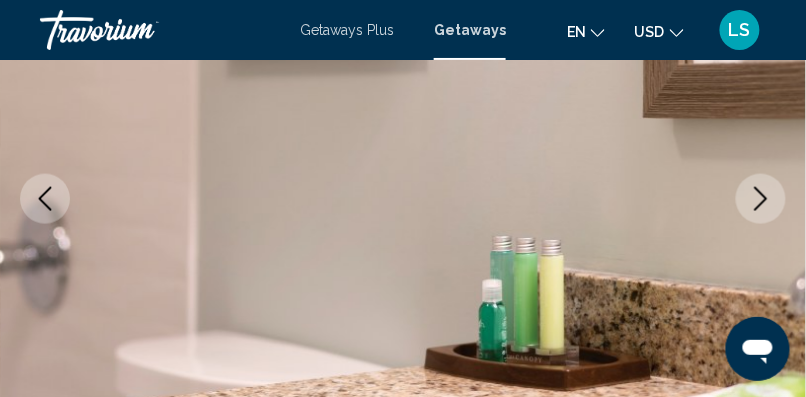 click 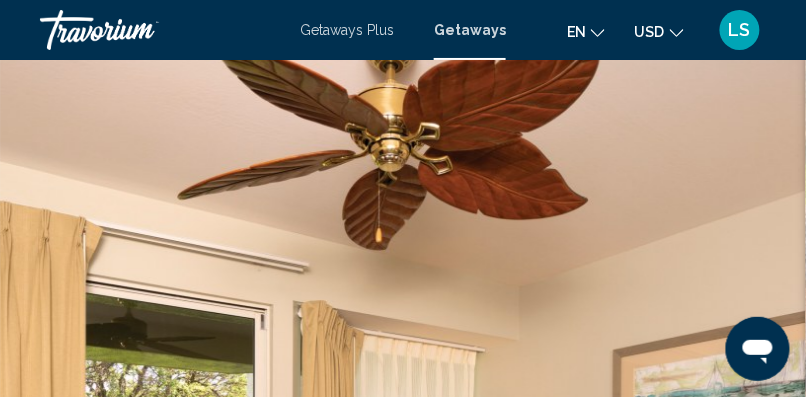 scroll, scrollTop: 0, scrollLeft: 0, axis: both 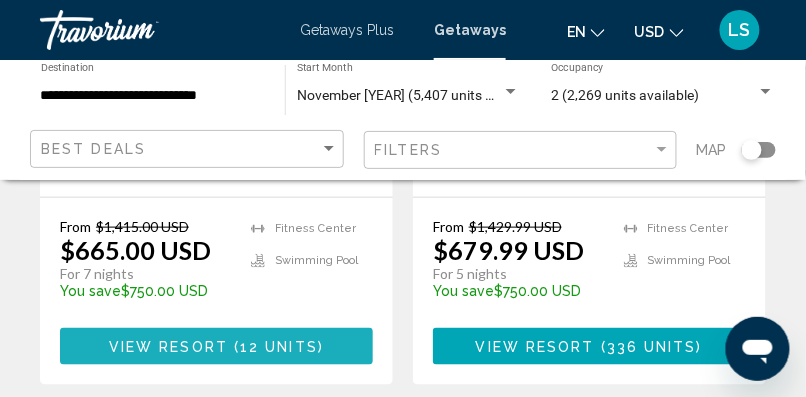click on "View Resort" at bounding box center [168, 347] 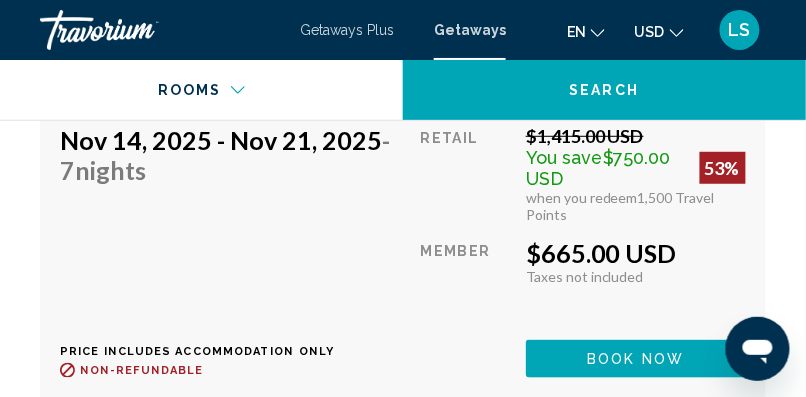 scroll, scrollTop: 4961, scrollLeft: 0, axis: vertical 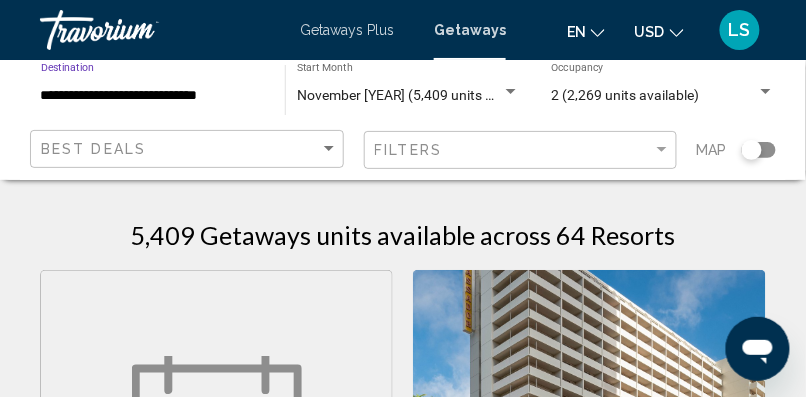 click on "**********" at bounding box center (153, 96) 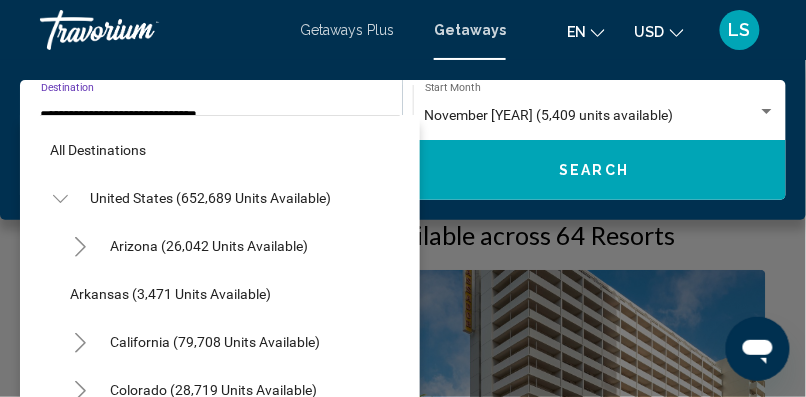 scroll, scrollTop: 364, scrollLeft: 0, axis: vertical 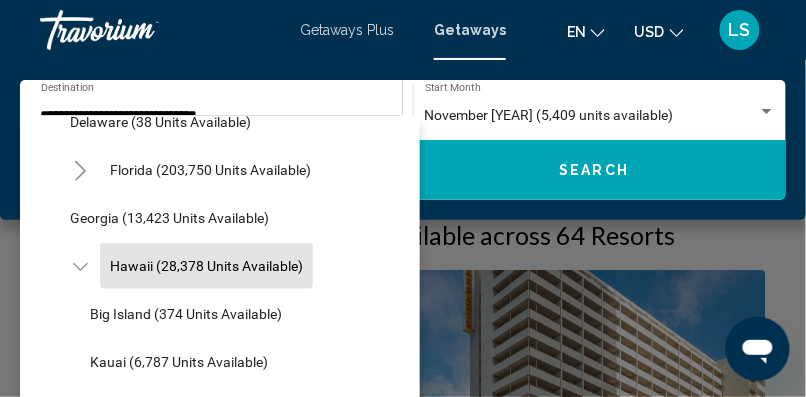 click on "Getaways" at bounding box center [470, 30] 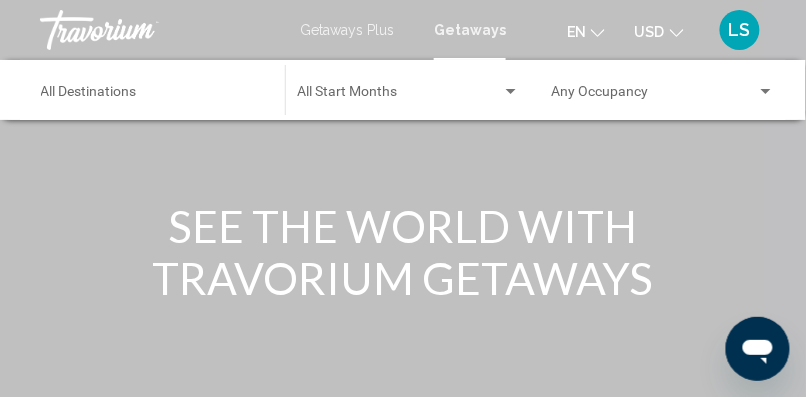 click on "Getaways" at bounding box center (470, 30) 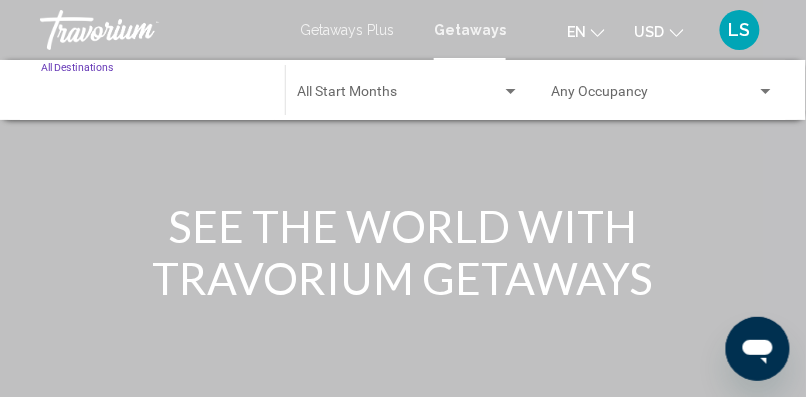 click on "Destination All Destinations" at bounding box center [153, 96] 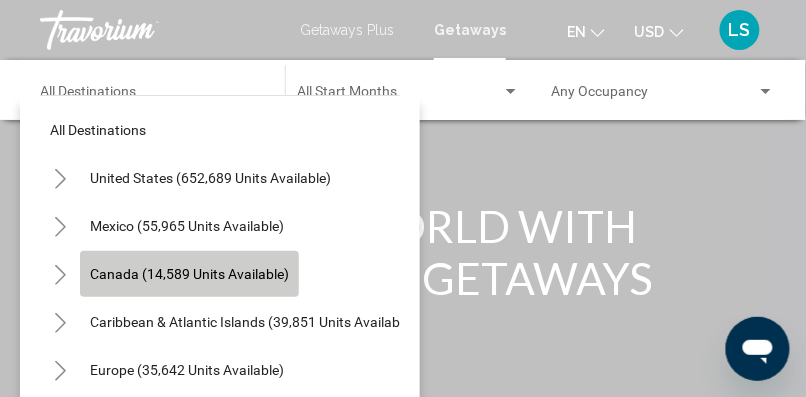 click on "Canada (14,589 units available)" 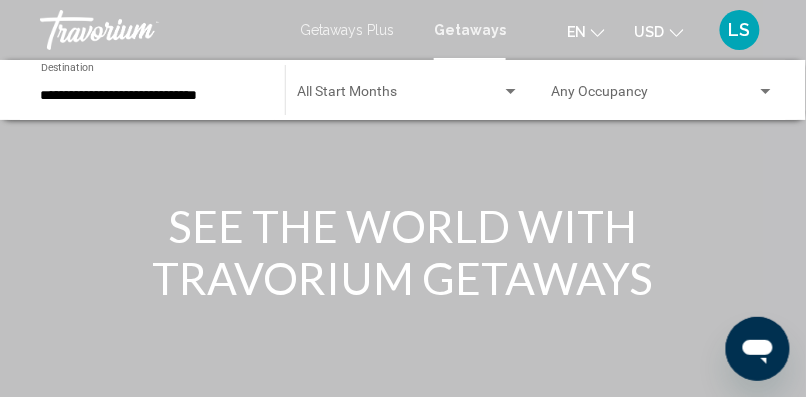 click on "Start Month All Start Months" 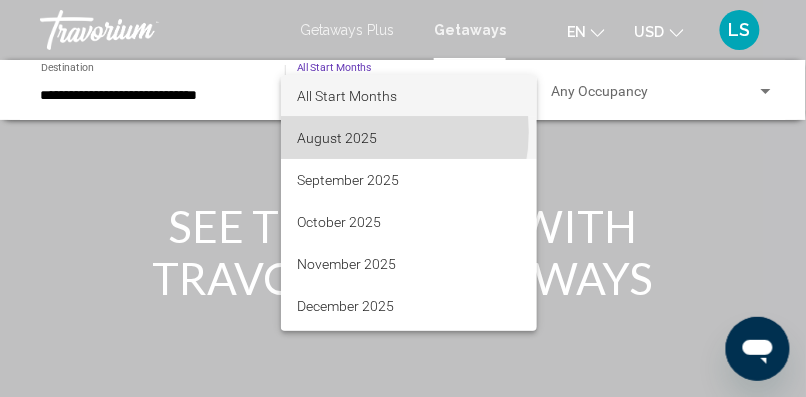 click on "August 2025" at bounding box center (409, 138) 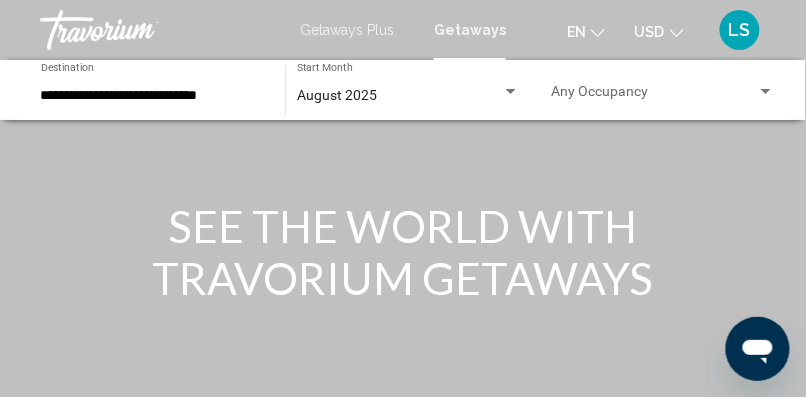 click on "Occupancy Any Occupancy" at bounding box center [663, 90] 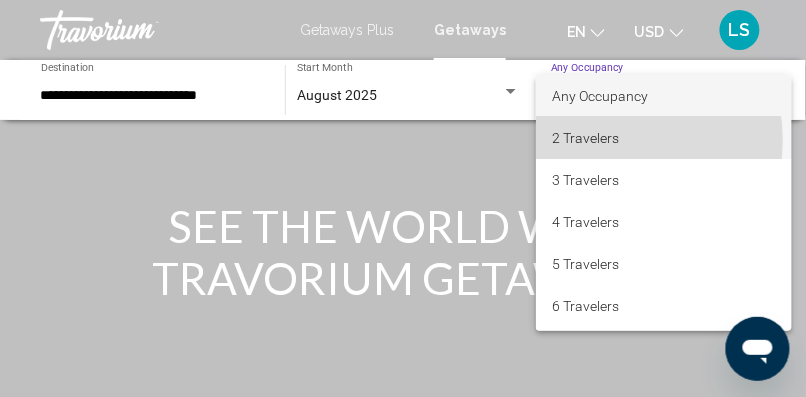 click on "2 Travelers" at bounding box center (664, 138) 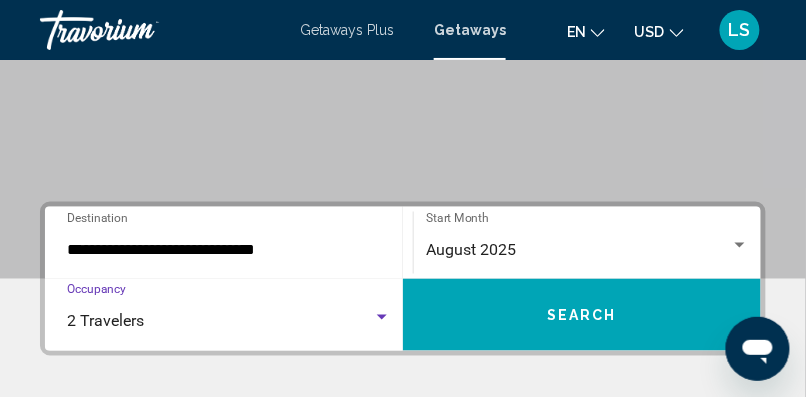 scroll, scrollTop: 338, scrollLeft: 0, axis: vertical 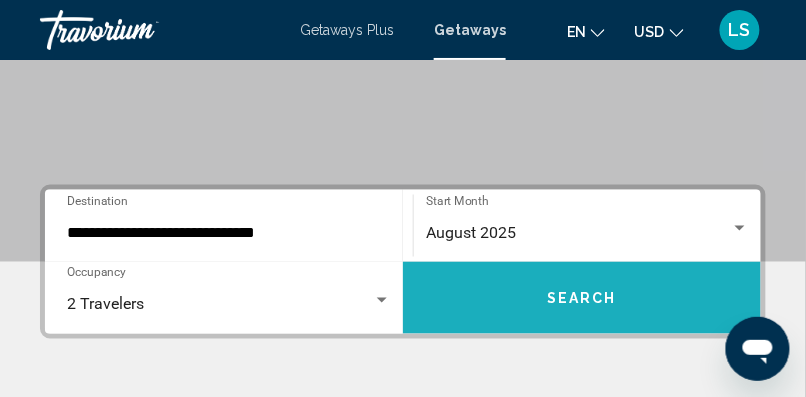 click on "Search" at bounding box center (582, 299) 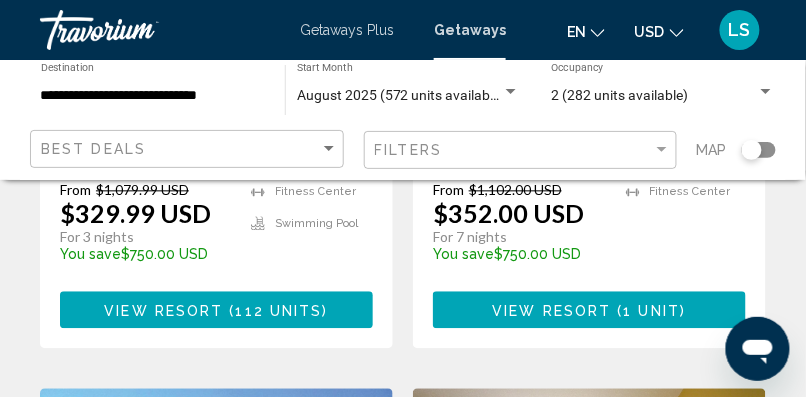 scroll, scrollTop: 593, scrollLeft: 0, axis: vertical 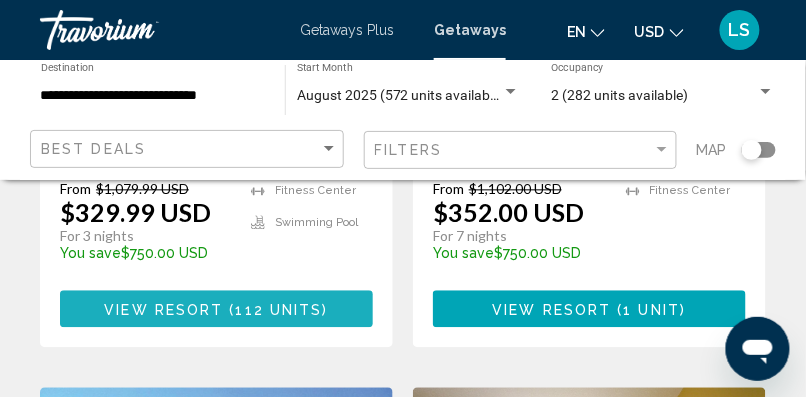 click on "( 112 units )" at bounding box center [275, 310] 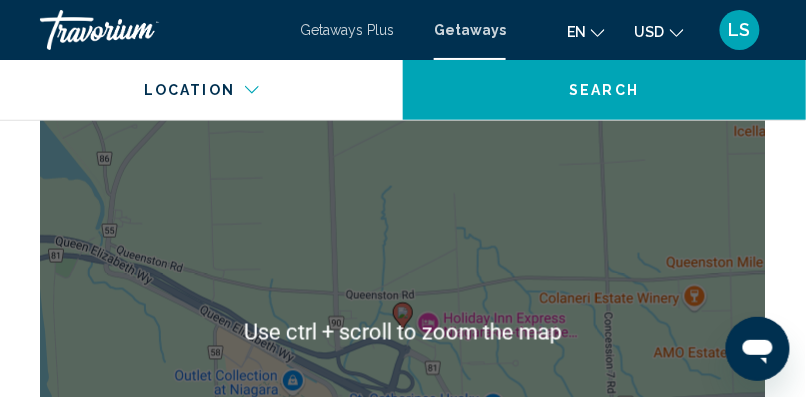 scroll, scrollTop: 2751, scrollLeft: 0, axis: vertical 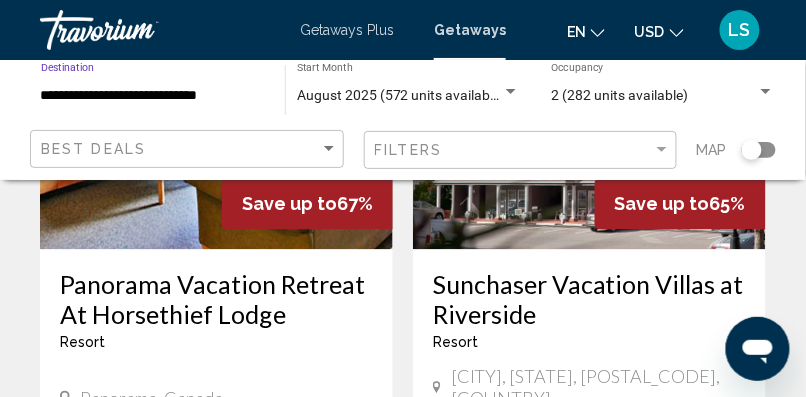 click on "**********" at bounding box center (153, 96) 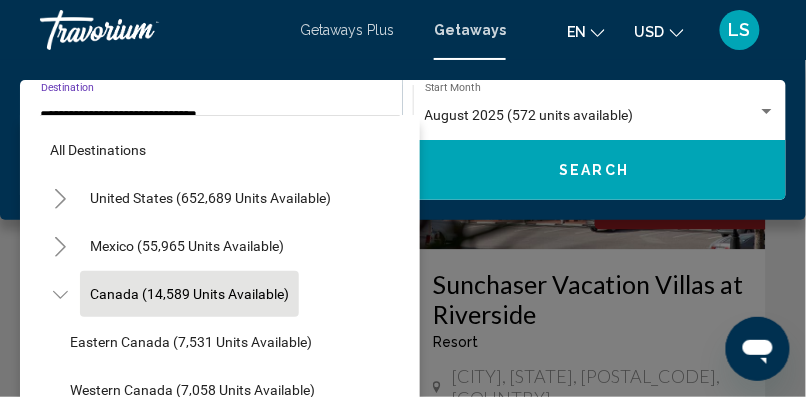 scroll, scrollTop: 28, scrollLeft: 0, axis: vertical 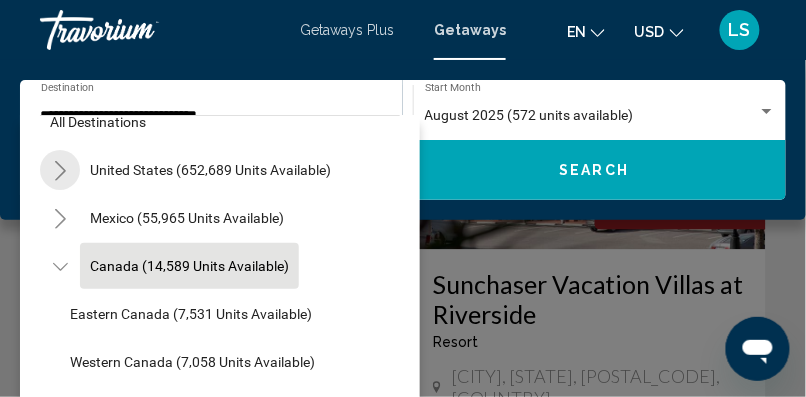 click 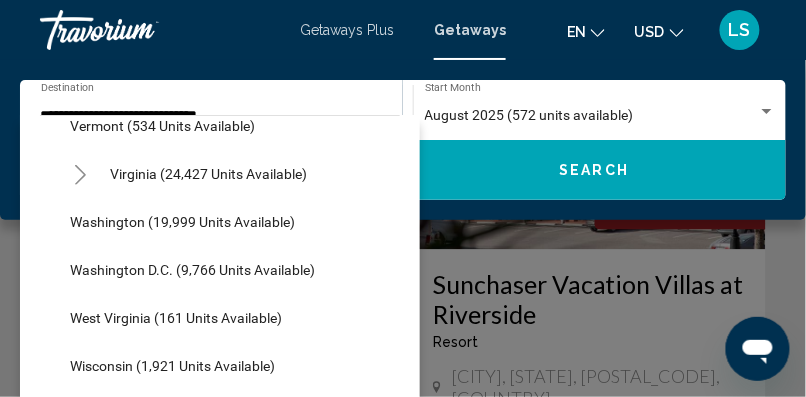 scroll, scrollTop: 1945, scrollLeft: 0, axis: vertical 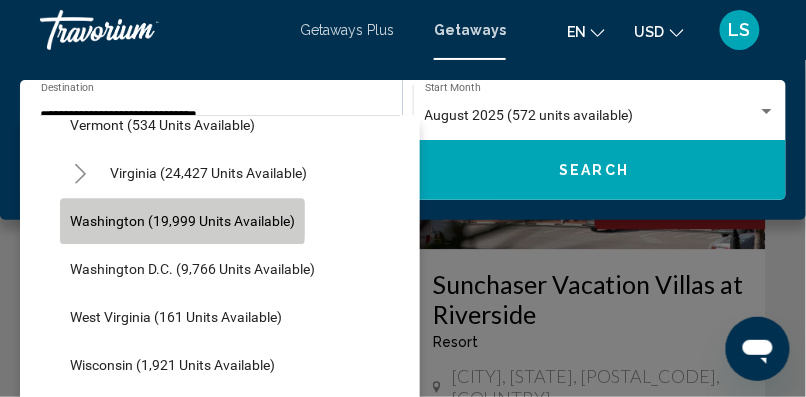 click on "Washington (19,999 units available)" 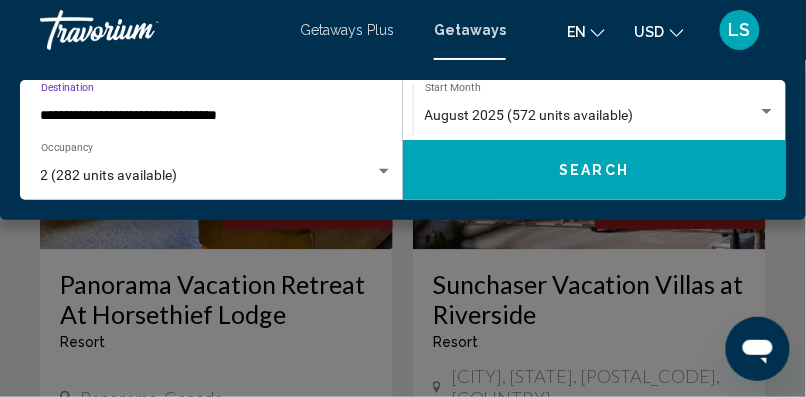 click on "Search" 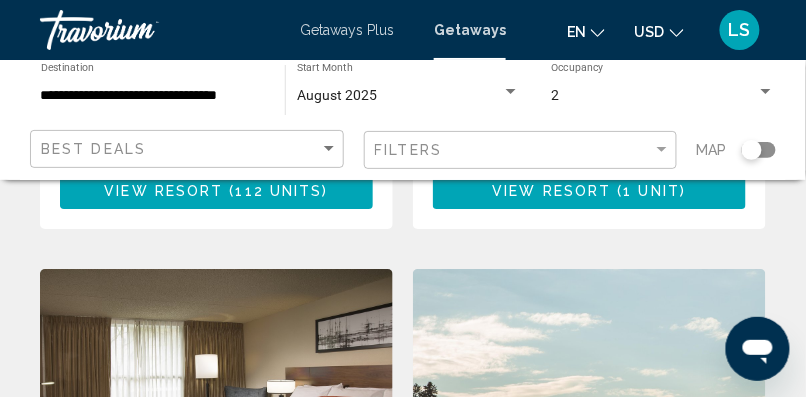 scroll, scrollTop: 2100, scrollLeft: 0, axis: vertical 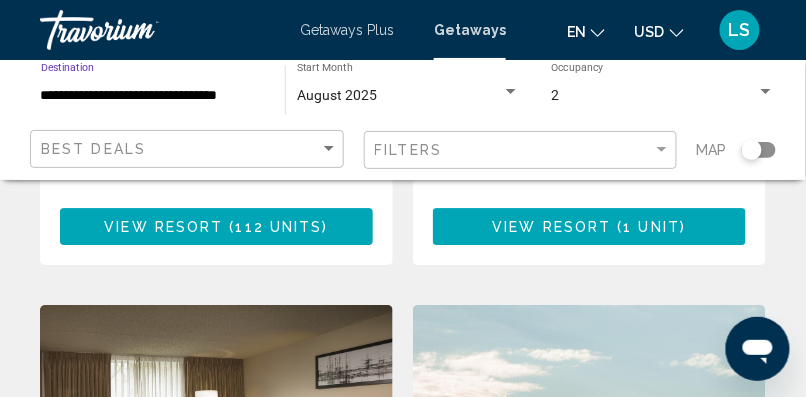click on "**********" at bounding box center [153, 96] 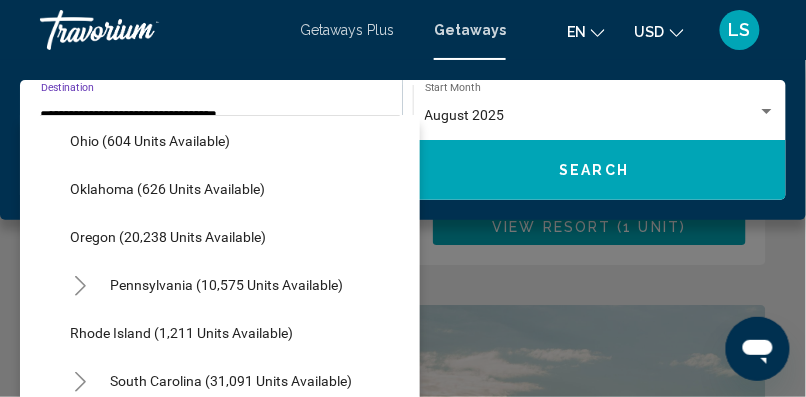 scroll, scrollTop: 1496, scrollLeft: 0, axis: vertical 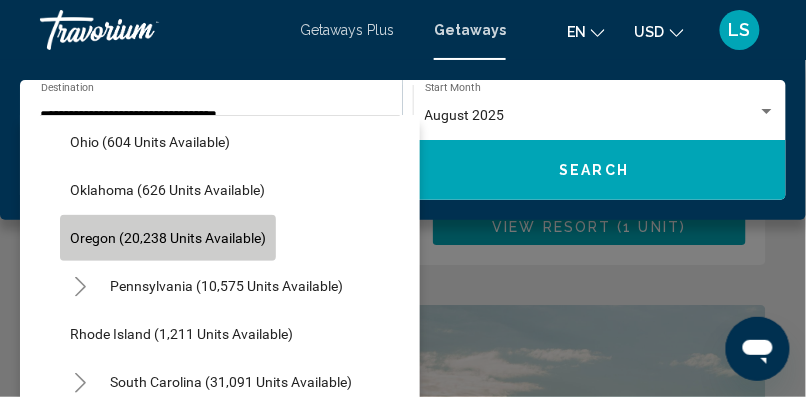 click on "Oregon (20,238 units available)" 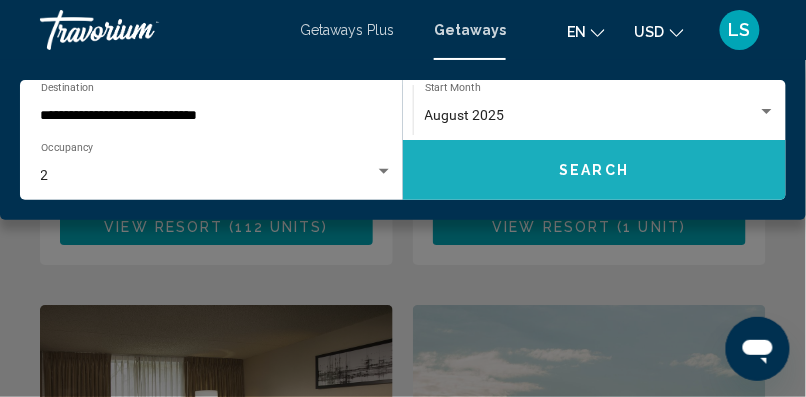 click on "Search" 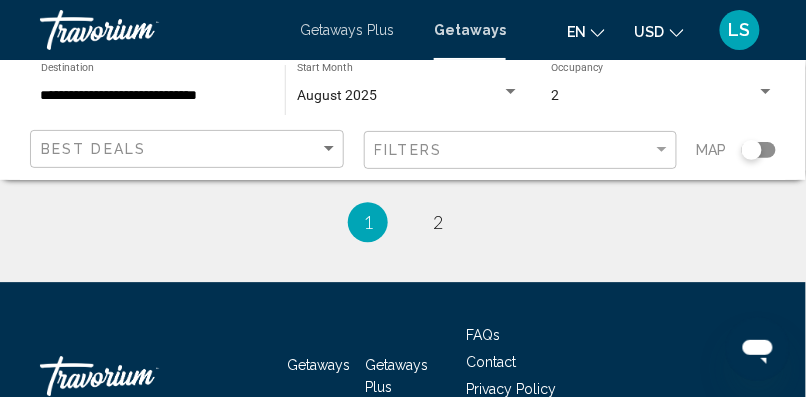 scroll, scrollTop: 4387, scrollLeft: 0, axis: vertical 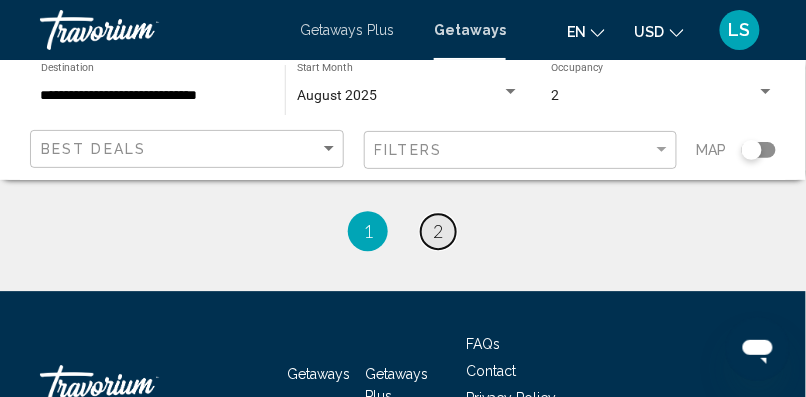 click on "page  2" at bounding box center [438, 231] 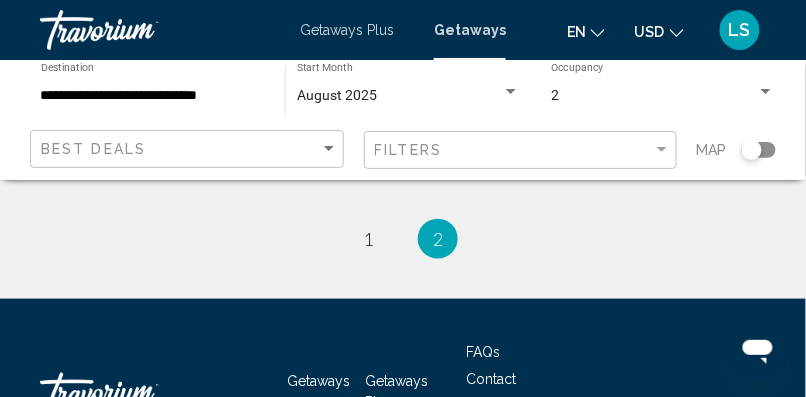 scroll, scrollTop: 1400, scrollLeft: 0, axis: vertical 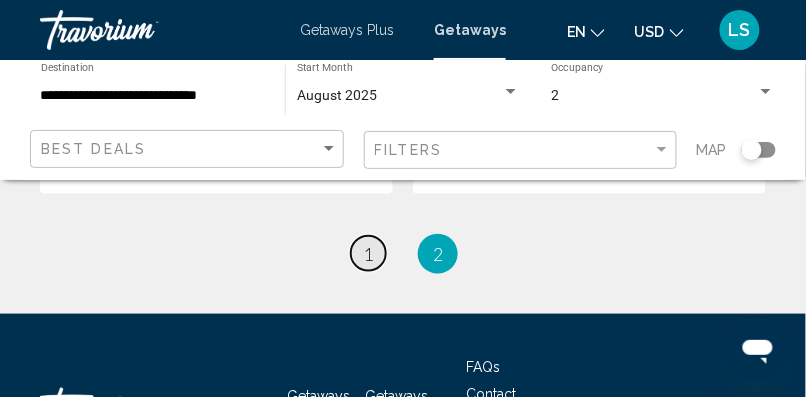 click on "1" at bounding box center (368, 254) 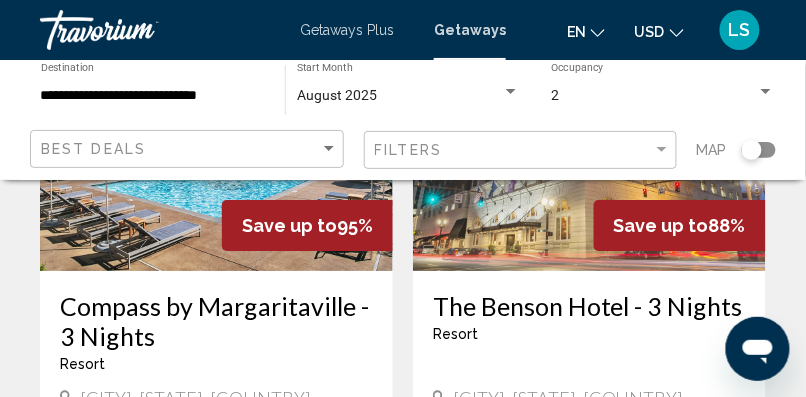 scroll, scrollTop: 1060, scrollLeft: 0, axis: vertical 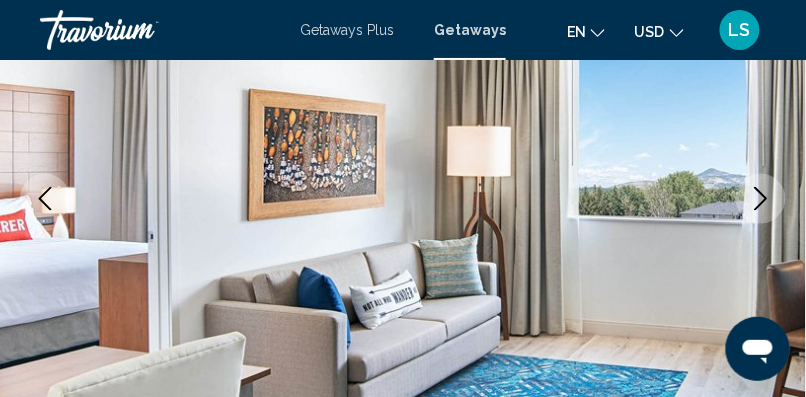 click 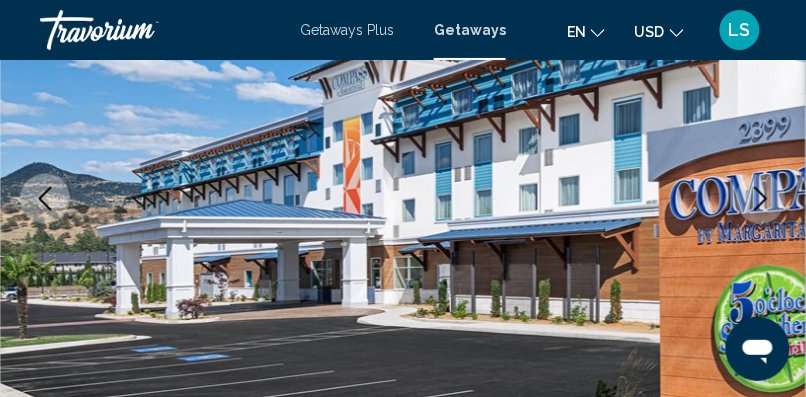 click 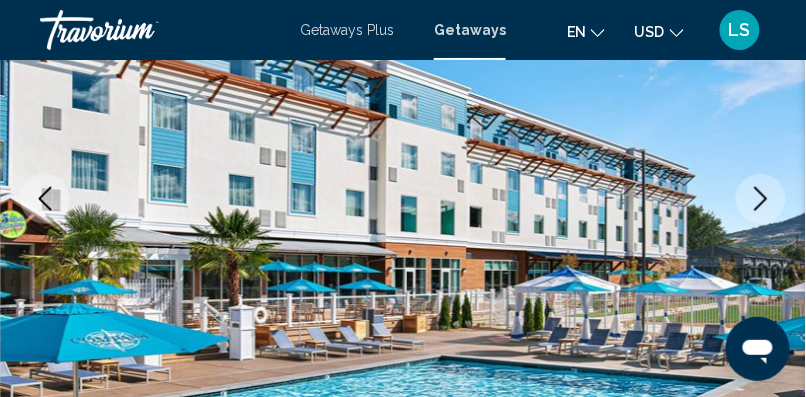click 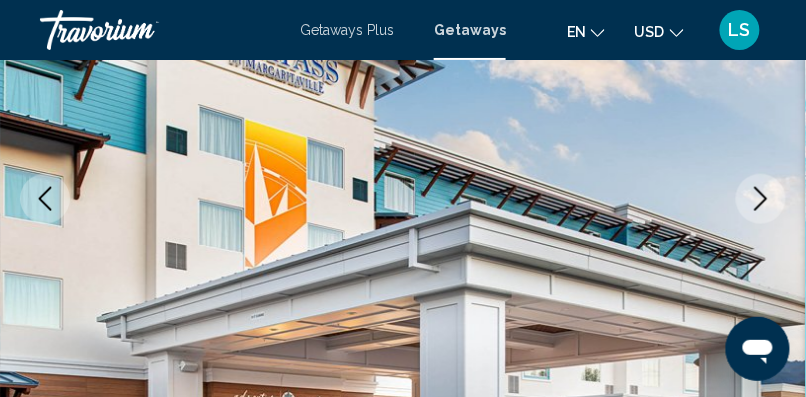 click 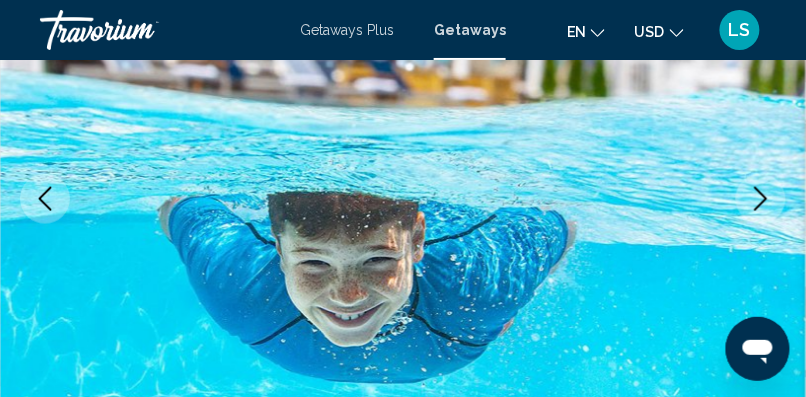 click 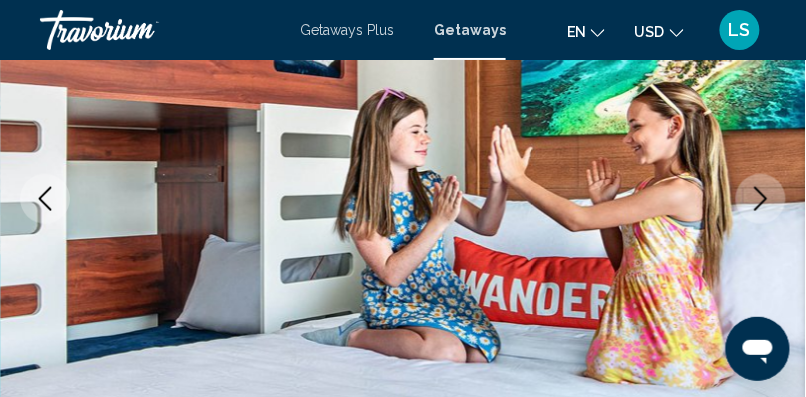 click 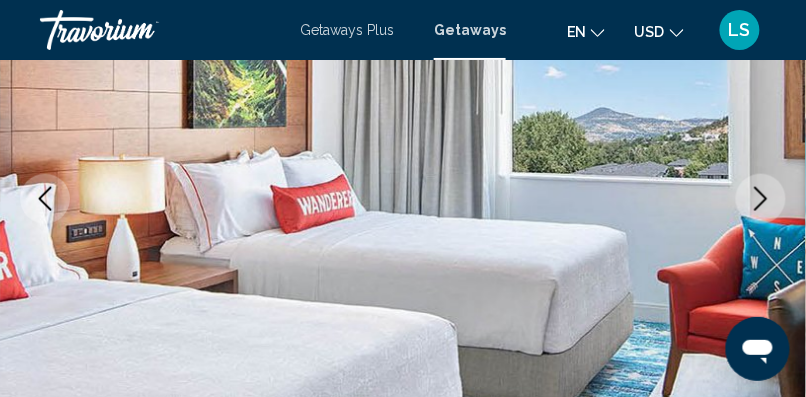 click 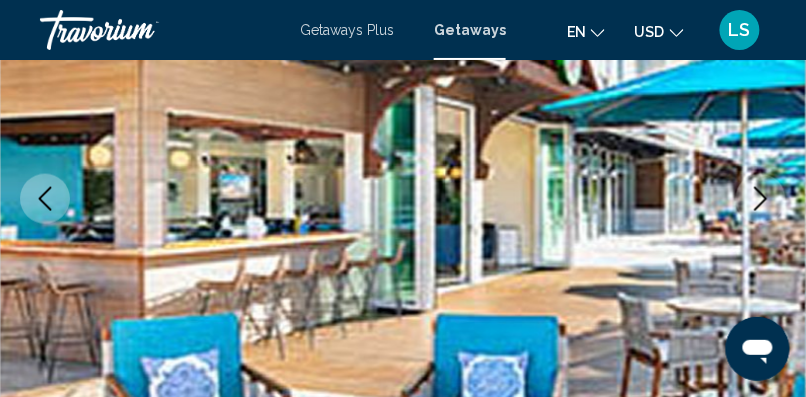 click 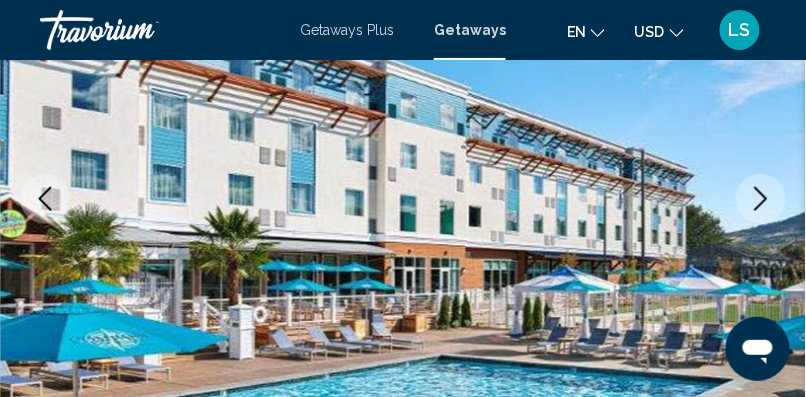 click 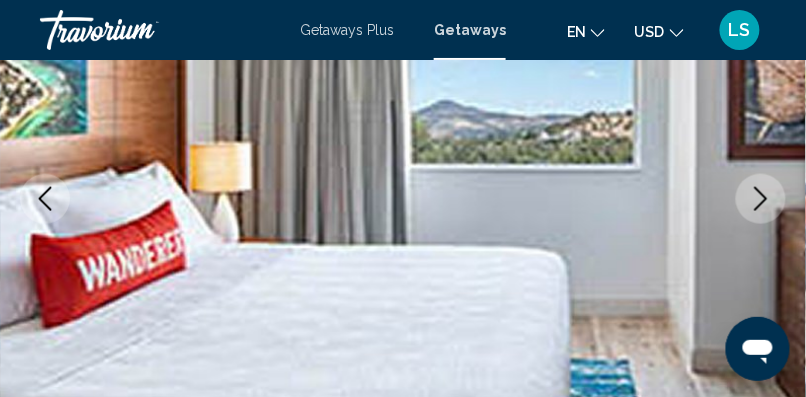 click 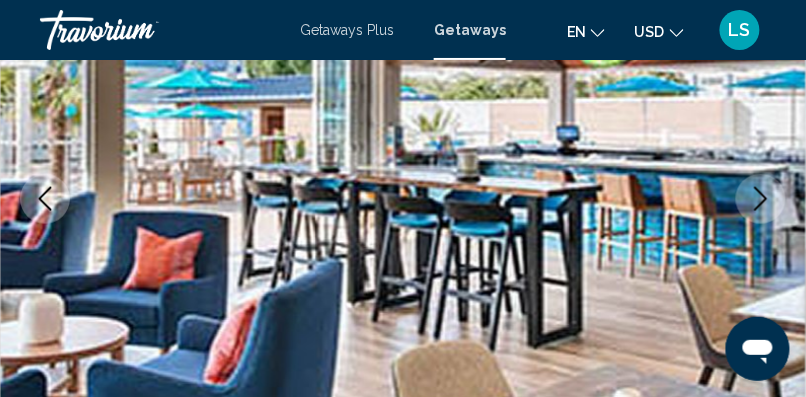 click 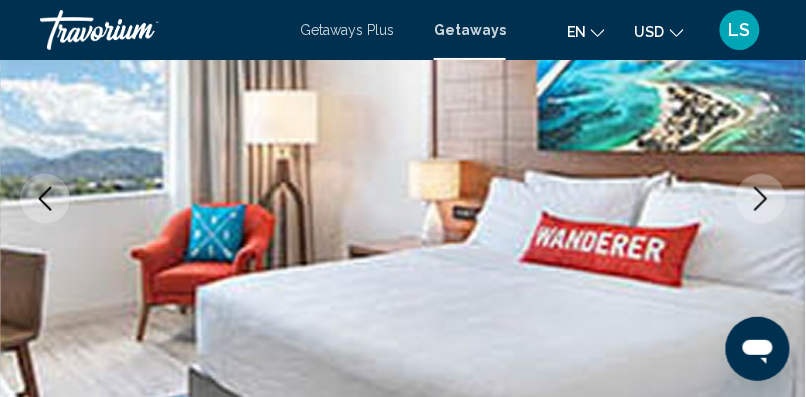 click 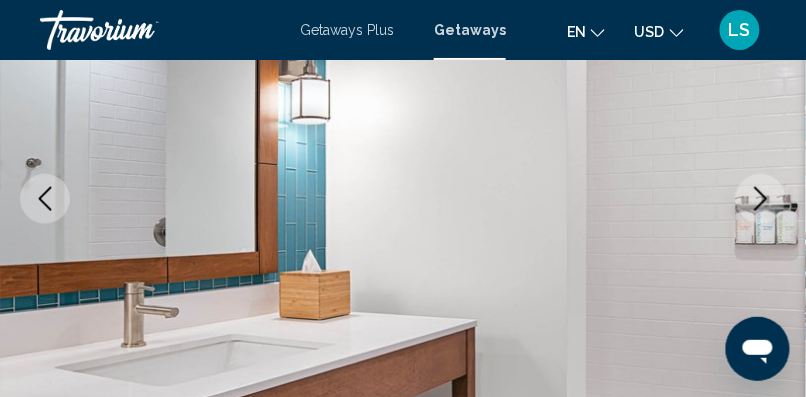 click 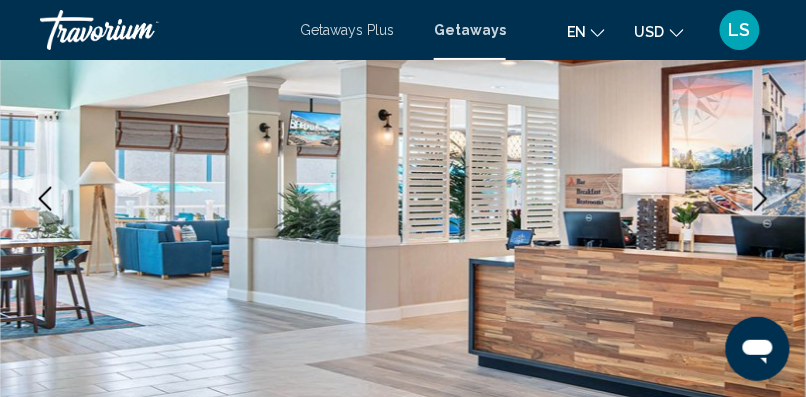 click 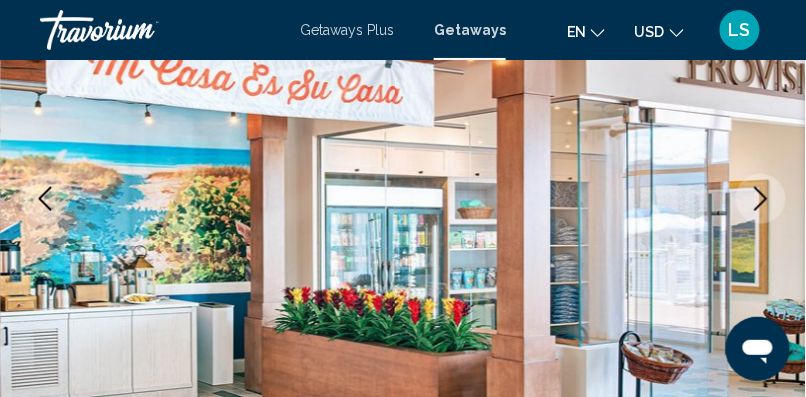 click 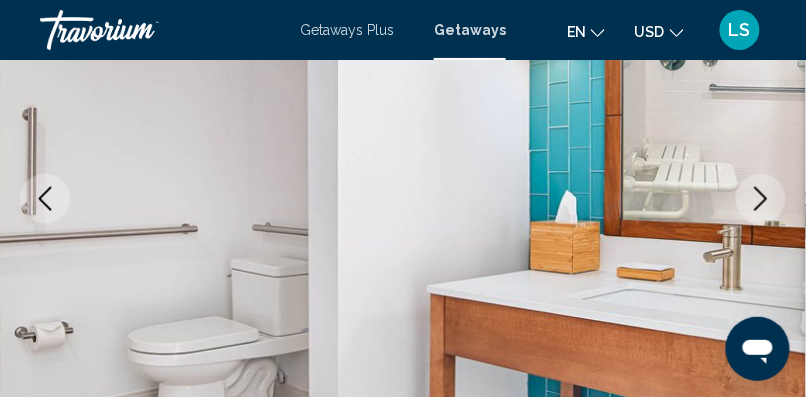 click 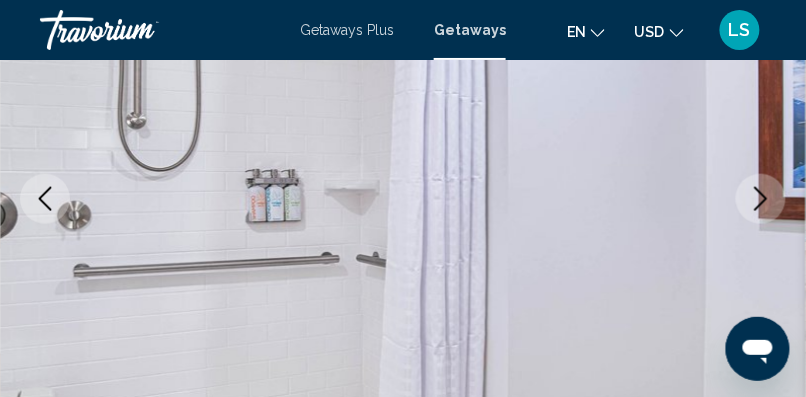click 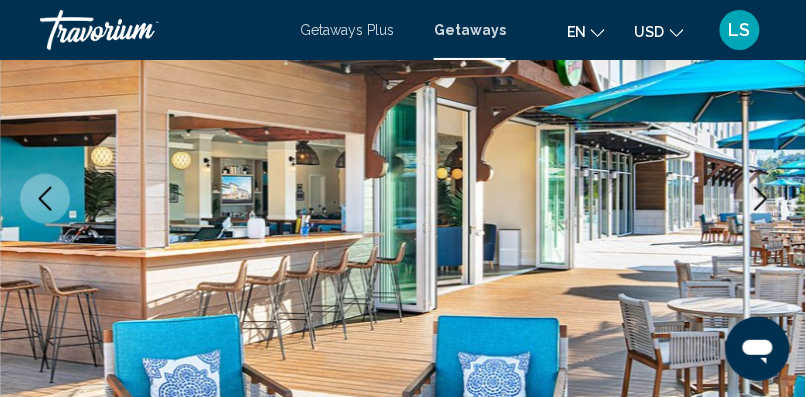 click 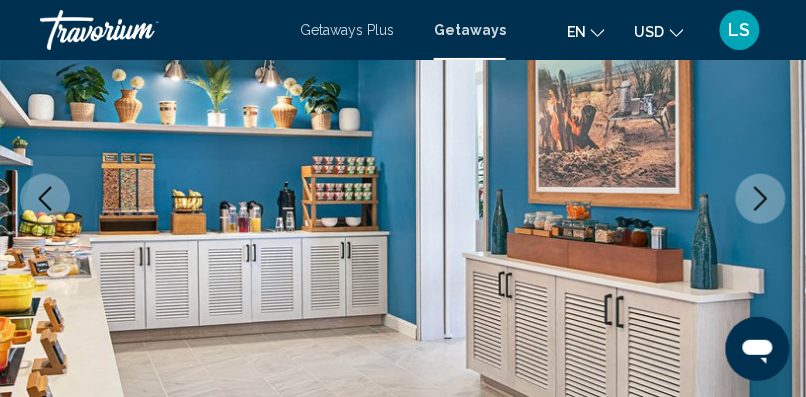 click 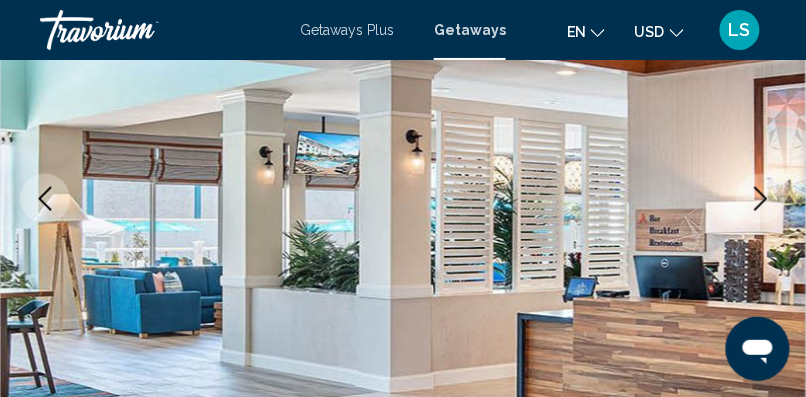 click 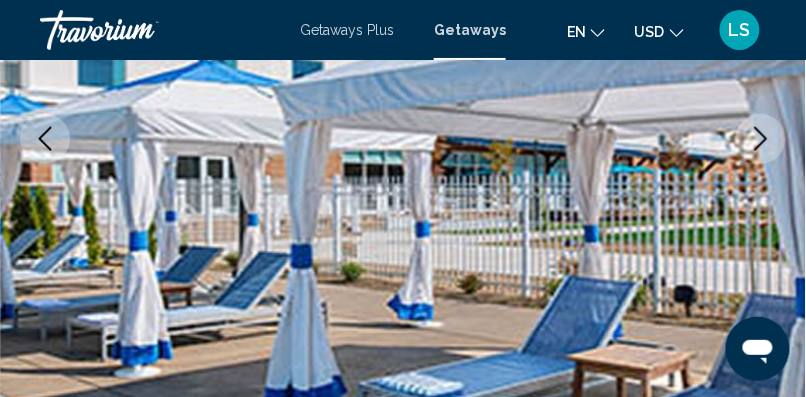 scroll, scrollTop: 389, scrollLeft: 0, axis: vertical 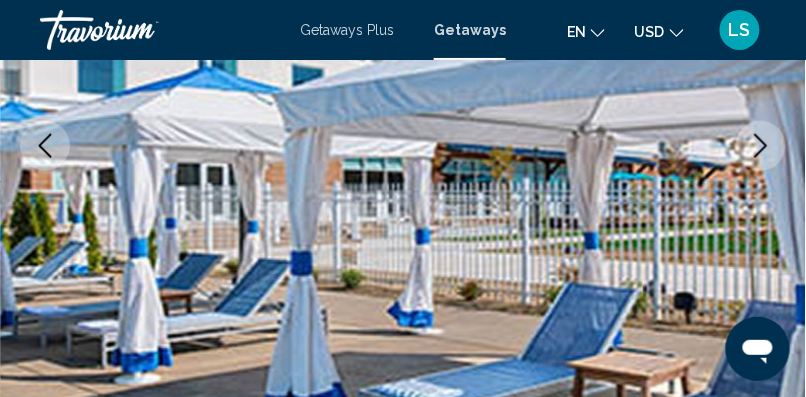 click 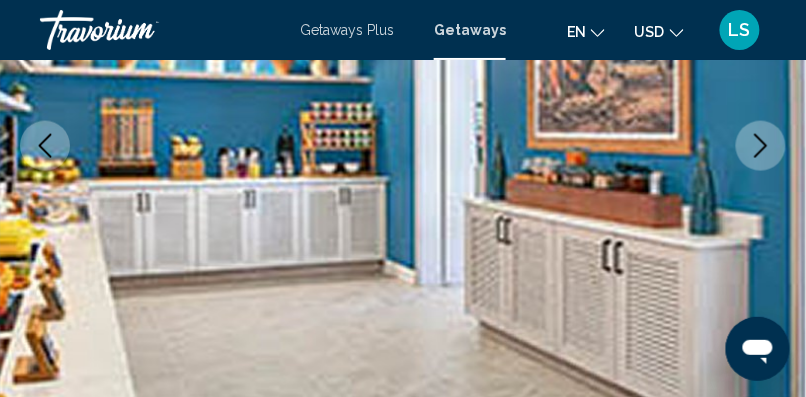 click 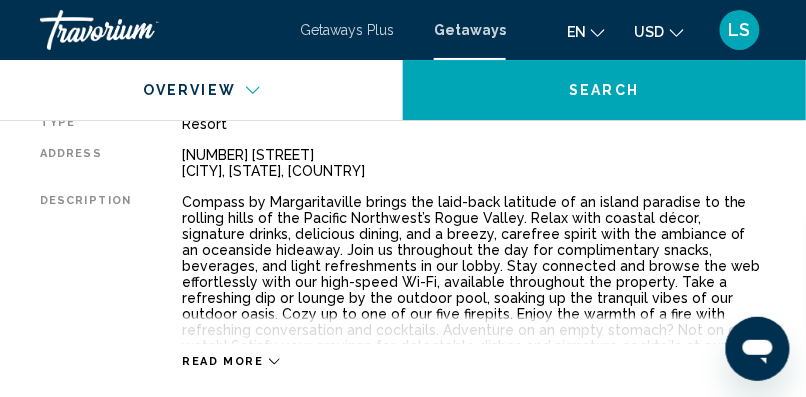 scroll, scrollTop: 1056, scrollLeft: 0, axis: vertical 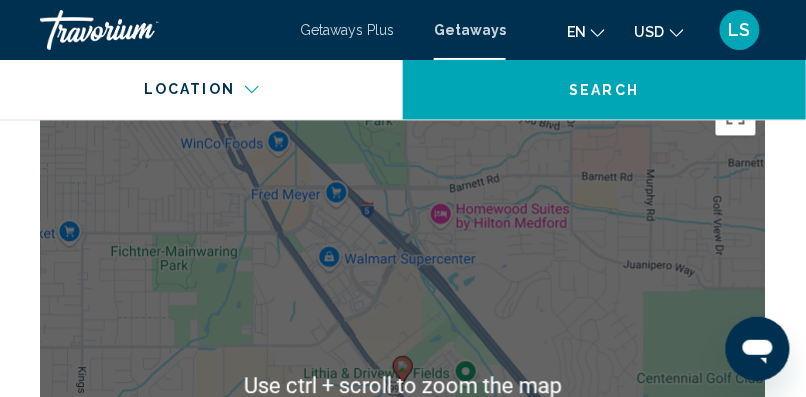 click on "To activate drag with keyboard, press Alt + Enter. Once in keyboard drag state, use the arrow keys to move the marker. To complete the drag, press the Enter key. To cancel, press Escape." at bounding box center (403, 386) 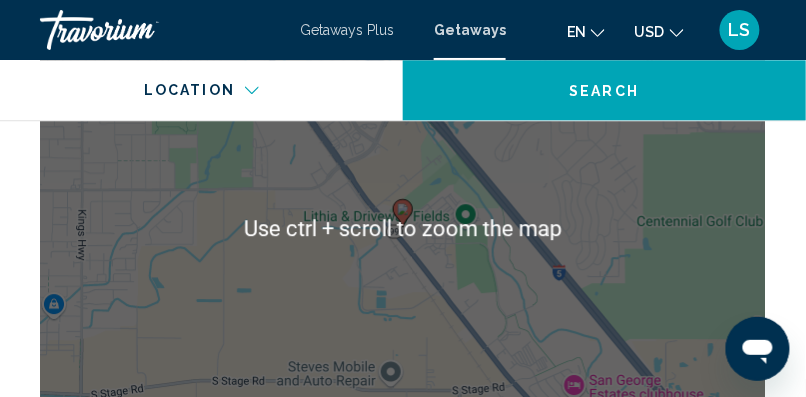 scroll, scrollTop: 3529, scrollLeft: 0, axis: vertical 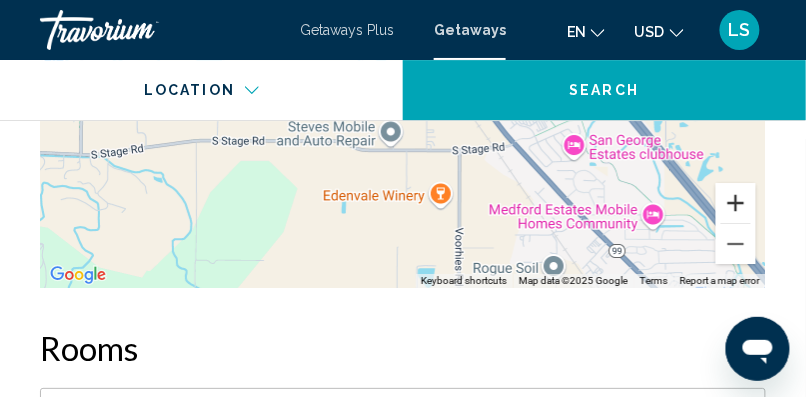 click at bounding box center [736, 203] 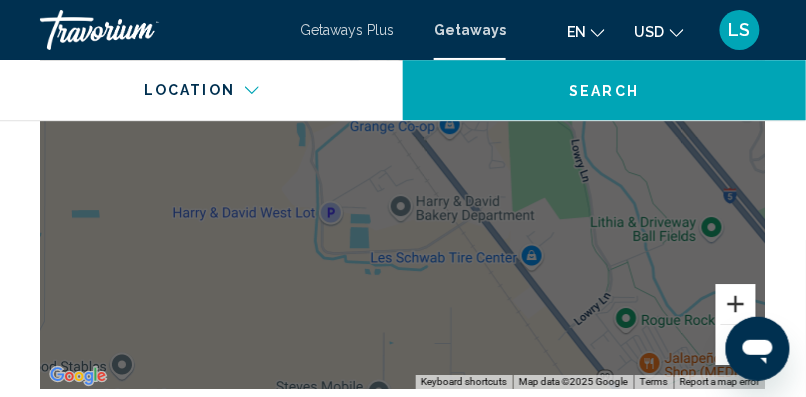 scroll, scrollTop: 3328, scrollLeft: 0, axis: vertical 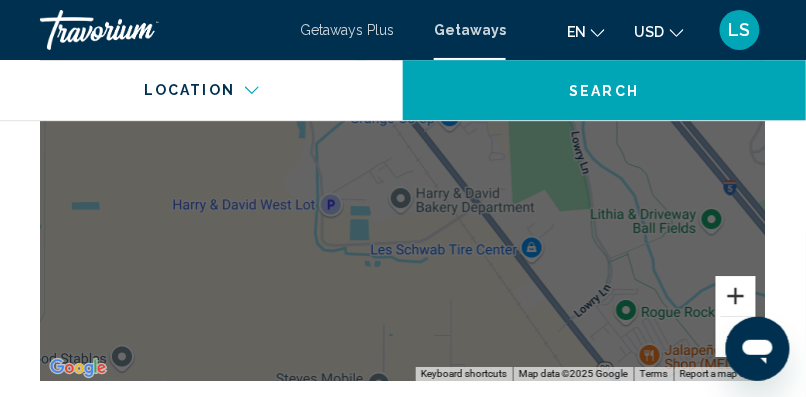 click at bounding box center [736, 296] 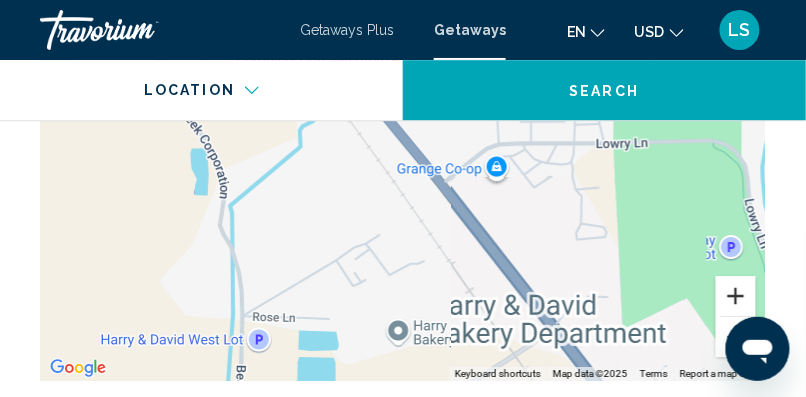 click at bounding box center [736, 296] 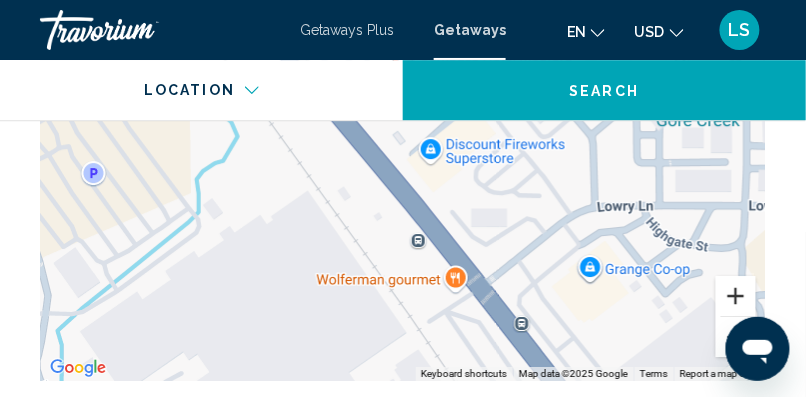 click at bounding box center [736, 296] 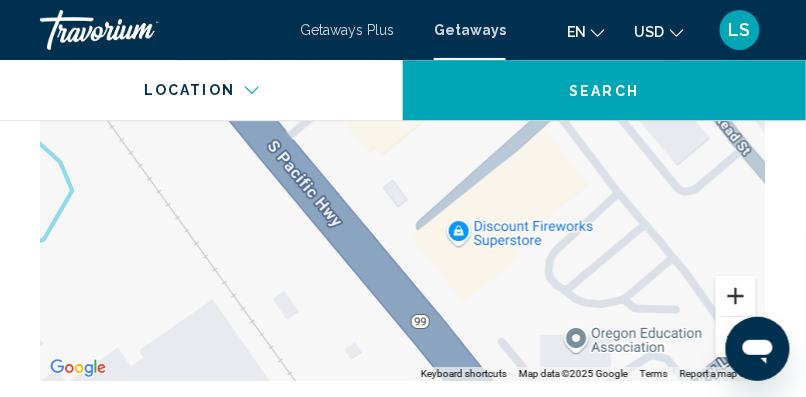 click at bounding box center [736, 296] 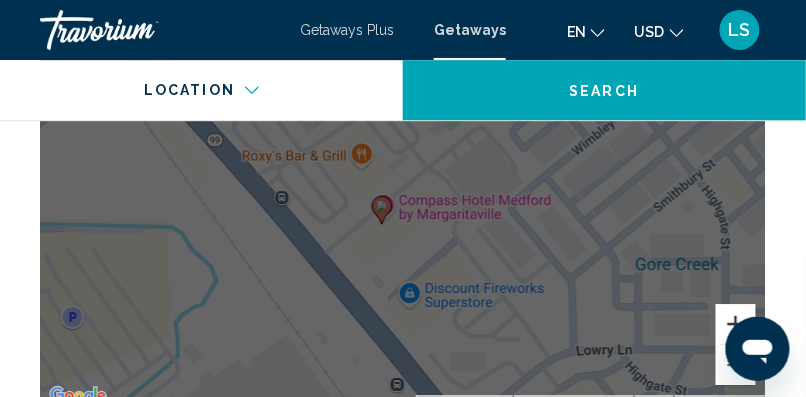 scroll, scrollTop: 3299, scrollLeft: 0, axis: vertical 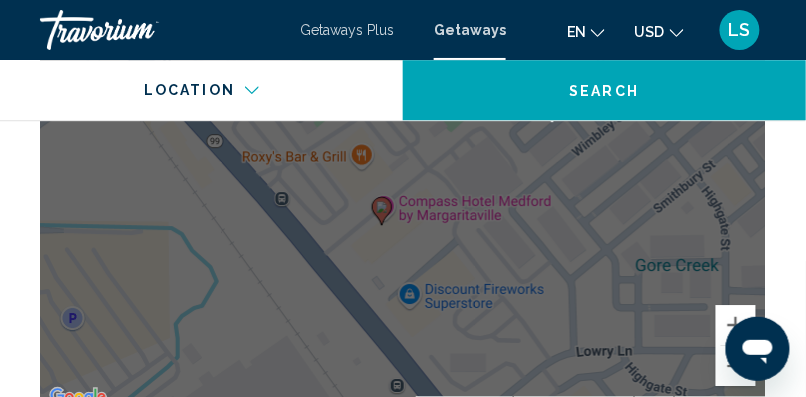 click on "To activate drag with keyboard, press Alt + Enter. Once in keyboard drag state, use the arrow keys to move the marker. To complete the drag, press the Enter key. To cancel, press Escape." at bounding box center [403, 110] 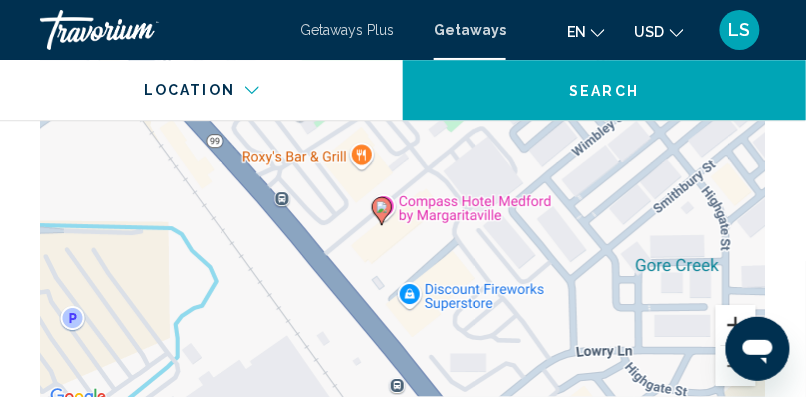 click at bounding box center (736, 325) 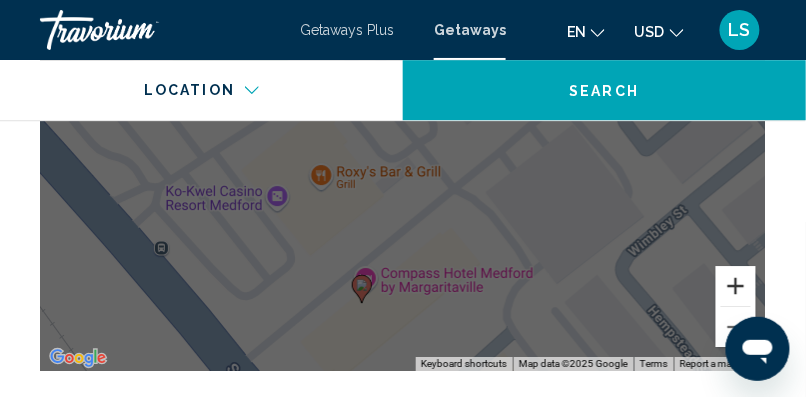 scroll, scrollTop: 3342, scrollLeft: 0, axis: vertical 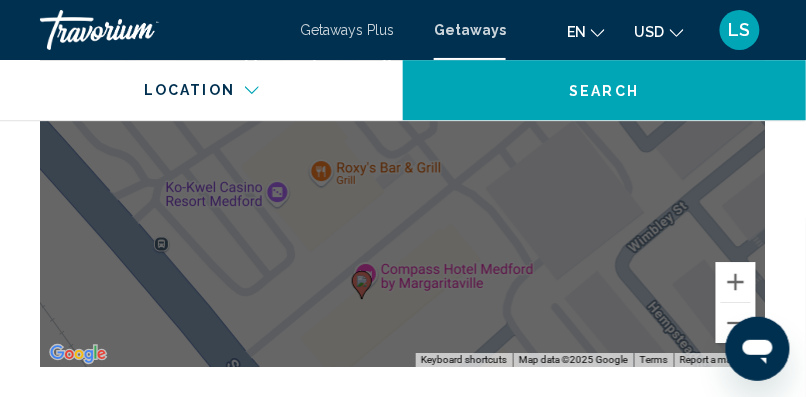 click on "To activate drag with keyboard, press Alt + Enter. Once in keyboard drag state, use the arrow keys to move the marker. To complete the drag, press the Enter key. To cancel, press Escape." at bounding box center [403, 67] 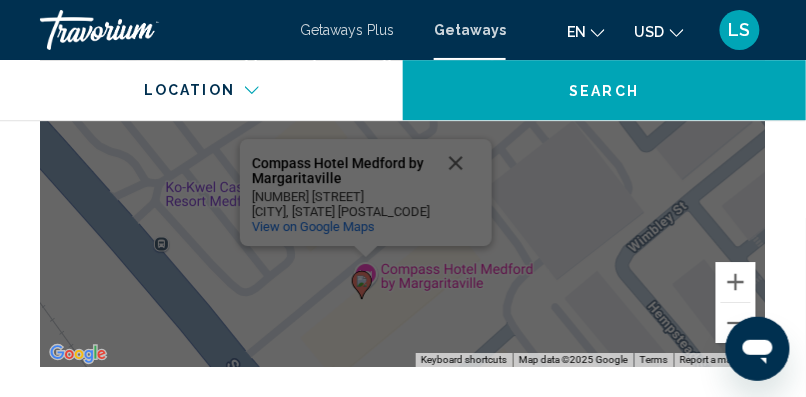 click on "Compass Hotel Medford by Margaritaville Compass Hotel Medford by Margaritaville [NUMBER] [STREET] [CITY], [STATE] [POSTAL_CODE] View on Google Maps" at bounding box center (403, 67) 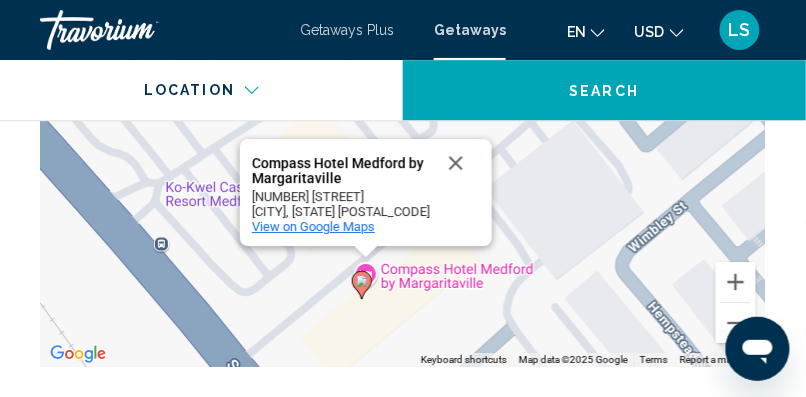 click on "View on Google Maps" at bounding box center (313, 226) 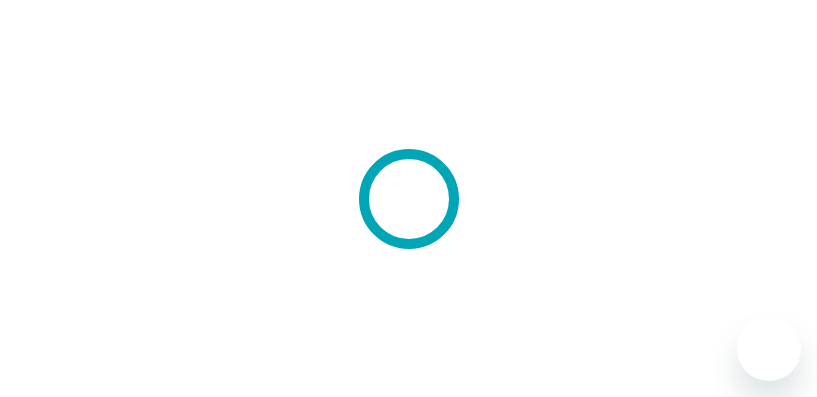 scroll, scrollTop: 0, scrollLeft: 0, axis: both 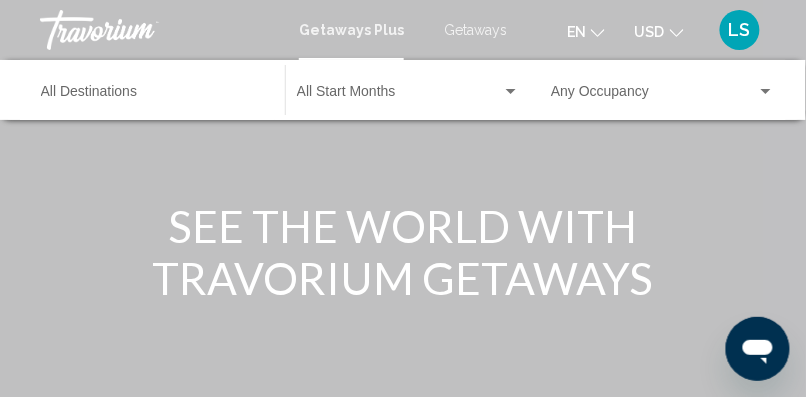 click on "Getaways" at bounding box center [475, 30] 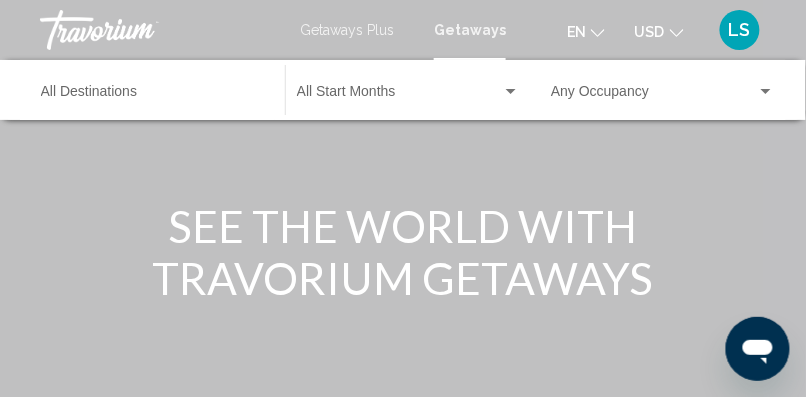 click on "Destination All Destinations" at bounding box center [153, 90] 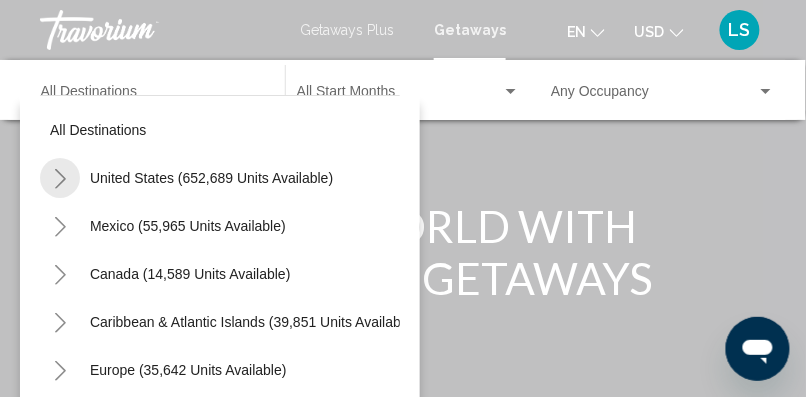 click 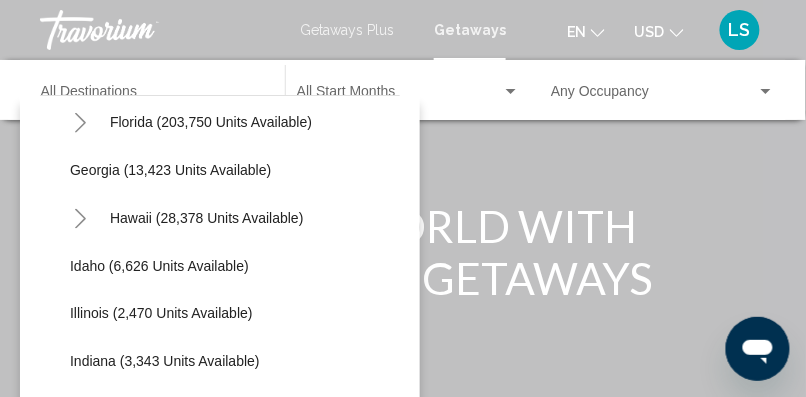 scroll, scrollTop: 352, scrollLeft: 0, axis: vertical 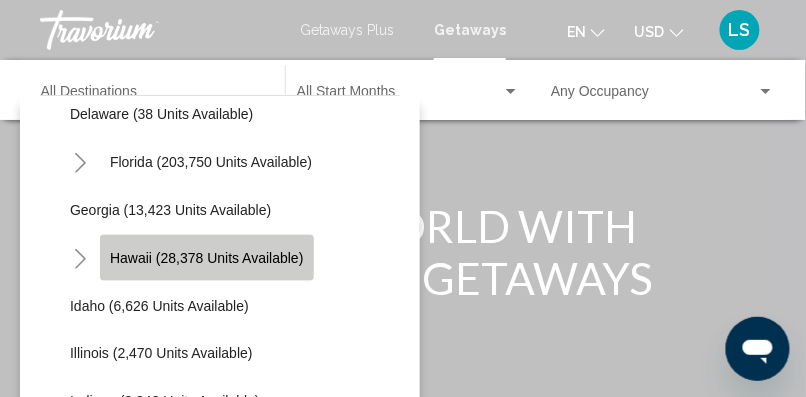 click on "Hawaii (28,378 units available)" 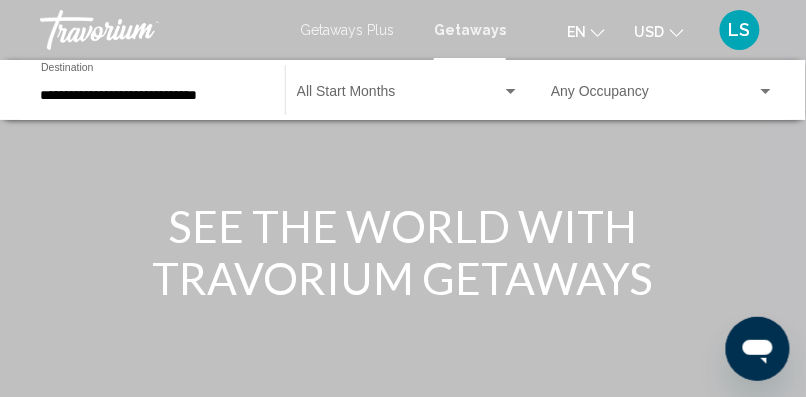 click on "Start Month All Start Months" 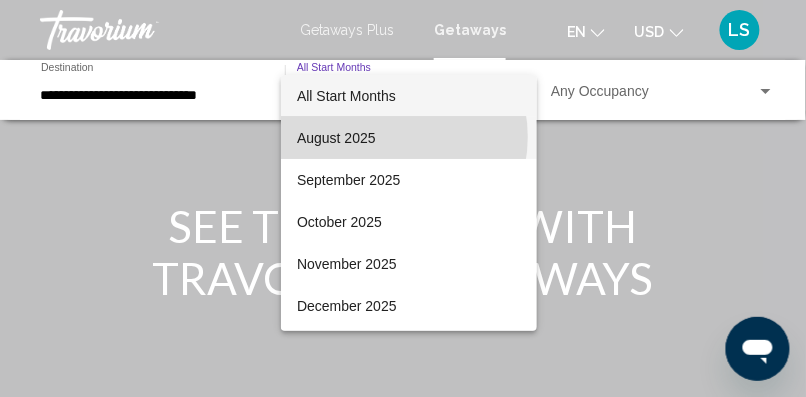 click on "August 2025" at bounding box center (409, 138) 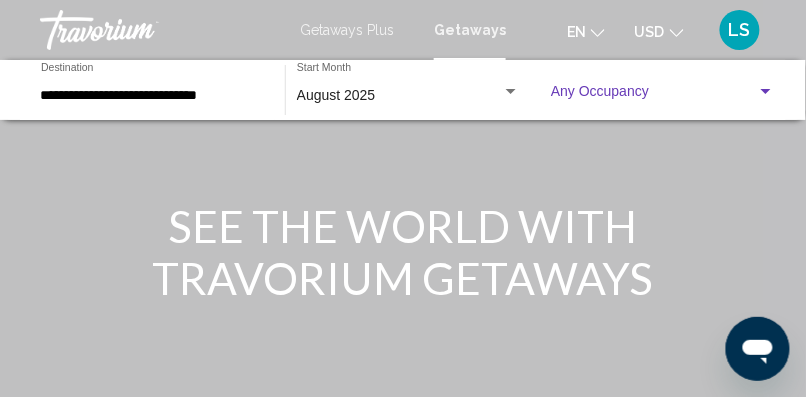 click at bounding box center (654, 96) 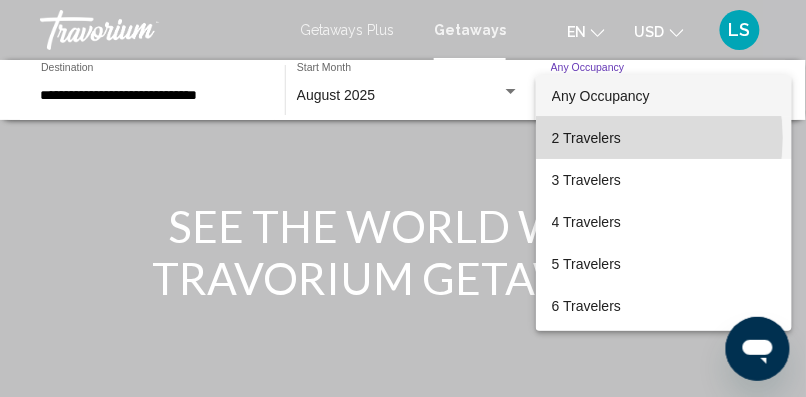 click on "2 Travelers" at bounding box center (664, 138) 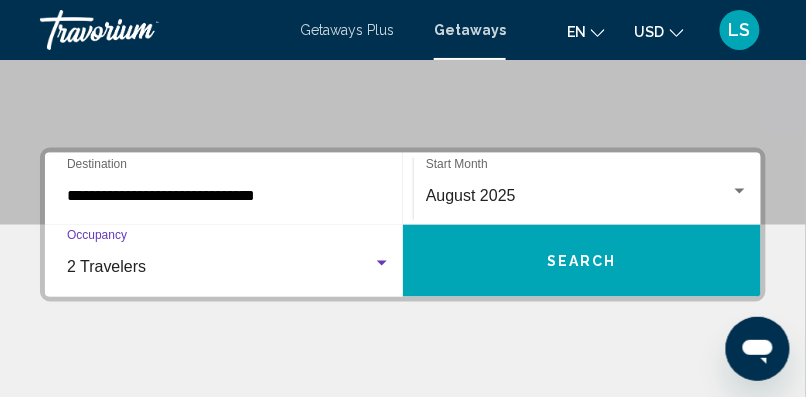 scroll, scrollTop: 382, scrollLeft: 0, axis: vertical 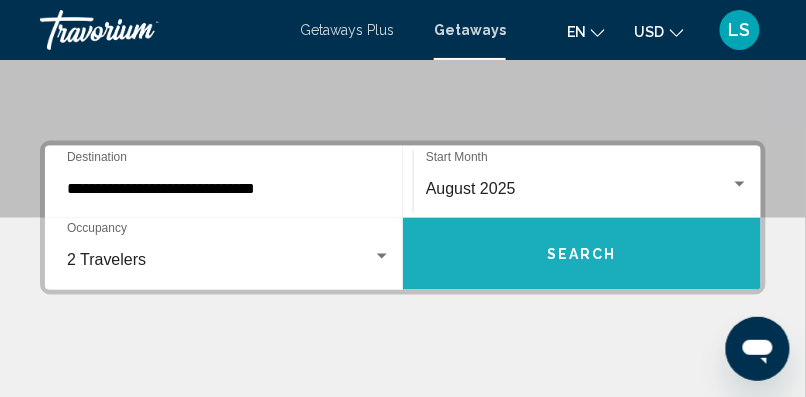 click on "Search" at bounding box center (582, 255) 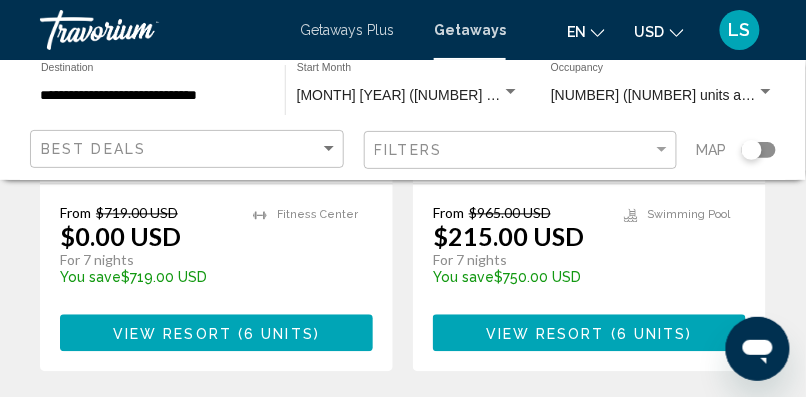 scroll, scrollTop: 540, scrollLeft: 0, axis: vertical 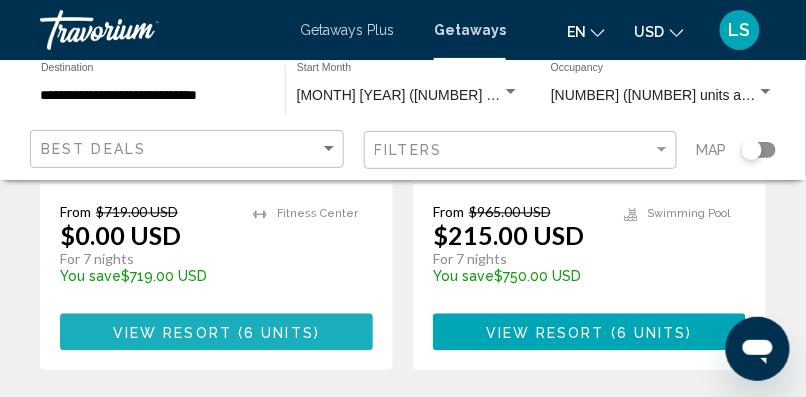 click on "6 units" at bounding box center (279, 333) 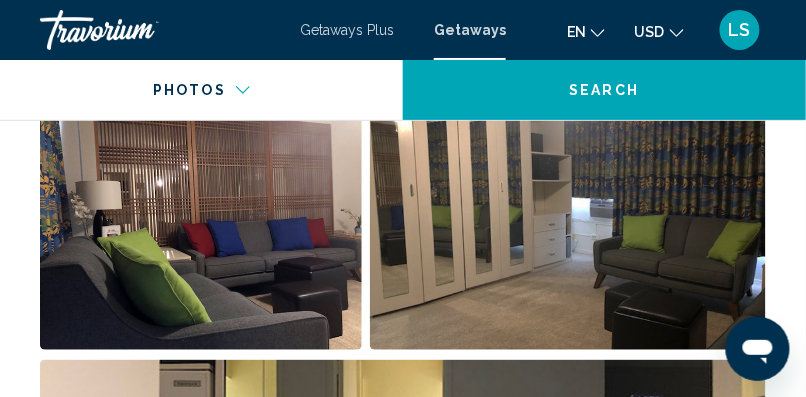 scroll, scrollTop: 1197, scrollLeft: 0, axis: vertical 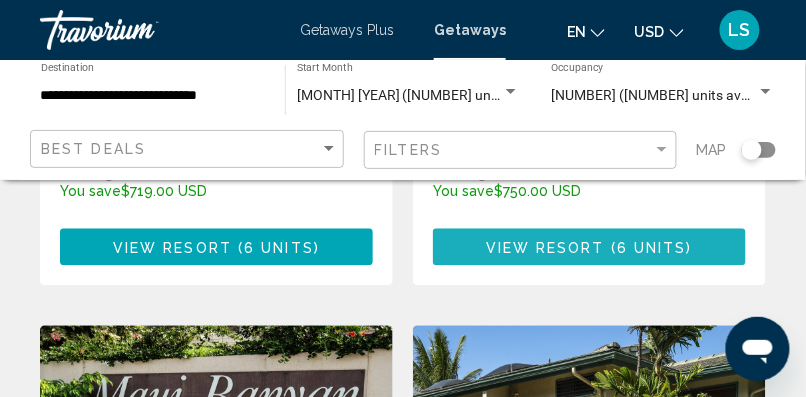 click on "View Resort" at bounding box center [545, 247] 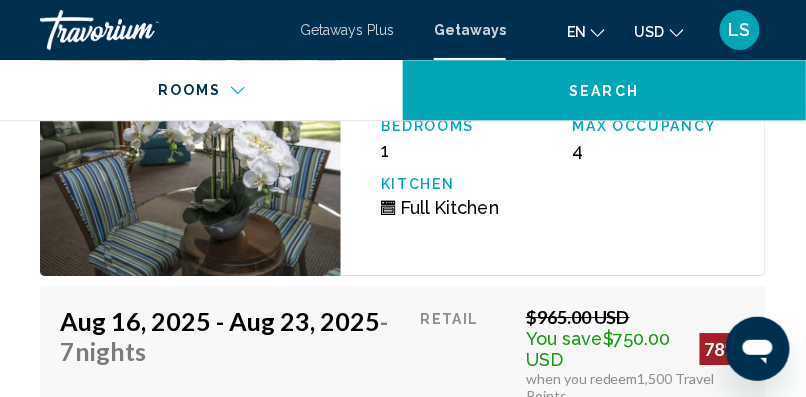 scroll, scrollTop: 4431, scrollLeft: 0, axis: vertical 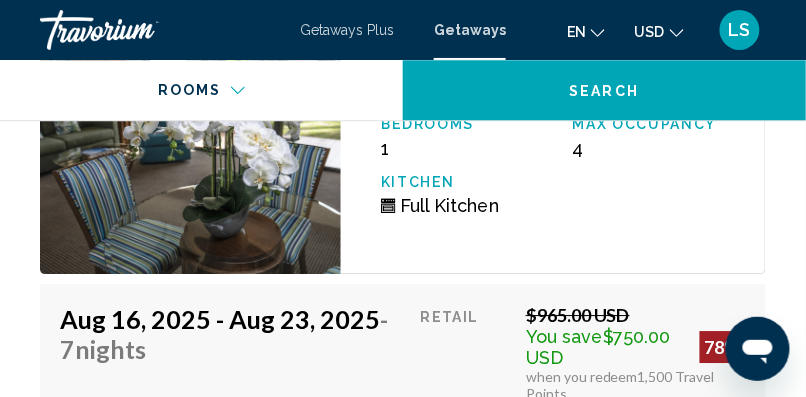 drag, startPoint x: 611, startPoint y: 198, endPoint x: 300, endPoint y: 300, distance: 327.29956 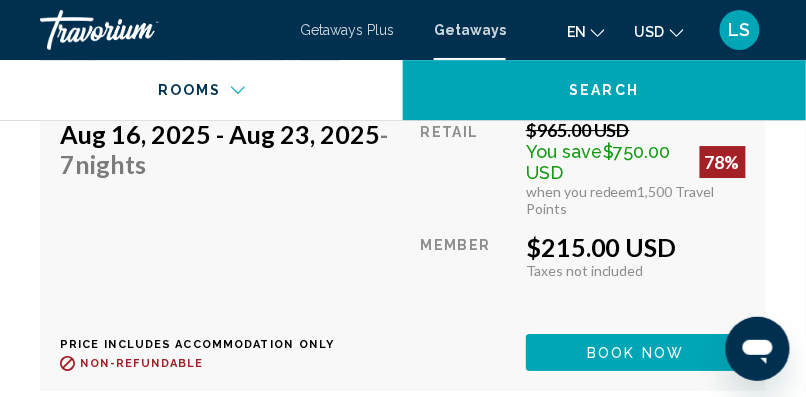scroll, scrollTop: 4619, scrollLeft: 0, axis: vertical 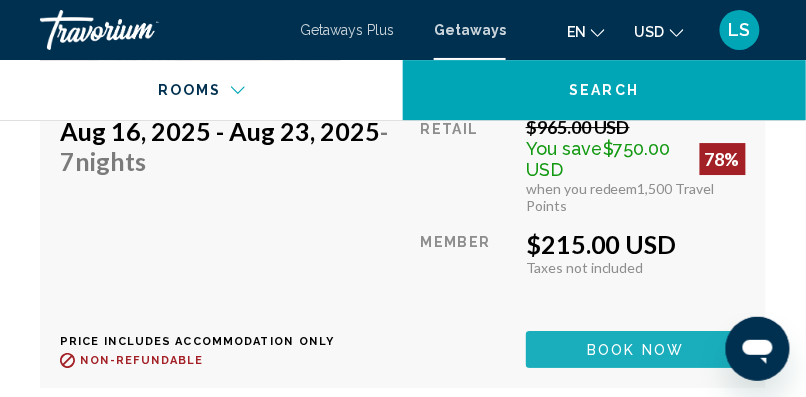 click on "Book now" at bounding box center [636, 350] 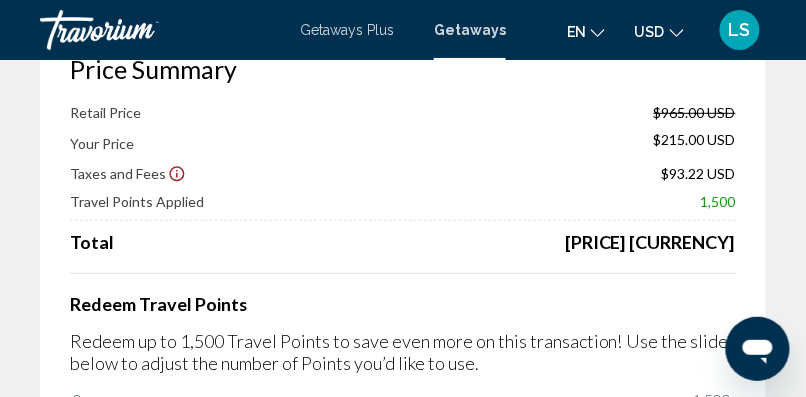 scroll, scrollTop: 0, scrollLeft: 0, axis: both 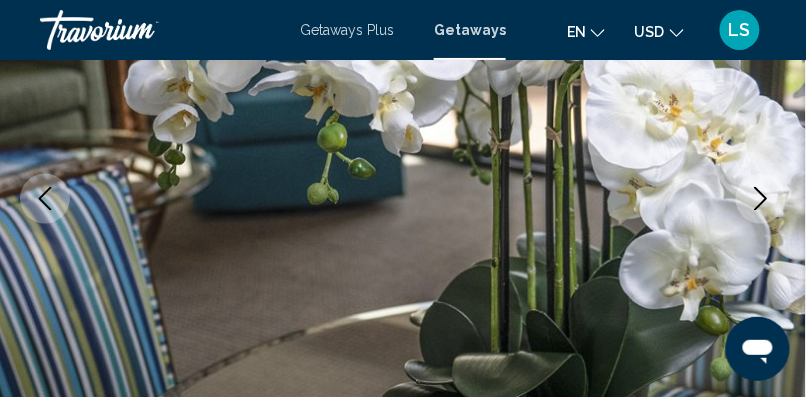 click 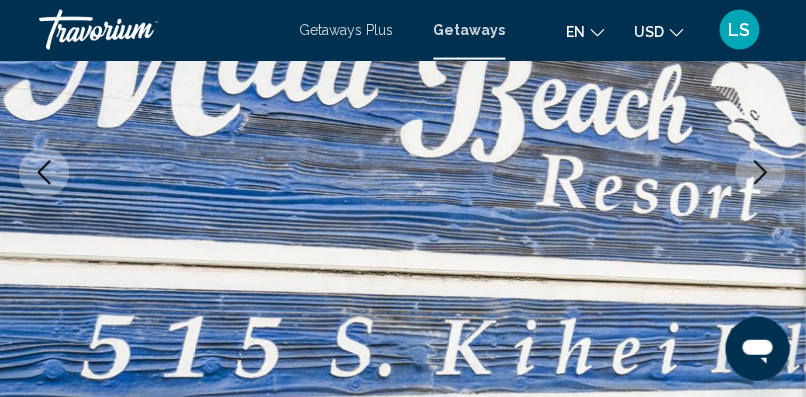 scroll, scrollTop: 362, scrollLeft: 0, axis: vertical 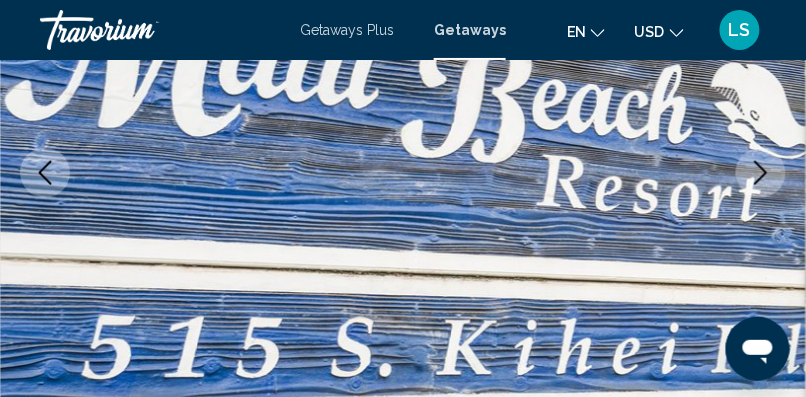 click 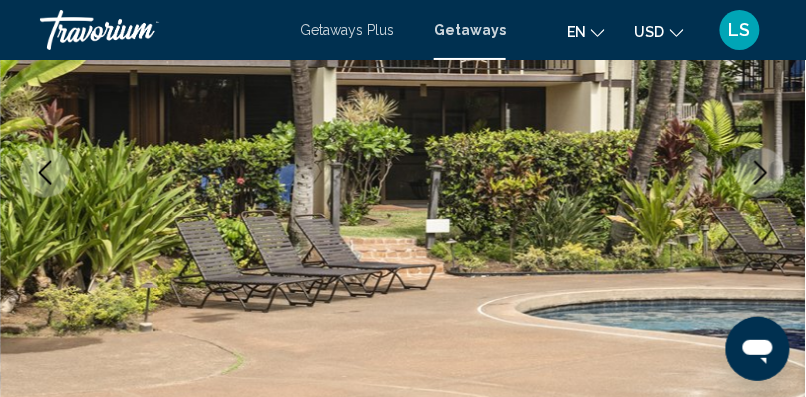 click 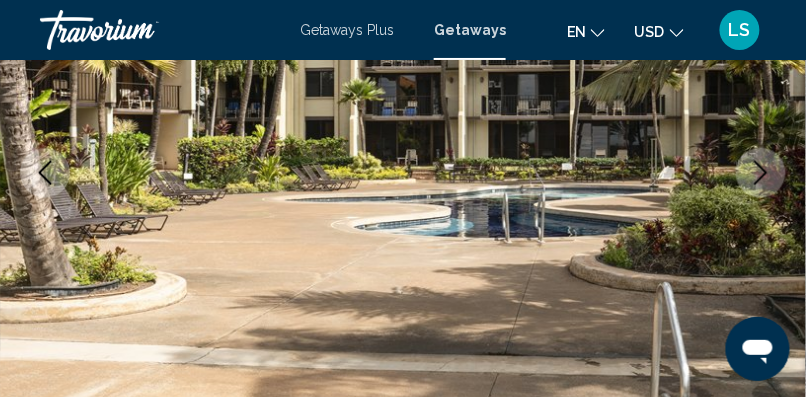 click 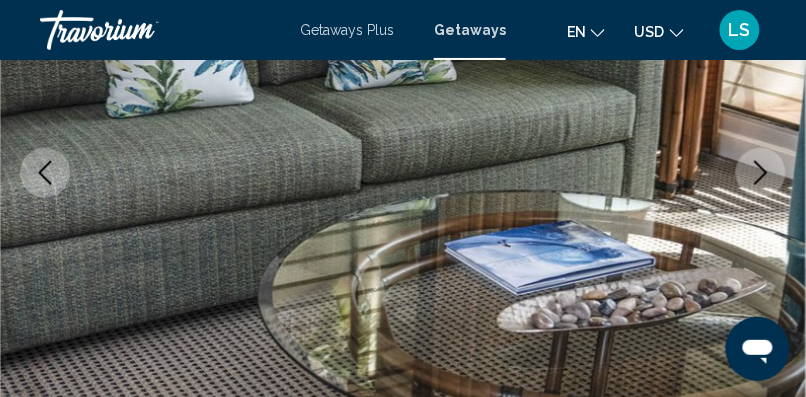 click 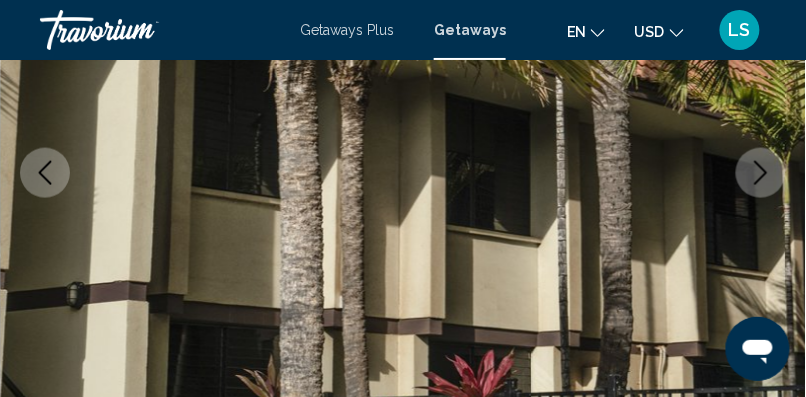 click 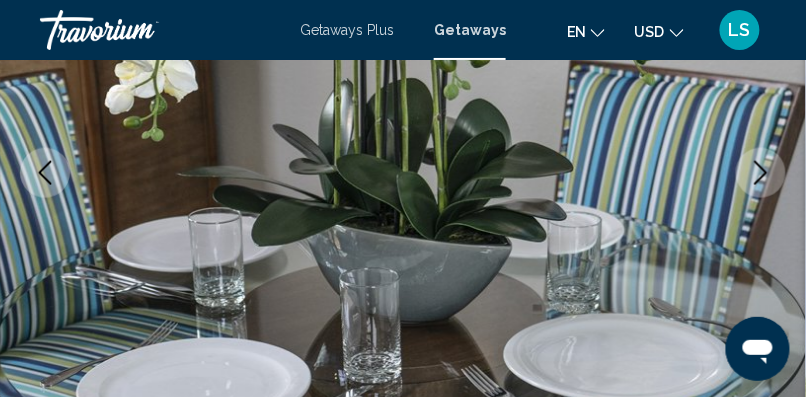 click 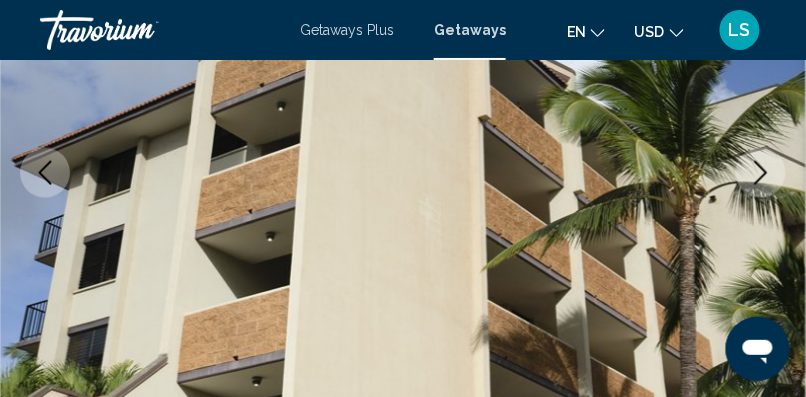 click 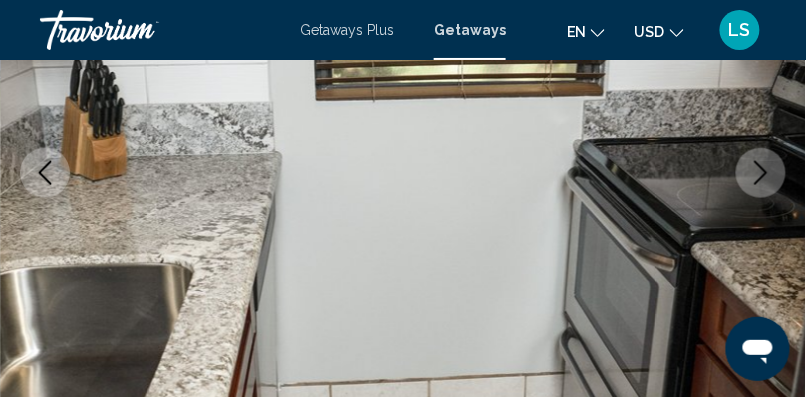 click 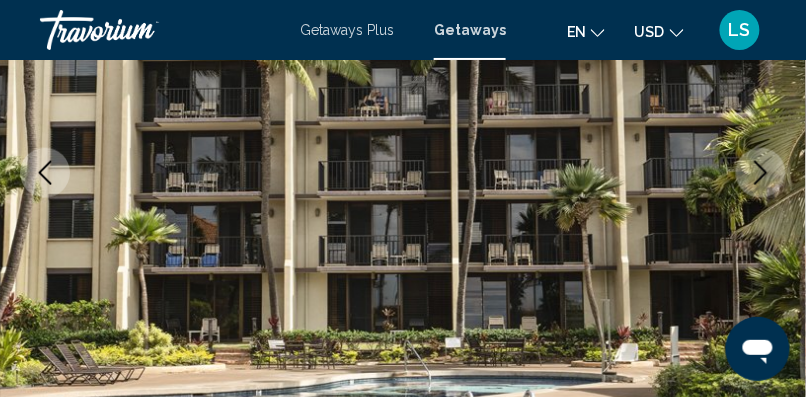 click 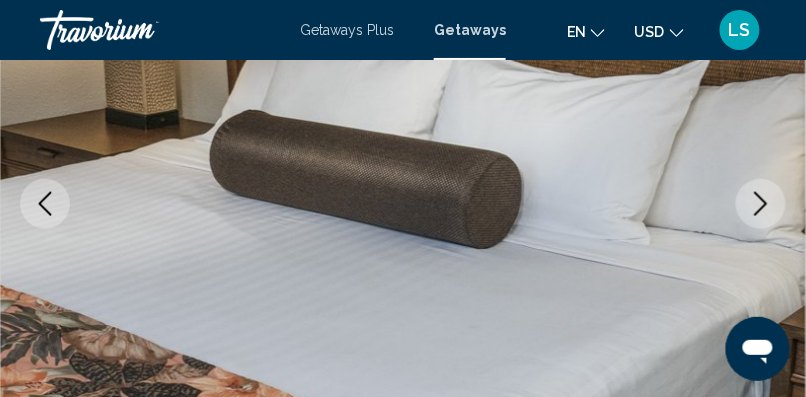 scroll, scrollTop: 330, scrollLeft: 0, axis: vertical 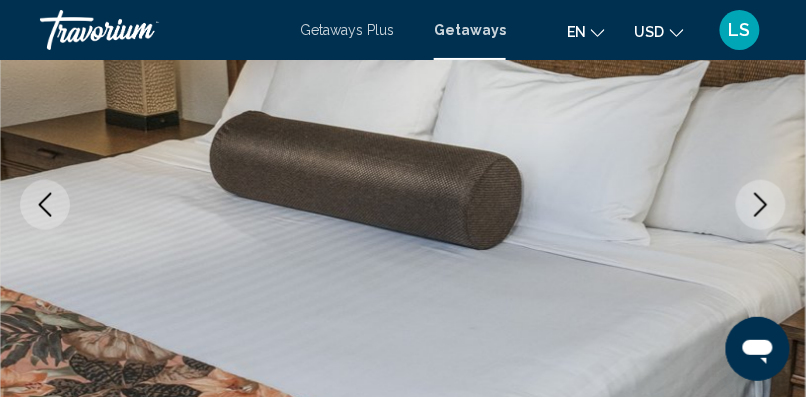 click 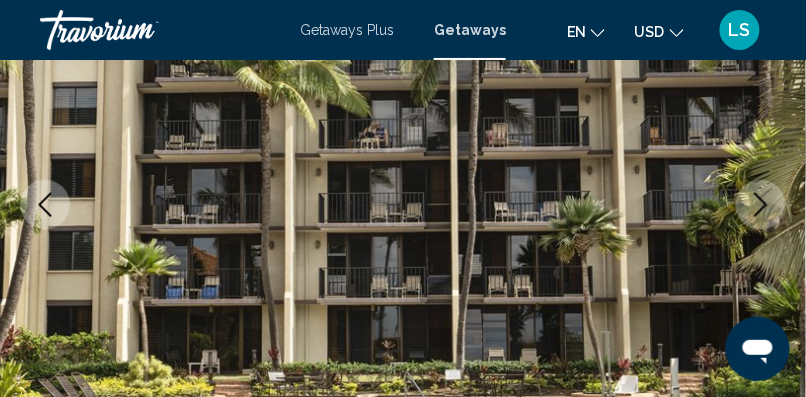 click 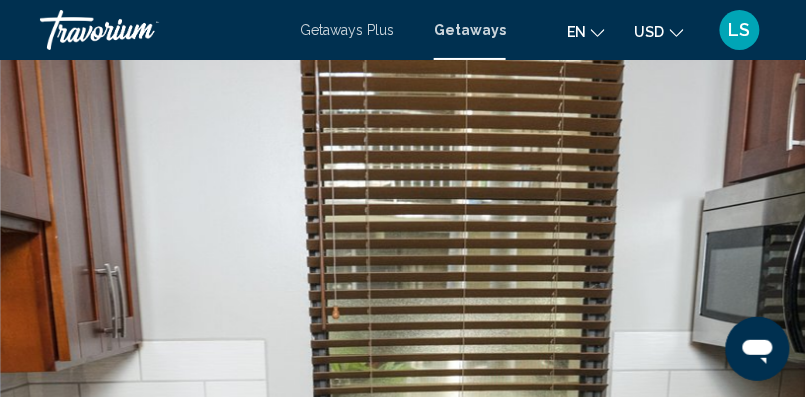 scroll, scrollTop: 0, scrollLeft: 0, axis: both 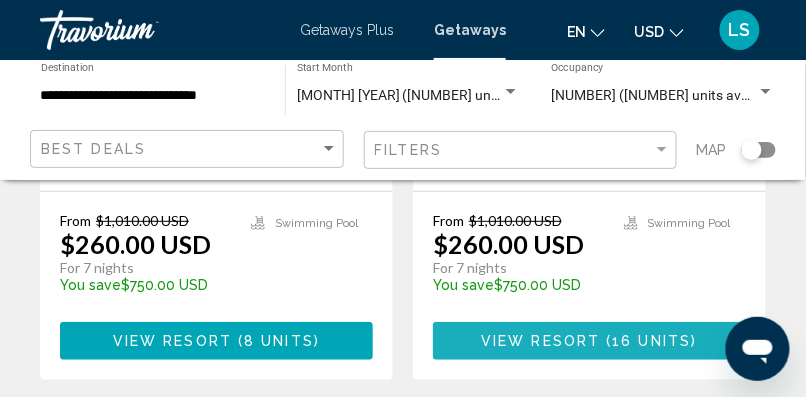 click on "View Resort    ( 16 units )" at bounding box center (589, 340) 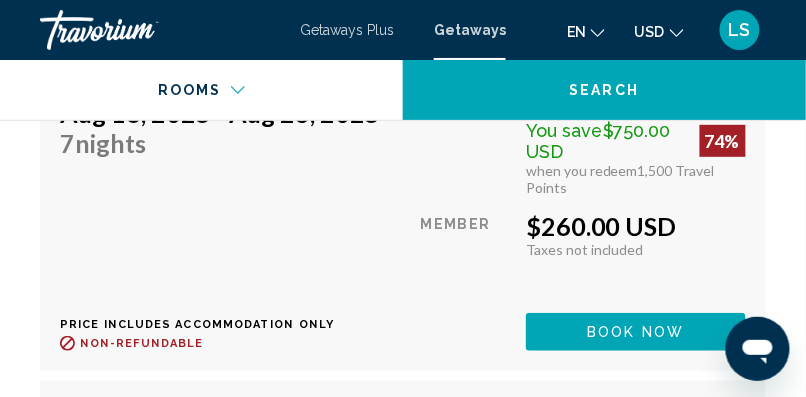 scroll, scrollTop: 4930, scrollLeft: 0, axis: vertical 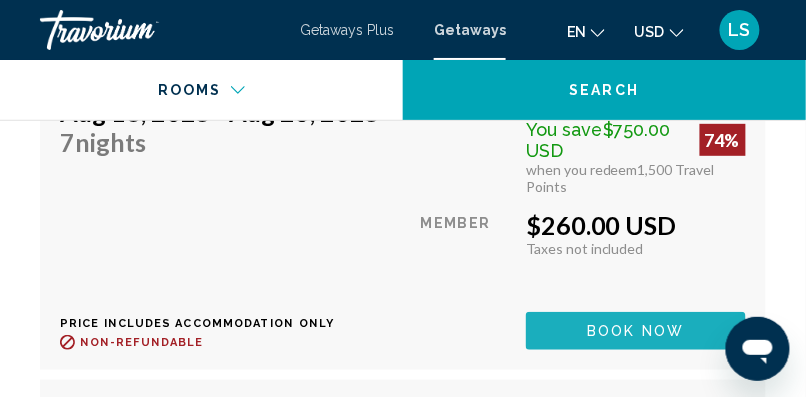 click on "Book now" at bounding box center (636, 332) 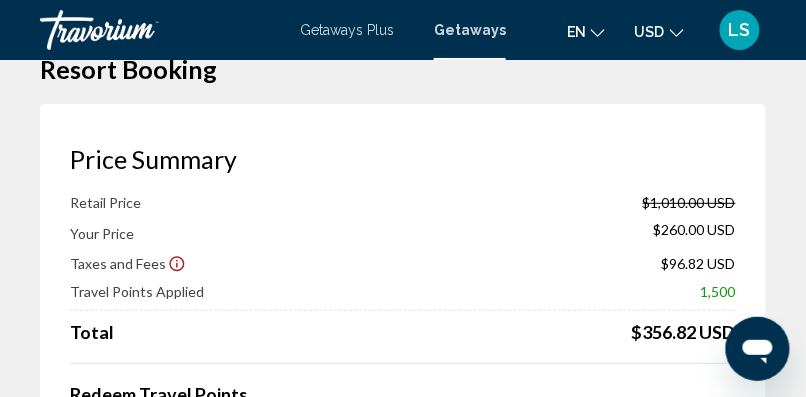 scroll, scrollTop: 0, scrollLeft: 0, axis: both 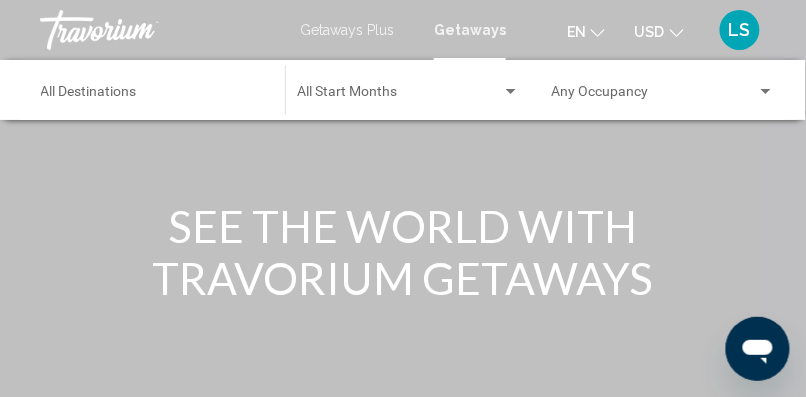 click on "Destination All Destinations" at bounding box center (153, 90) 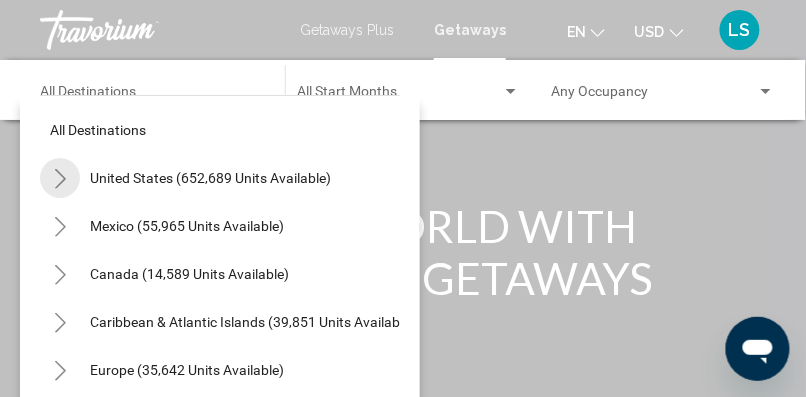 click 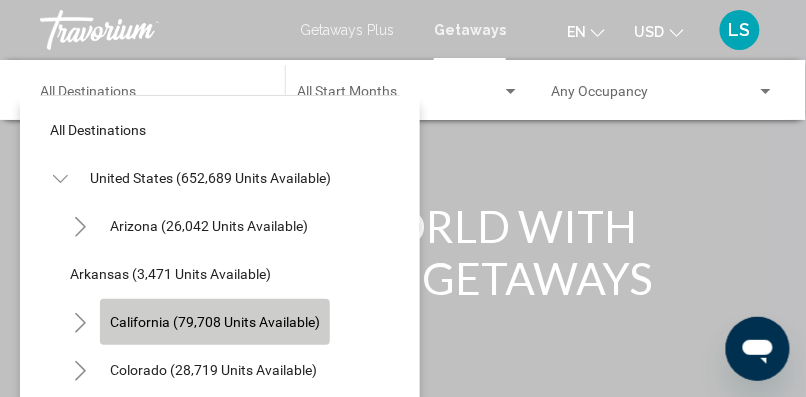 click on "California (79,708 units available)" 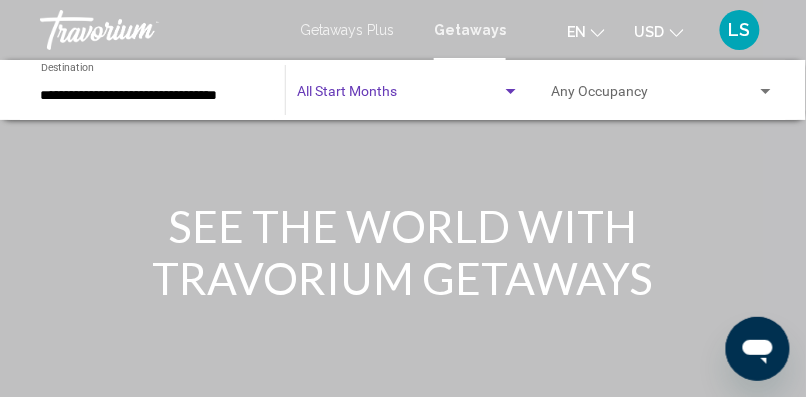 click at bounding box center [399, 96] 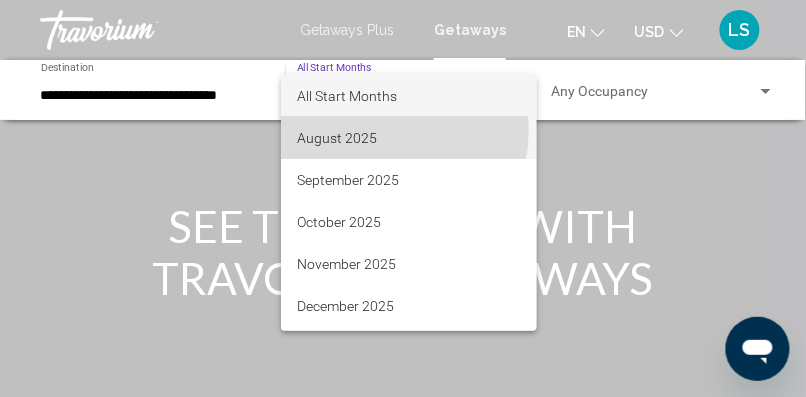 click on "August 2025" at bounding box center (409, 138) 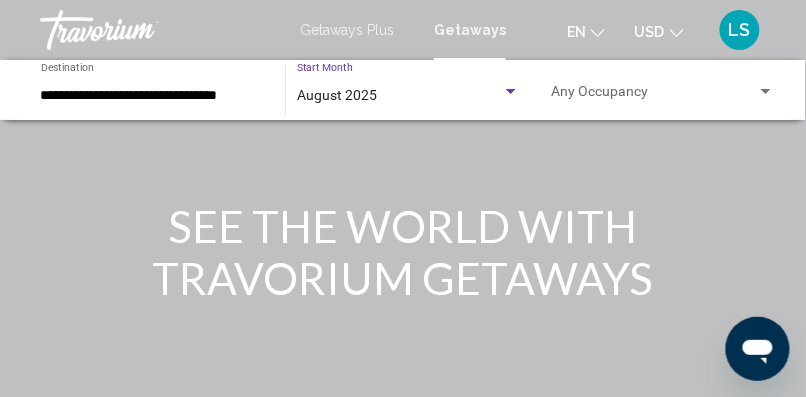 click at bounding box center (654, 96) 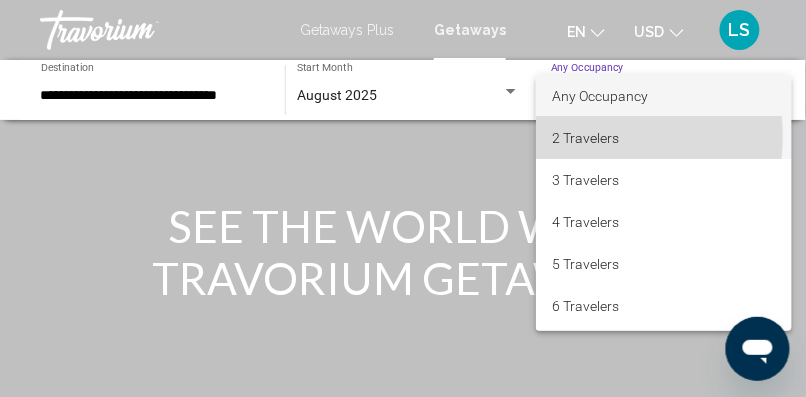 click on "2 Travelers" at bounding box center [664, 138] 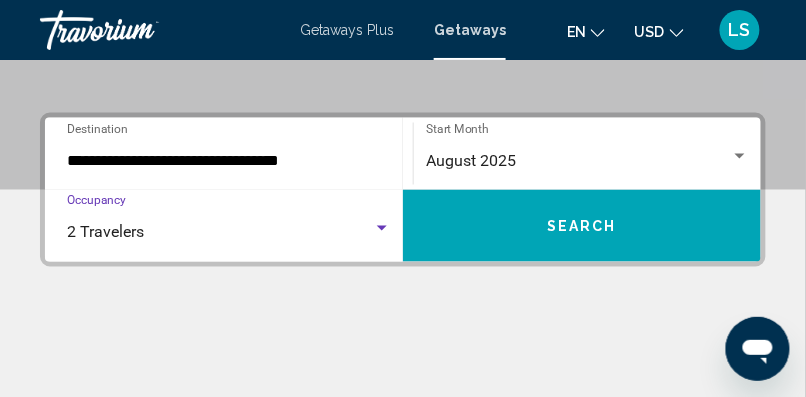 scroll, scrollTop: 418, scrollLeft: 0, axis: vertical 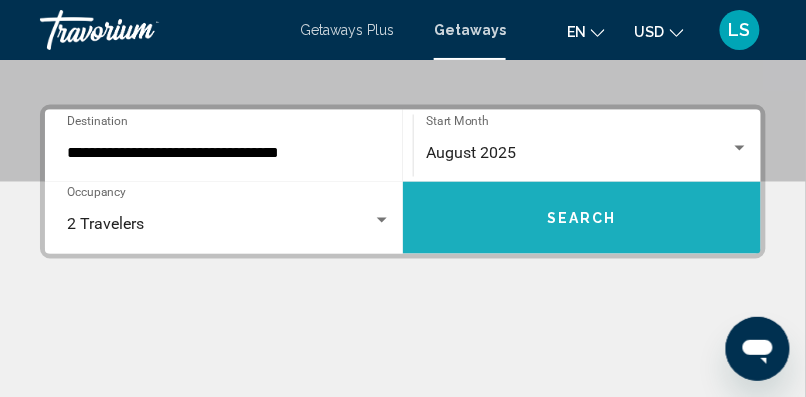 click on "Search" at bounding box center (582, 219) 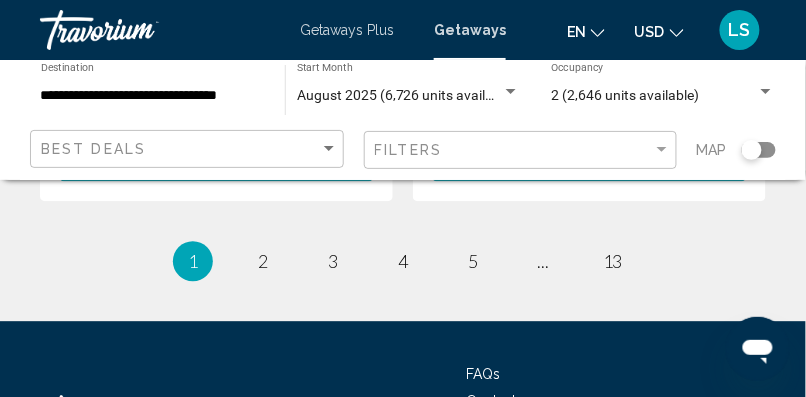 scroll, scrollTop: 4299, scrollLeft: 0, axis: vertical 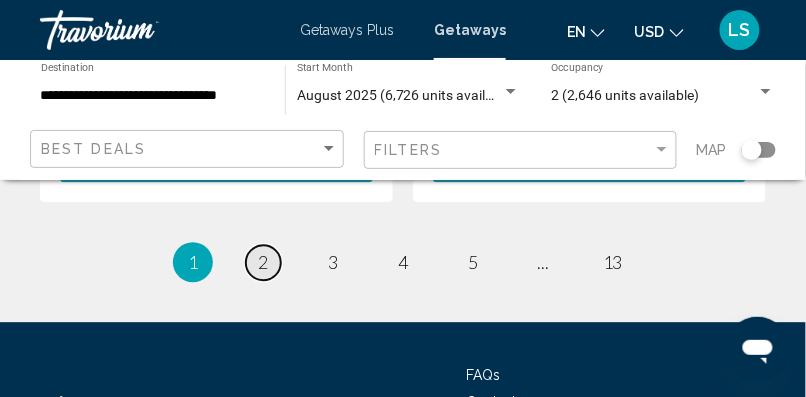 click on "2" at bounding box center (263, 262) 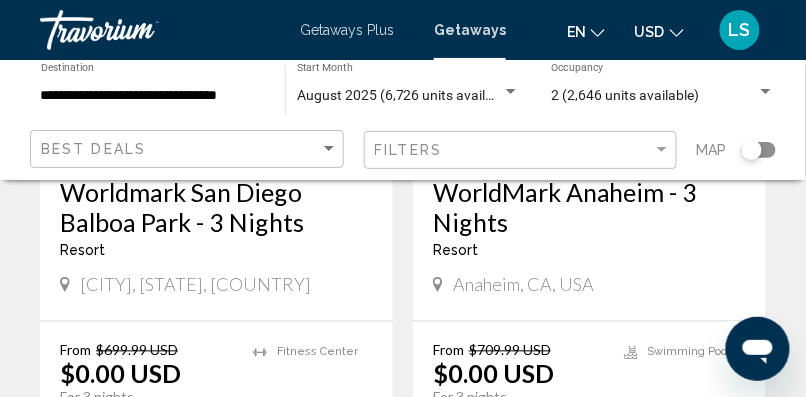 scroll, scrollTop: 430, scrollLeft: 0, axis: vertical 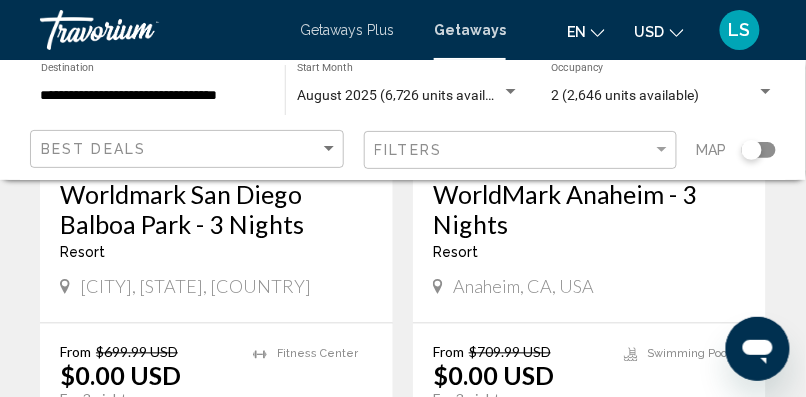 click on "Resort  -  This is an adults only resort" at bounding box center [216, 253] 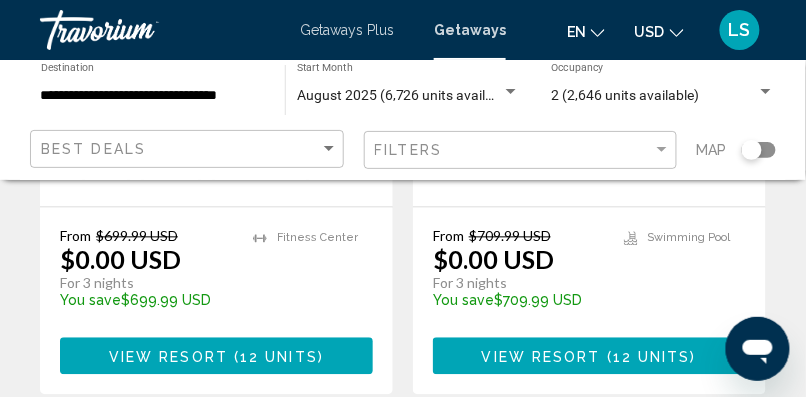 scroll, scrollTop: 548, scrollLeft: 0, axis: vertical 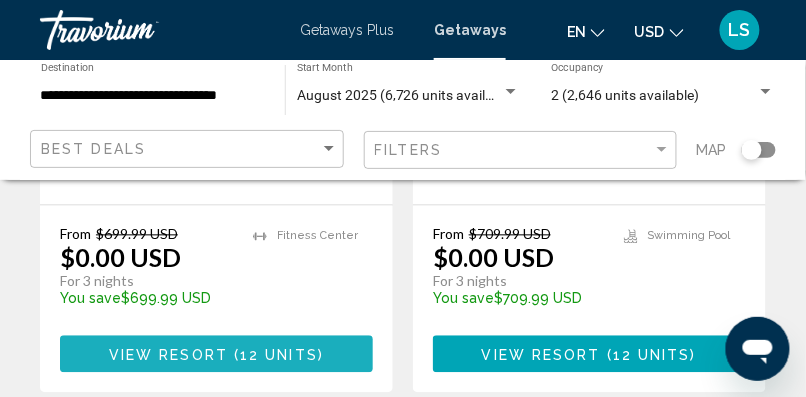 click on "View Resort" at bounding box center [168, 355] 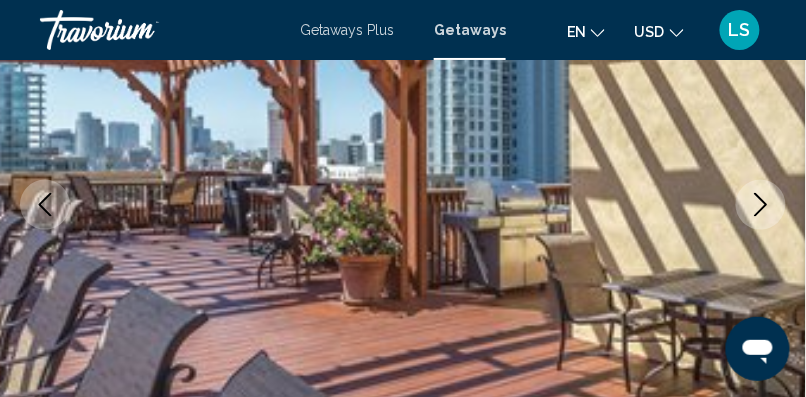scroll, scrollTop: 327, scrollLeft: 0, axis: vertical 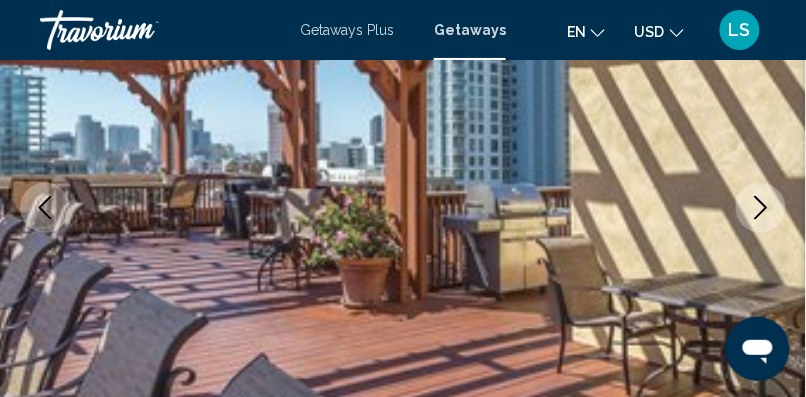 click 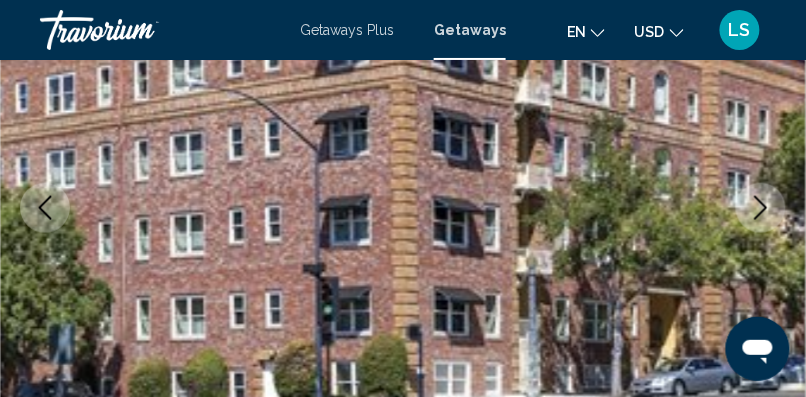 click 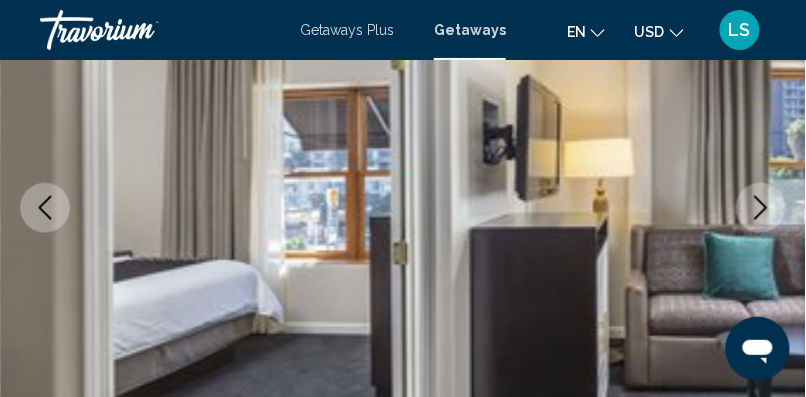 click 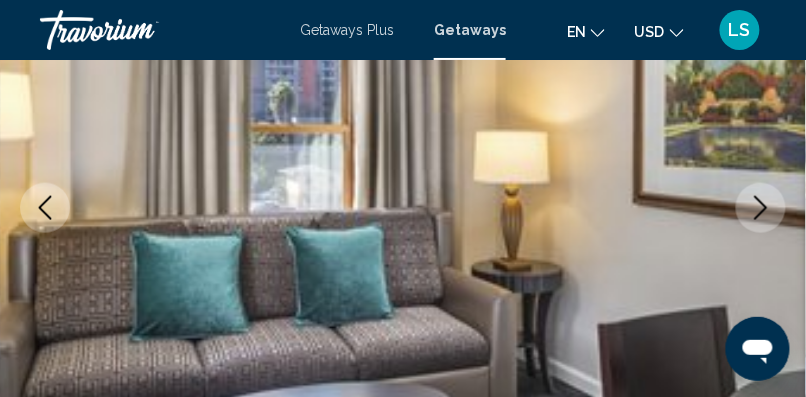 click 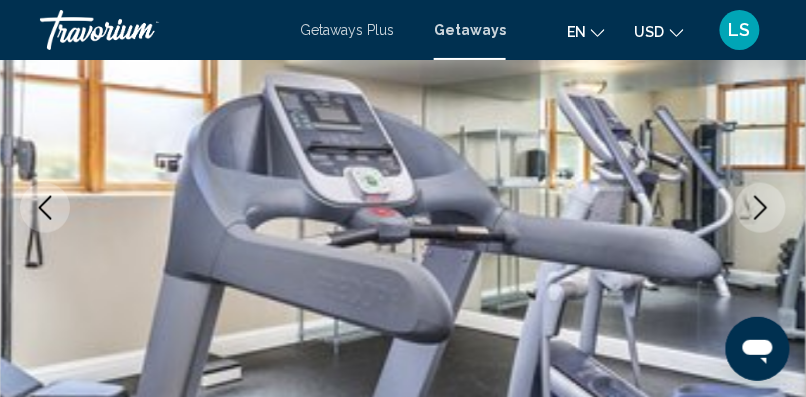 click 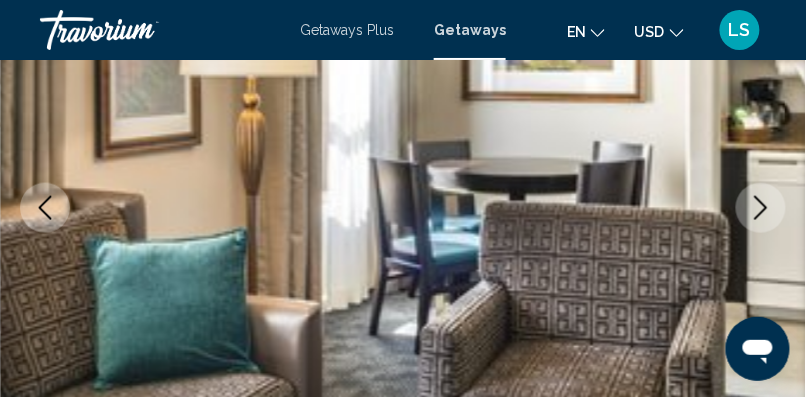 click 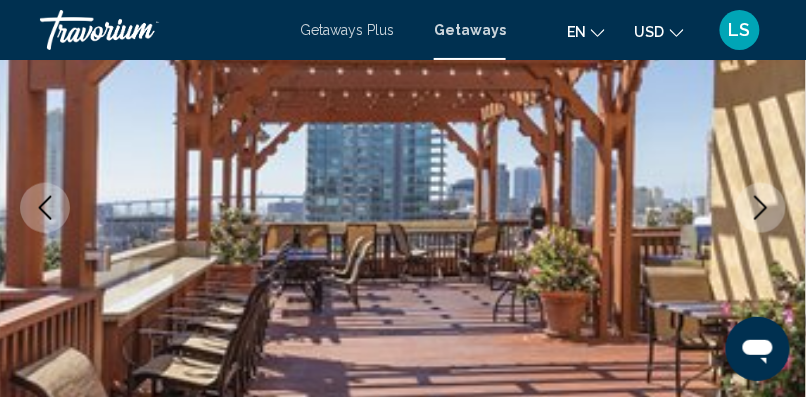click 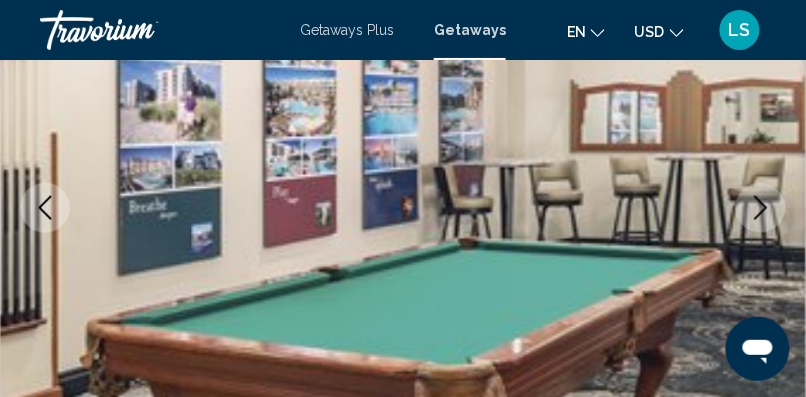 click 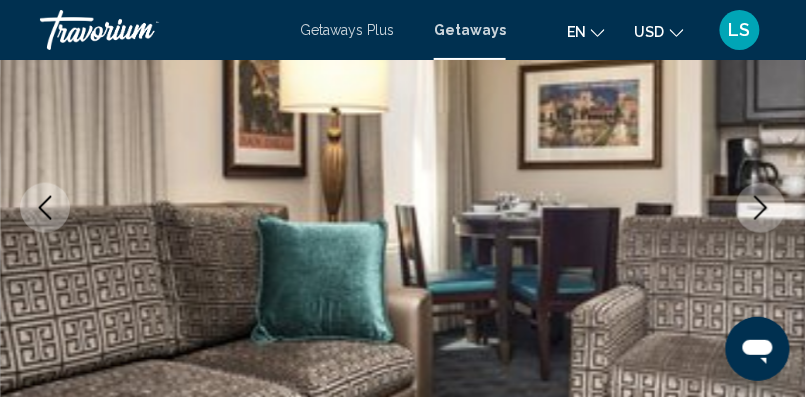 click 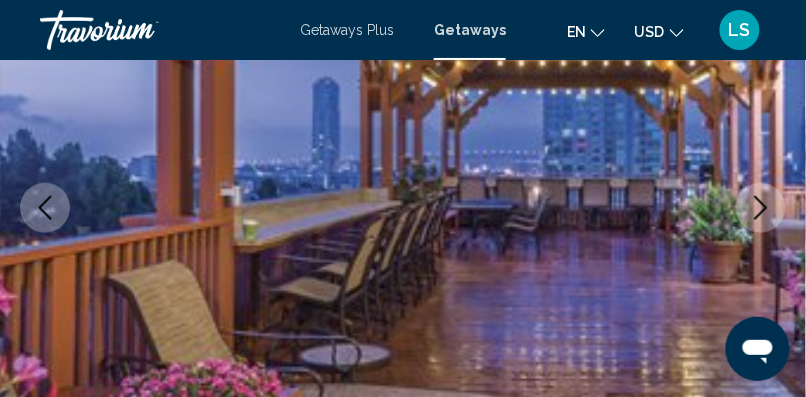 click 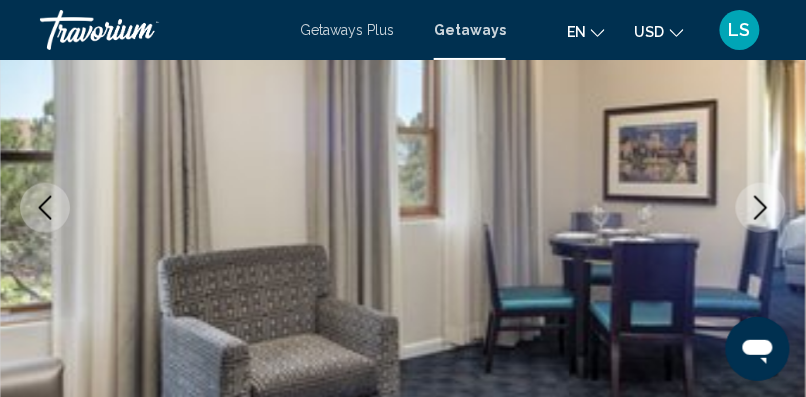 click 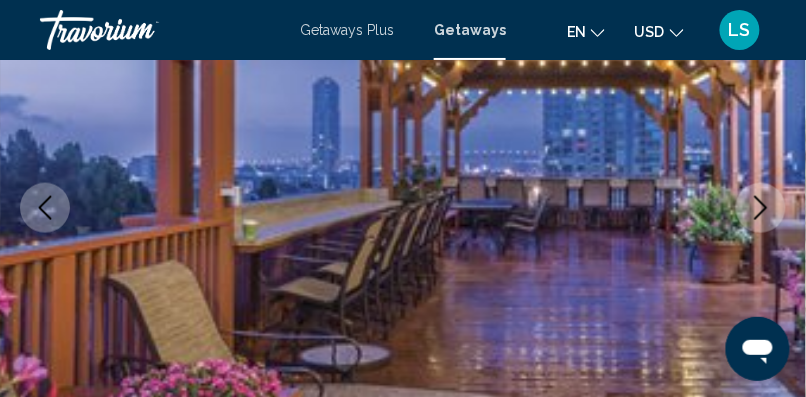 click 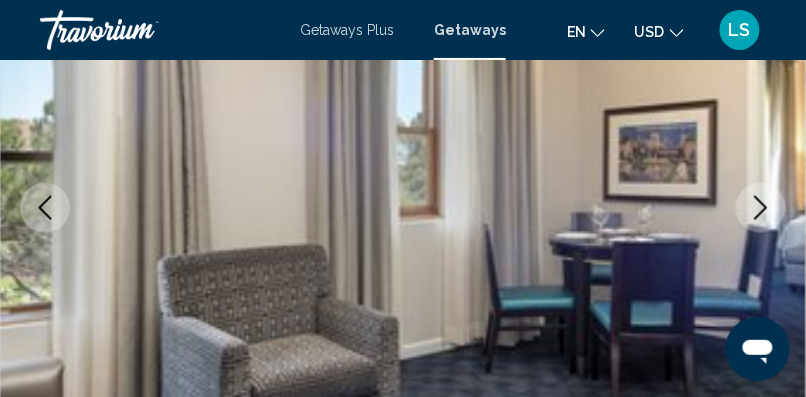 click 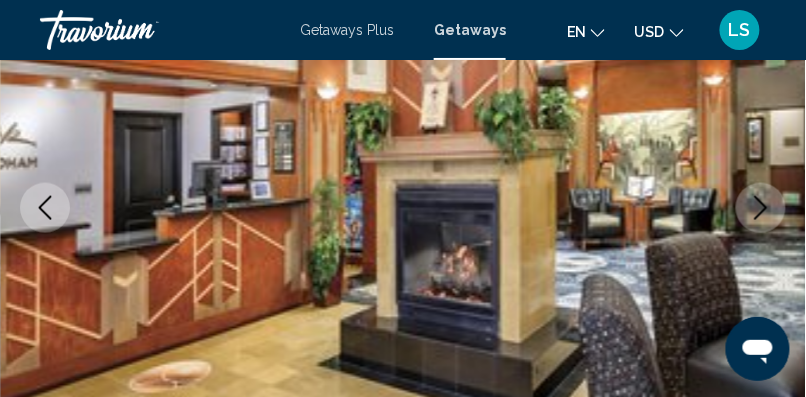 click 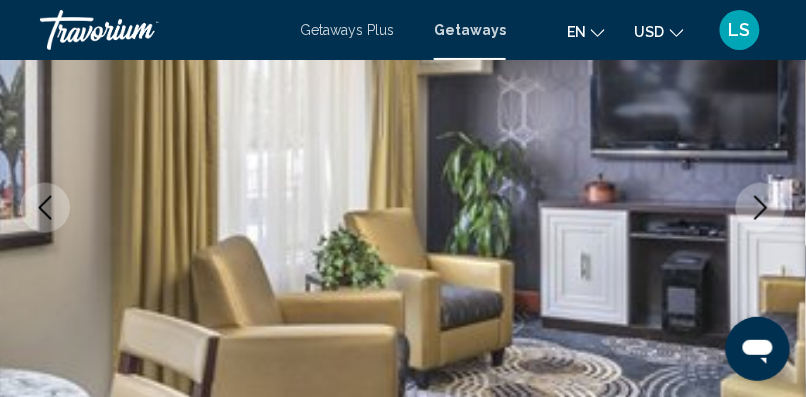 click 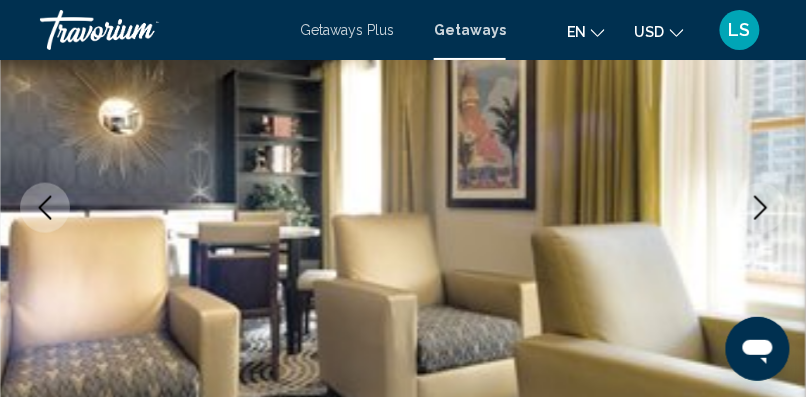 click 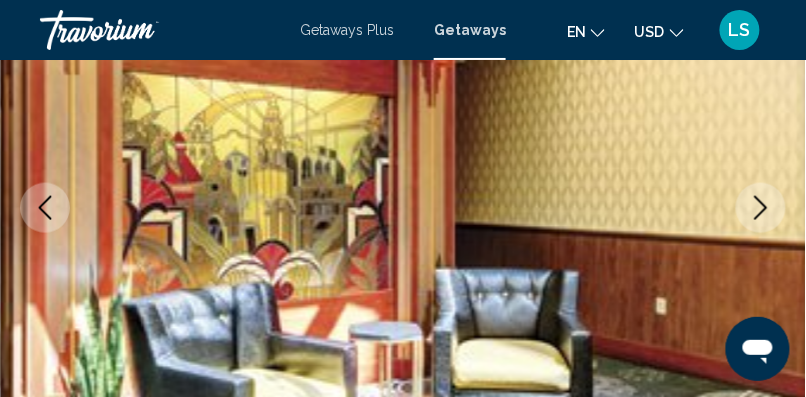 click 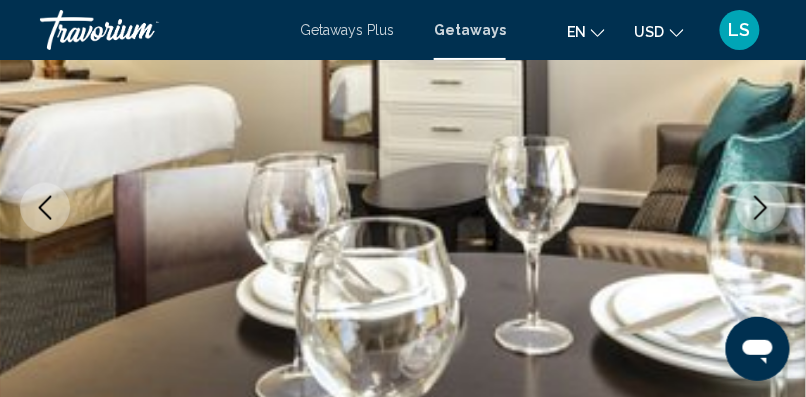 click 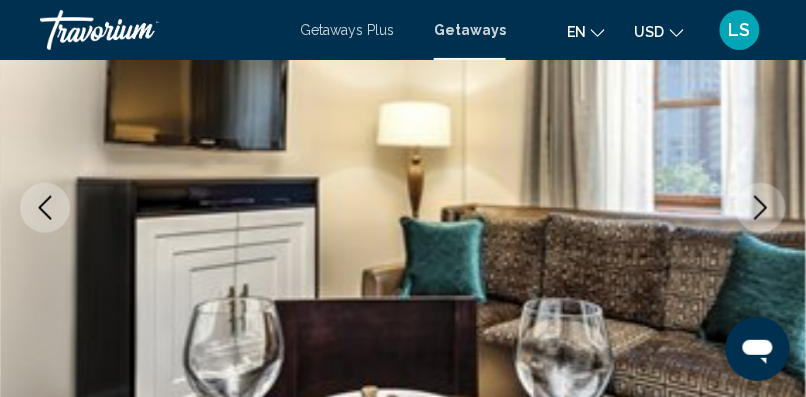 click 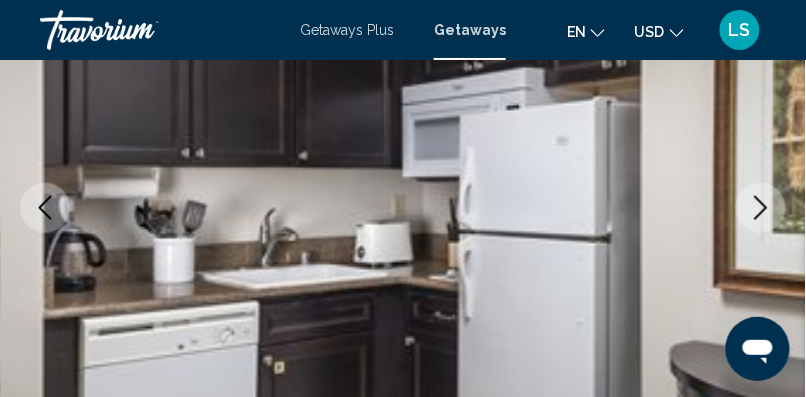 click 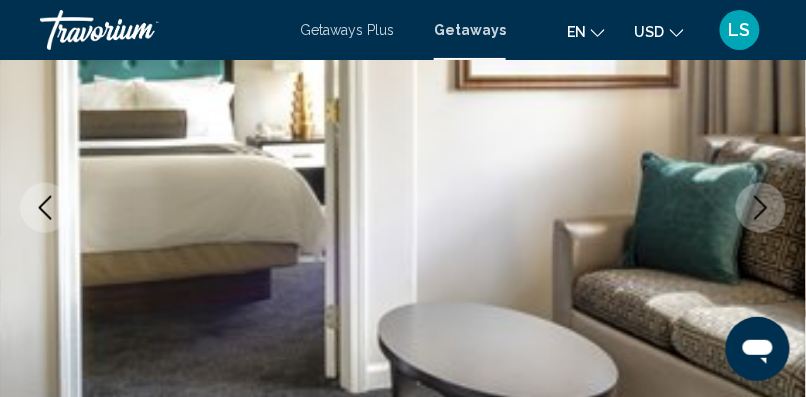 click 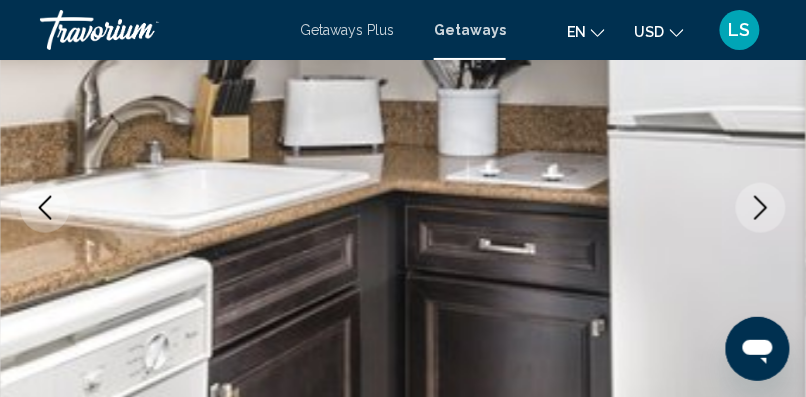 click 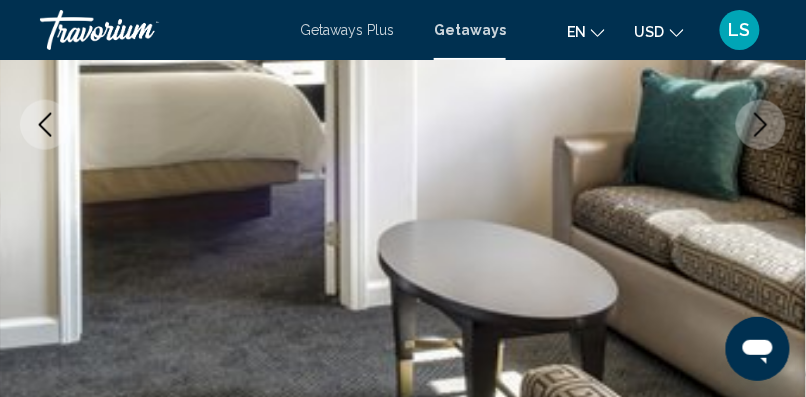 scroll, scrollTop: 412, scrollLeft: 0, axis: vertical 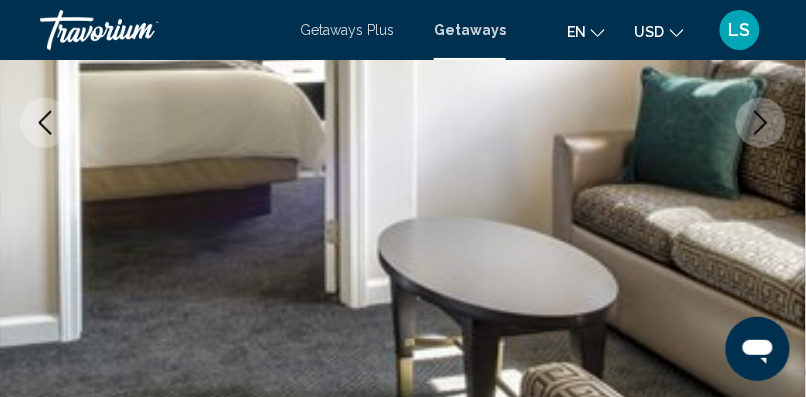 click 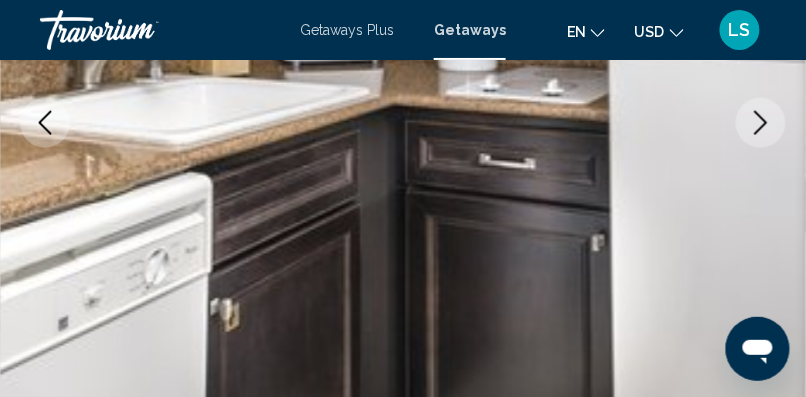 click 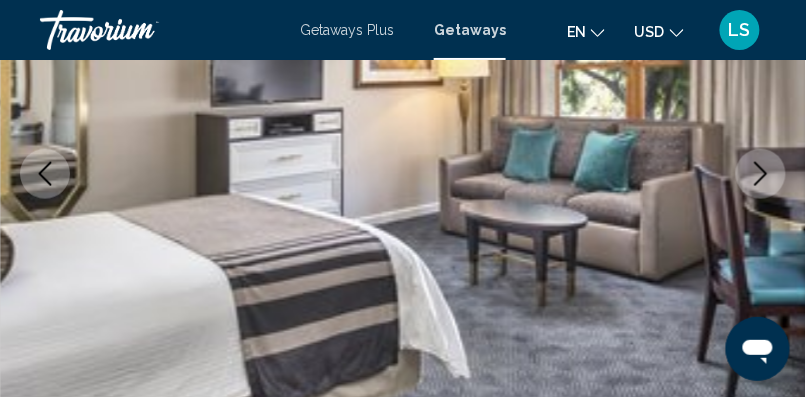 scroll, scrollTop: 383, scrollLeft: 0, axis: vertical 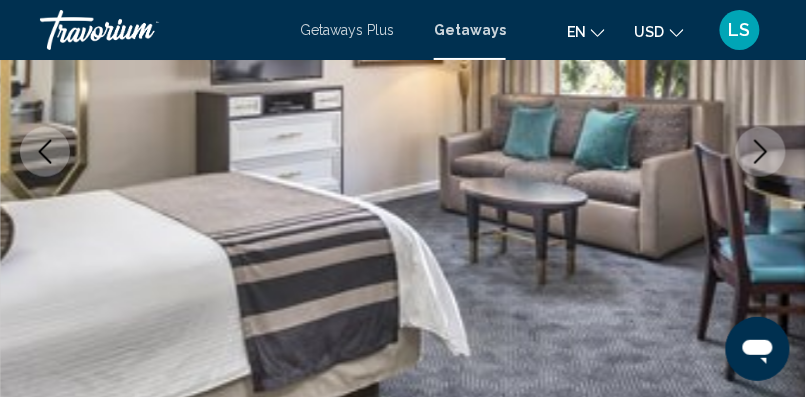 click 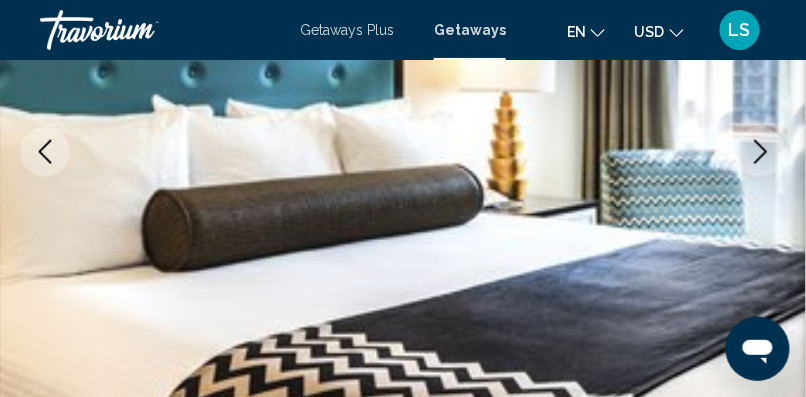 click 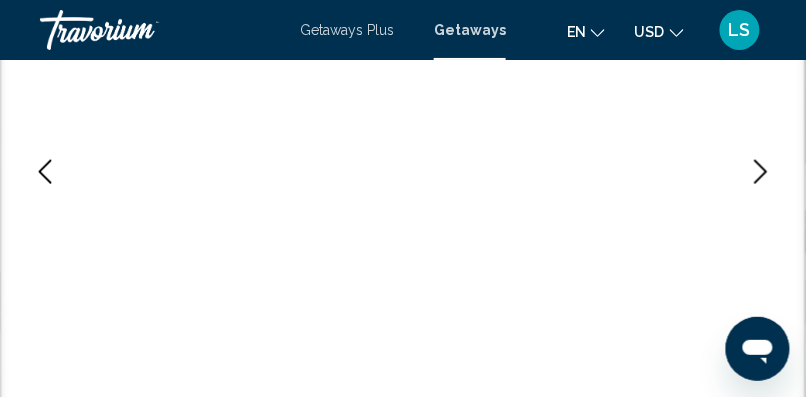 scroll, scrollTop: 341, scrollLeft: 0, axis: vertical 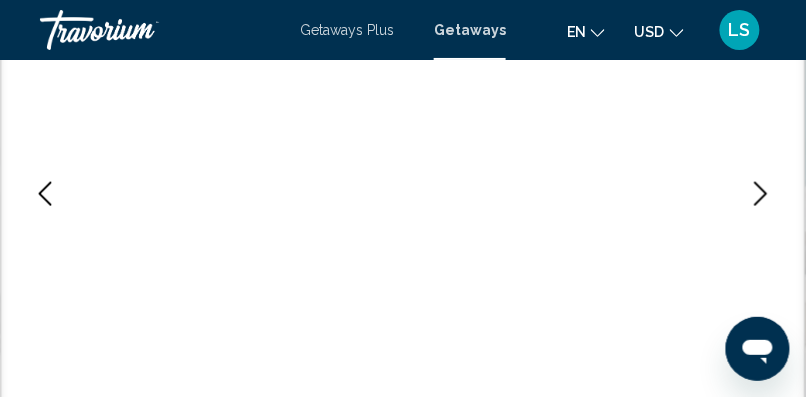 click 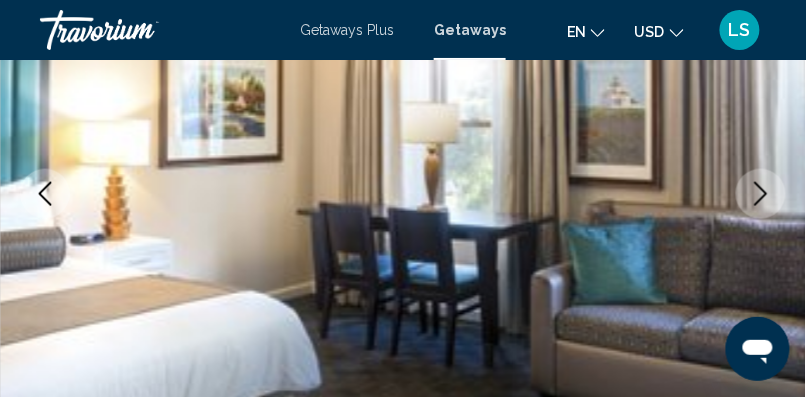 click 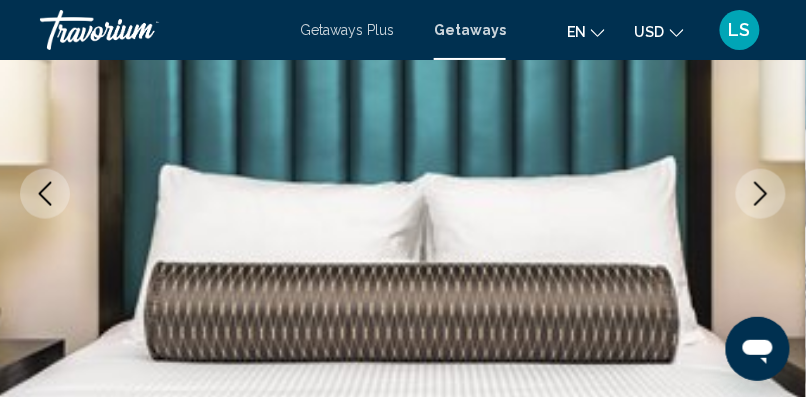 click 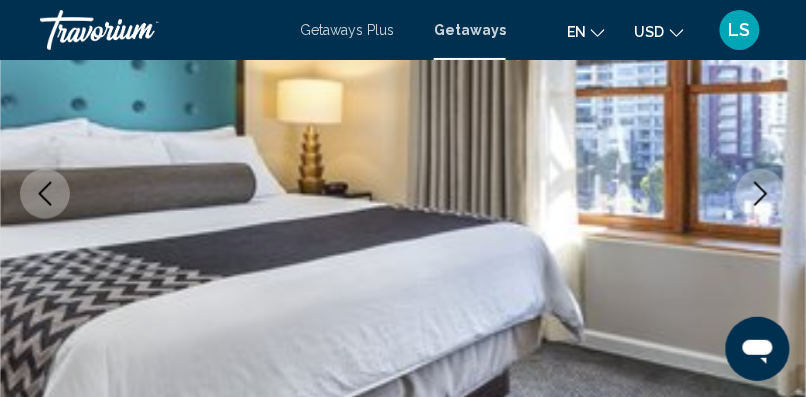 click 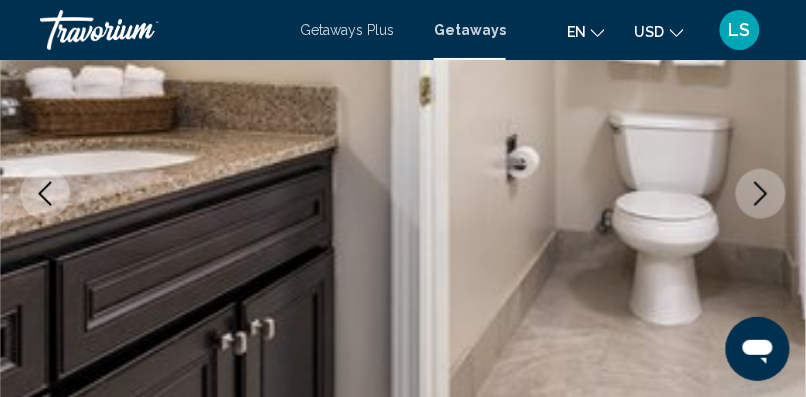 click 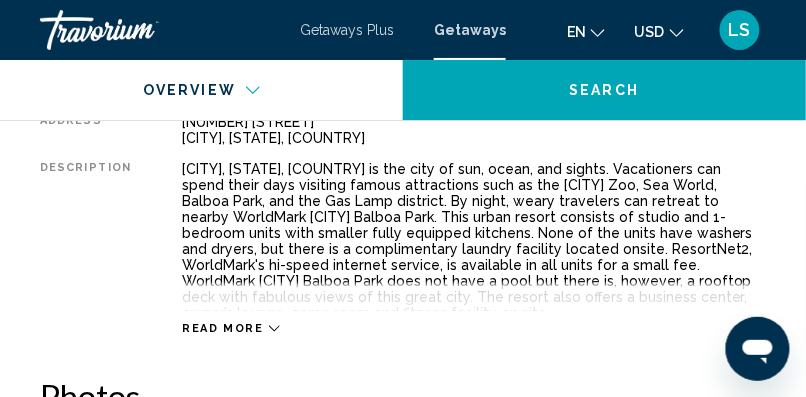 scroll, scrollTop: 1036, scrollLeft: 0, axis: vertical 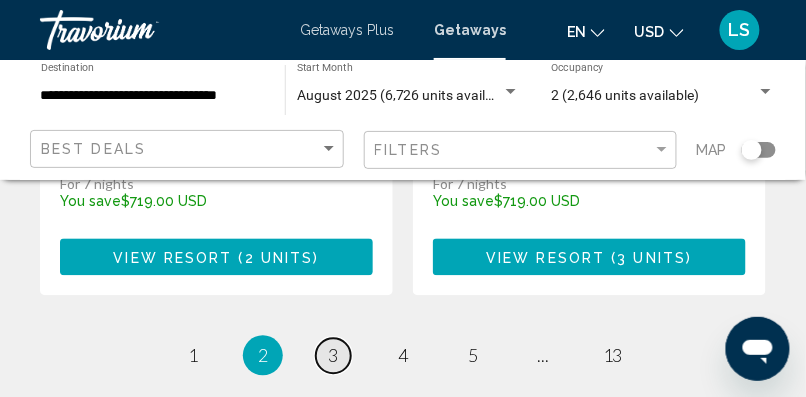 click on "page  3" at bounding box center (333, 356) 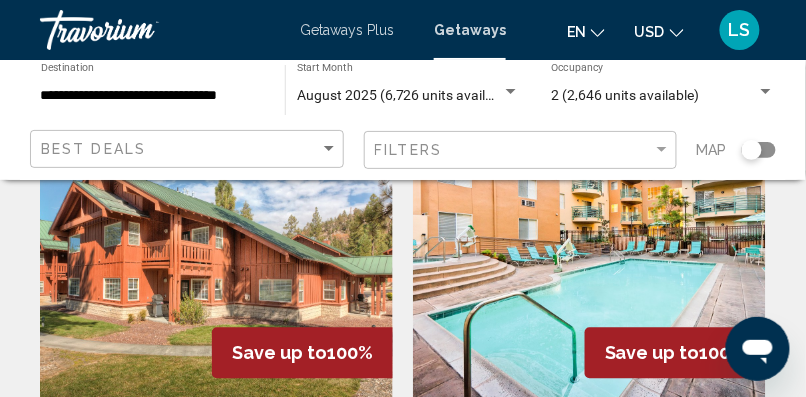 scroll, scrollTop: 2965, scrollLeft: 0, axis: vertical 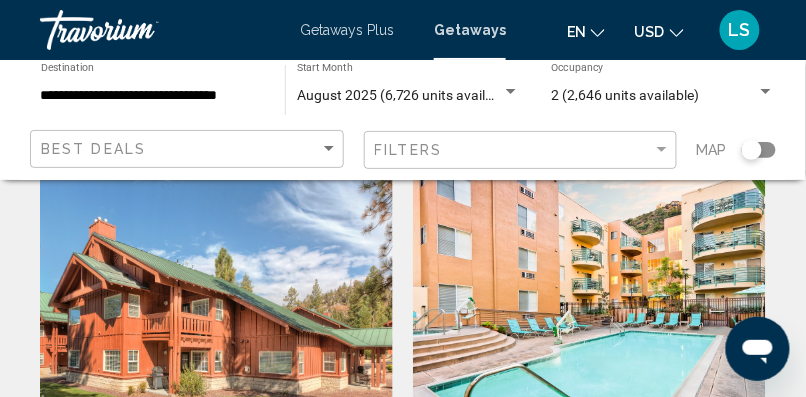 click at bounding box center (589, 311) 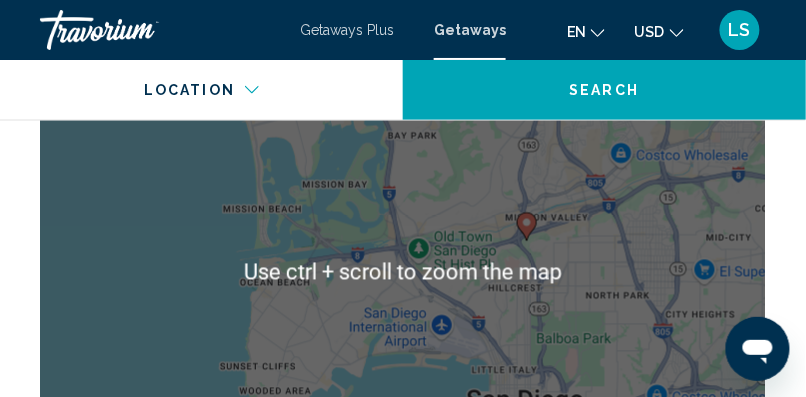 scroll, scrollTop: 4109, scrollLeft: 0, axis: vertical 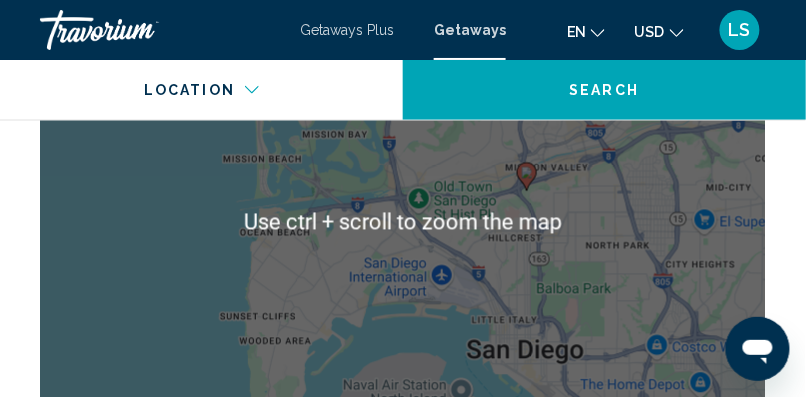 click on "To activate drag with keyboard, press Alt + Enter. Once in keyboard drag state, use the arrow keys to move the marker. To complete the drag, press the Enter key. To cancel, press Escape." at bounding box center [403, 222] 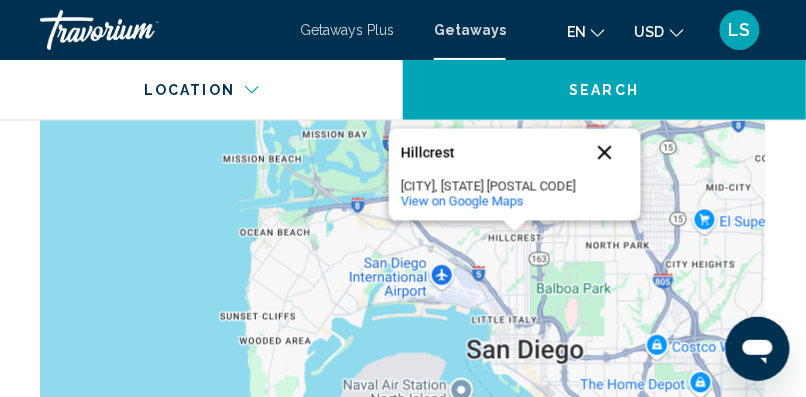 click at bounding box center (605, 153) 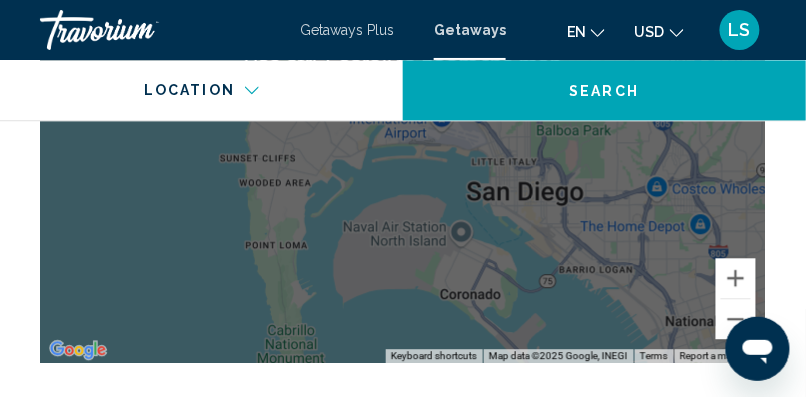 scroll, scrollTop: 4269, scrollLeft: 0, axis: vertical 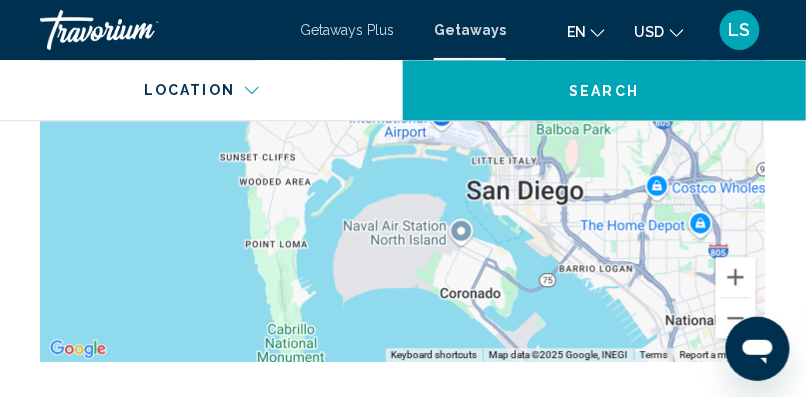 click on "To activate drag with keyboard, press Alt + Enter. Once in keyboard drag state, use the arrow keys to move the marker. To complete the drag, press the Enter key. To cancel, press Escape." at bounding box center [403, 62] 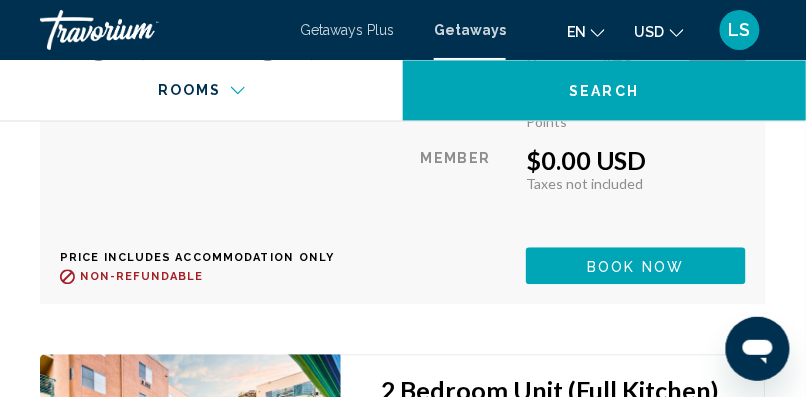 scroll, scrollTop: 5469, scrollLeft: 0, axis: vertical 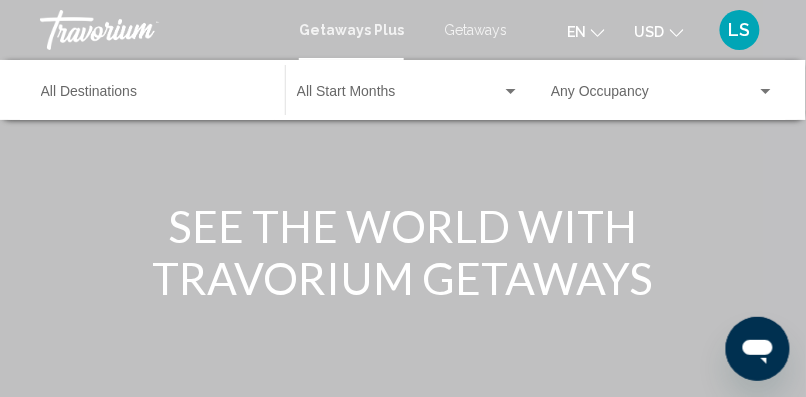 click on "Destination All Destinations" at bounding box center (153, 90) 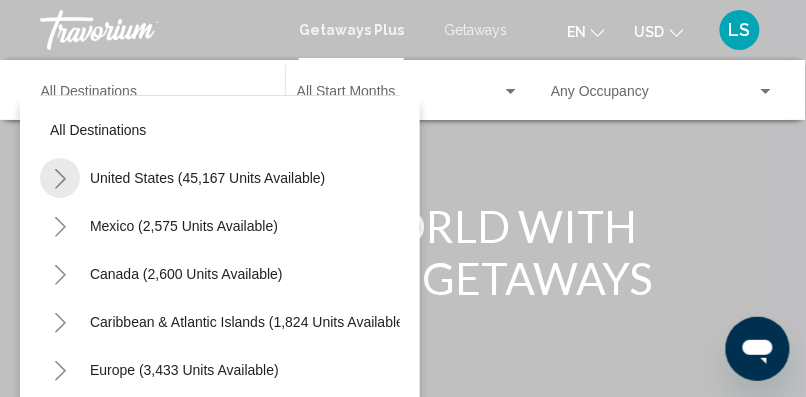 click 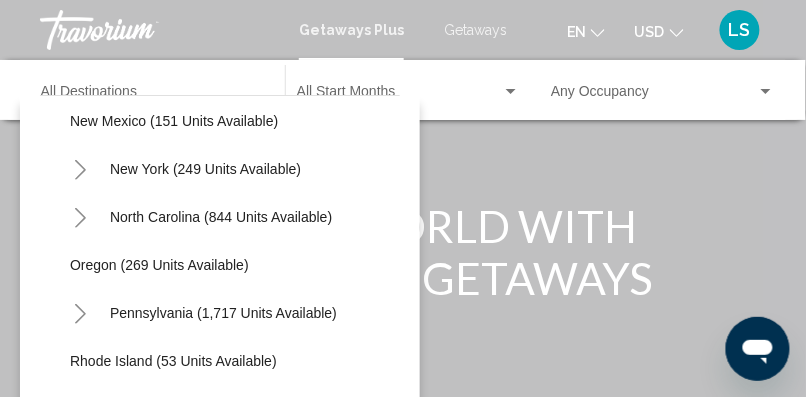 scroll, scrollTop: 1307, scrollLeft: 0, axis: vertical 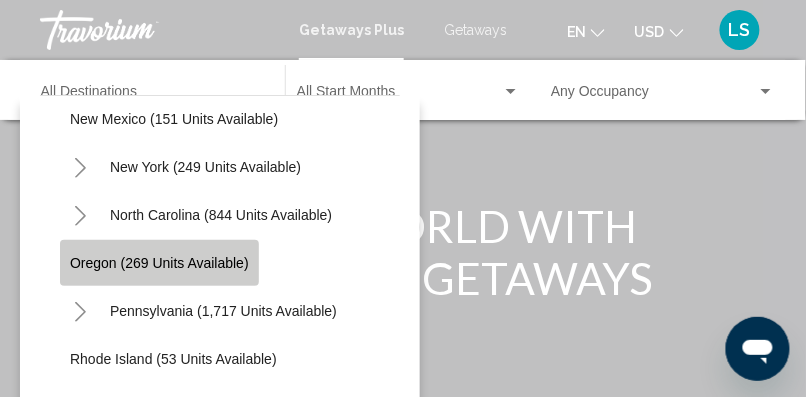 click on "Oregon (269 units available)" 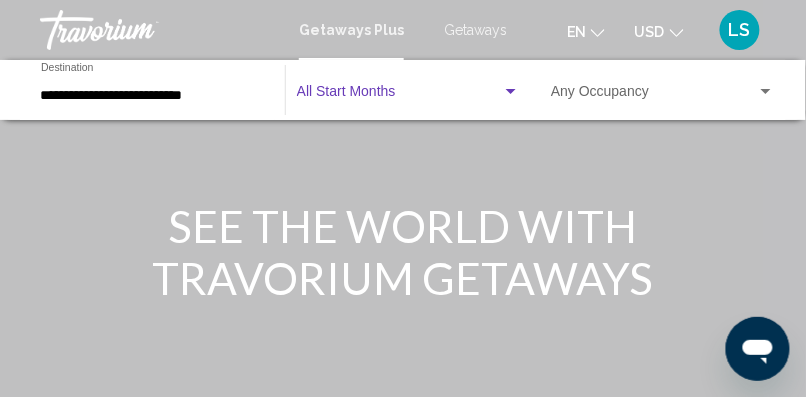 click at bounding box center (399, 96) 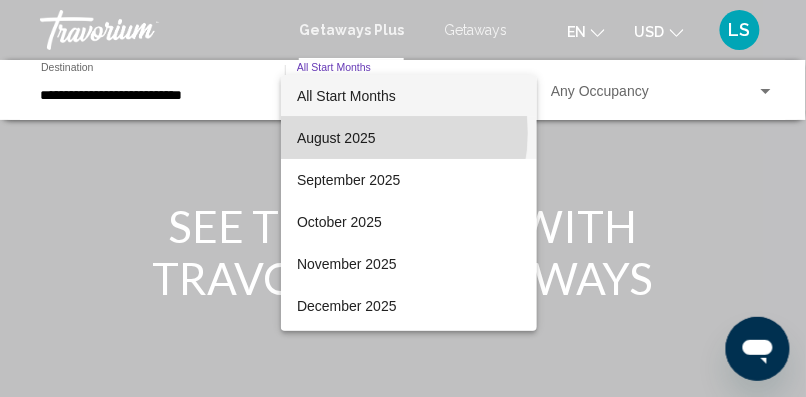 click on "August 2025" at bounding box center [409, 138] 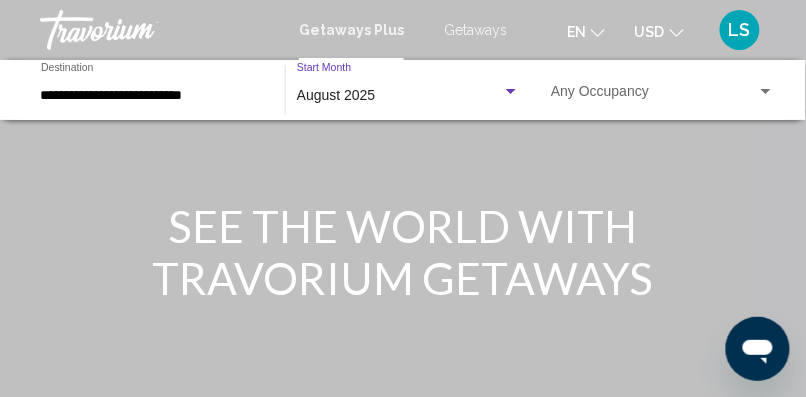 click at bounding box center [654, 96] 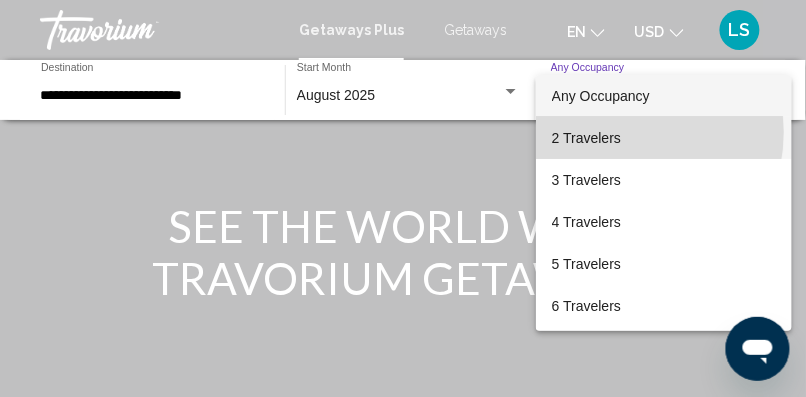 click on "2 Travelers" at bounding box center [664, 138] 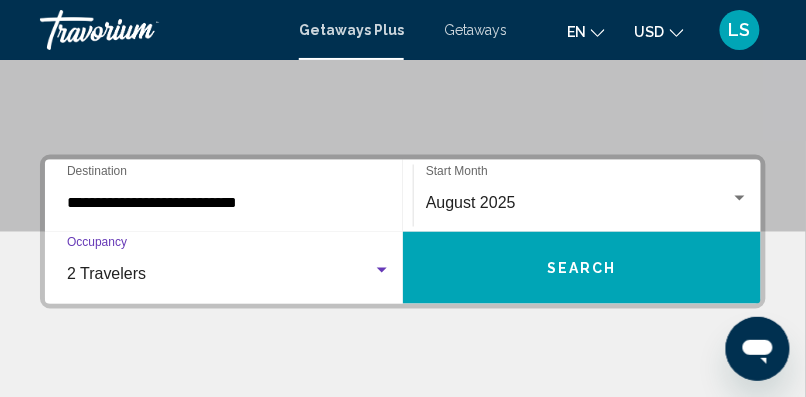 scroll, scrollTop: 370, scrollLeft: 0, axis: vertical 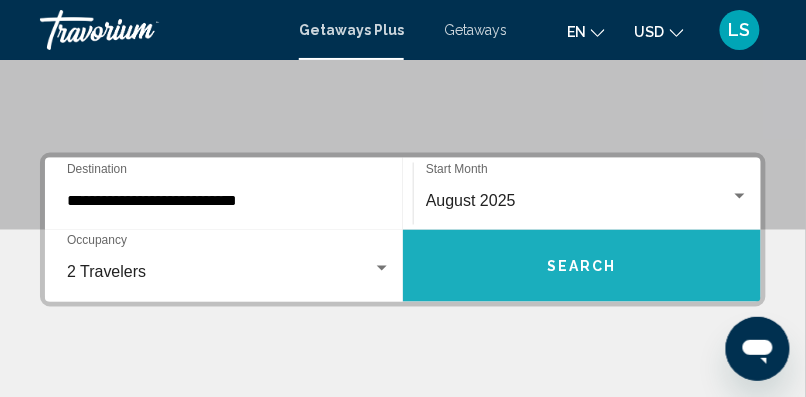 click on "Search" at bounding box center (582, 267) 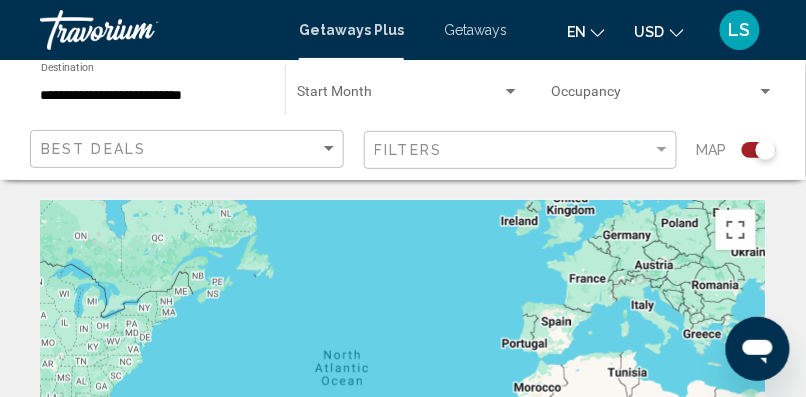 click on "Getaways" at bounding box center (475, 30) 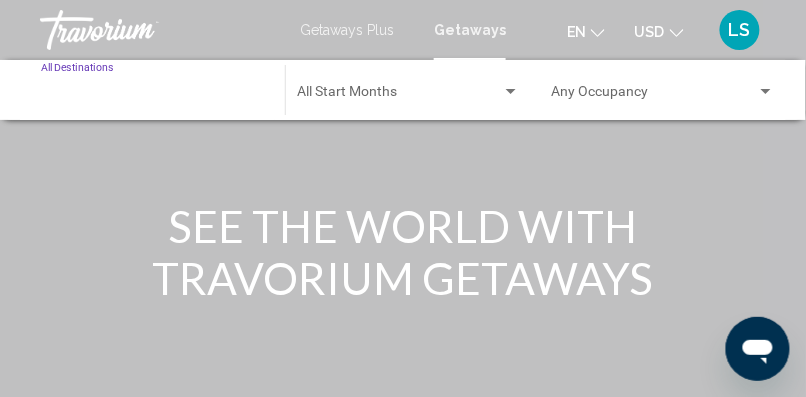 click on "Destination All Destinations" at bounding box center (153, 96) 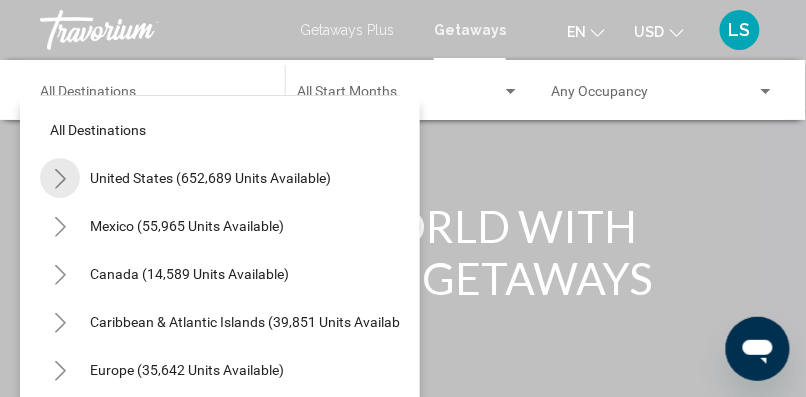 click 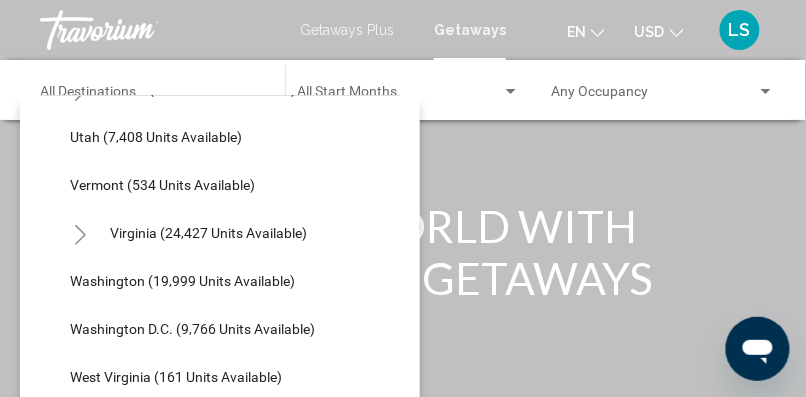 scroll, scrollTop: 1870, scrollLeft: 0, axis: vertical 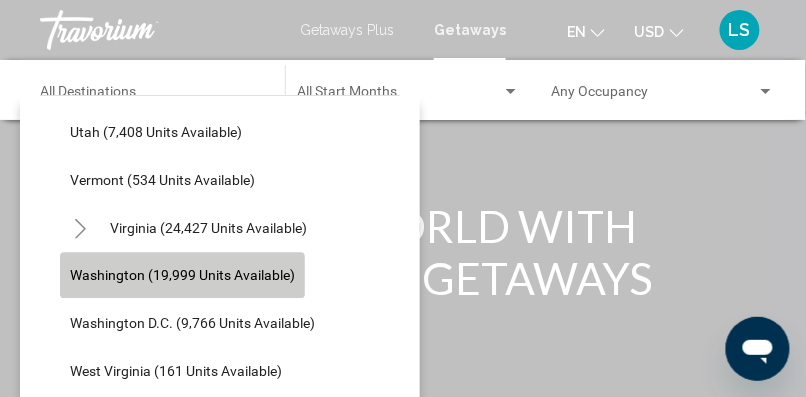 click on "Washington (19,999 units available)" 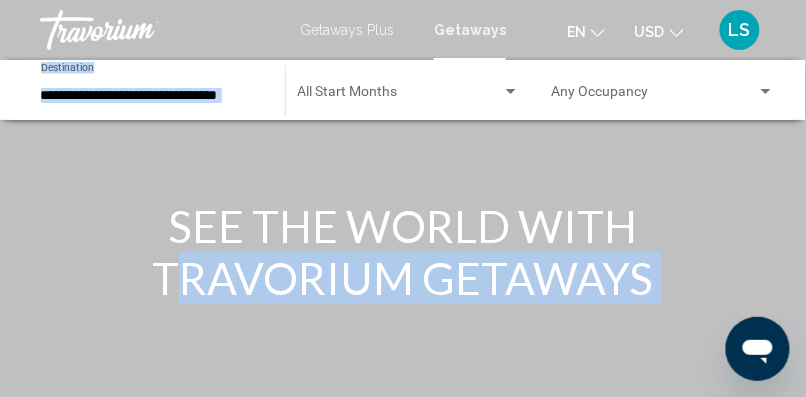 drag, startPoint x: 152, startPoint y: 280, endPoint x: 370, endPoint y: 96, distance: 285.2718 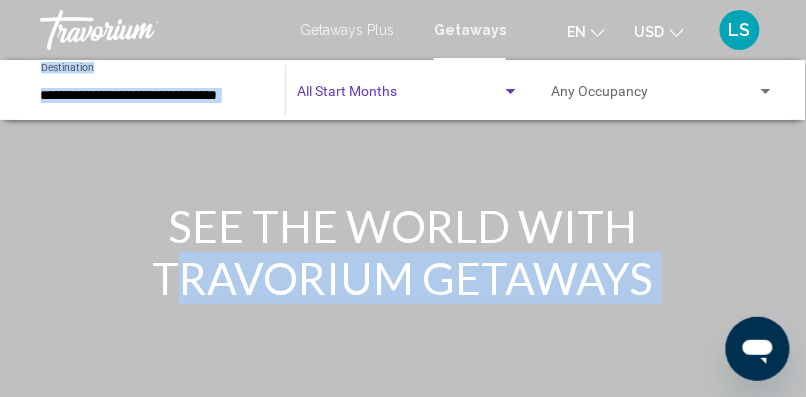 click at bounding box center [399, 96] 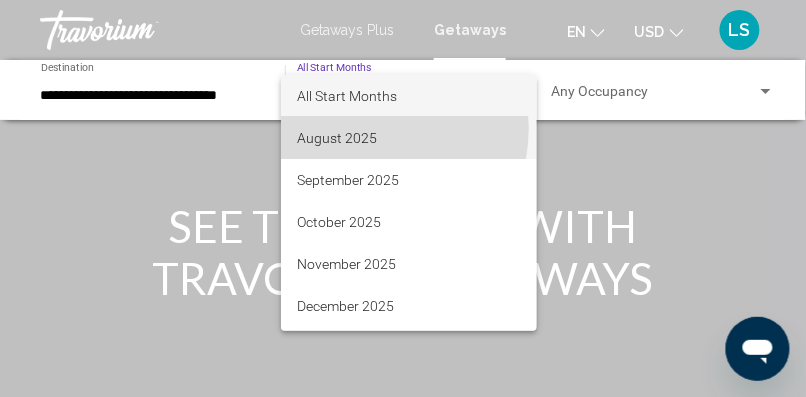 click on "August 2025" at bounding box center [409, 138] 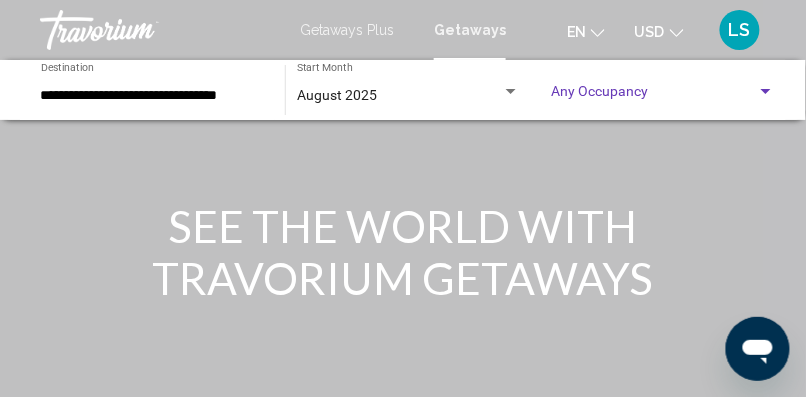 click at bounding box center [654, 96] 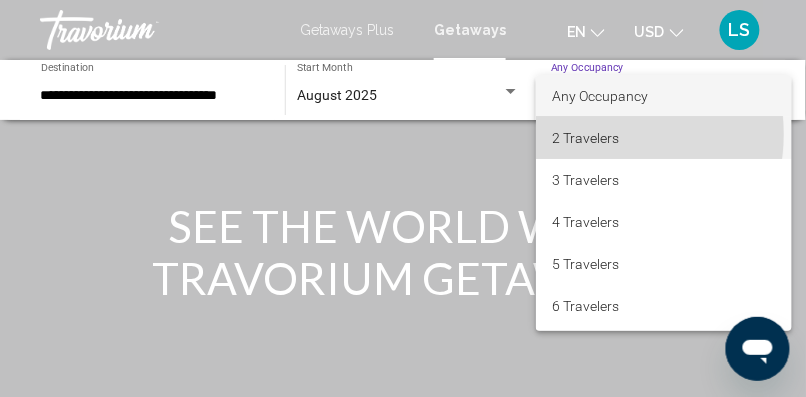 click on "2 Travelers" at bounding box center [664, 138] 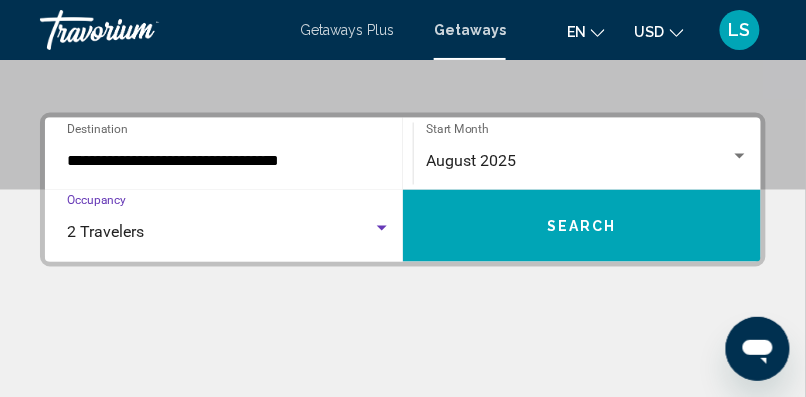 scroll, scrollTop: 410, scrollLeft: 0, axis: vertical 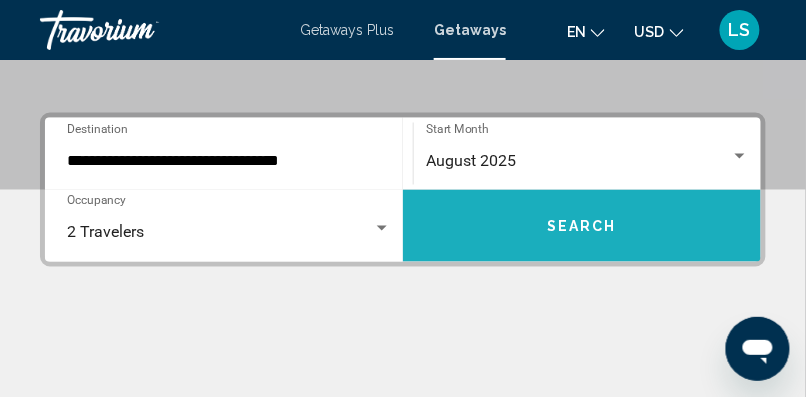 click on "Search" at bounding box center (582, 227) 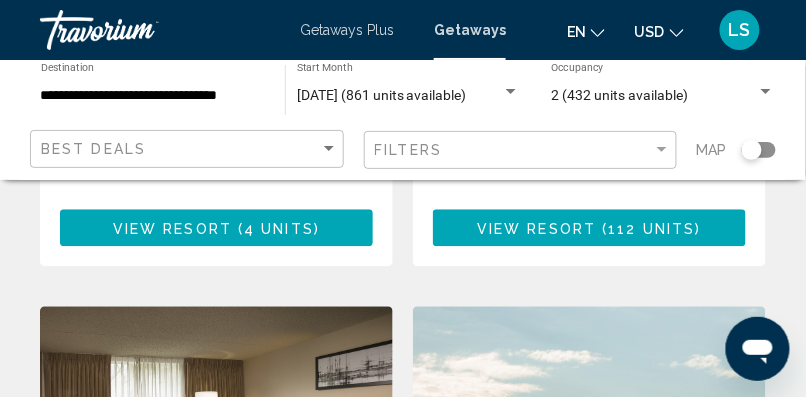 scroll, scrollTop: 676, scrollLeft: 0, axis: vertical 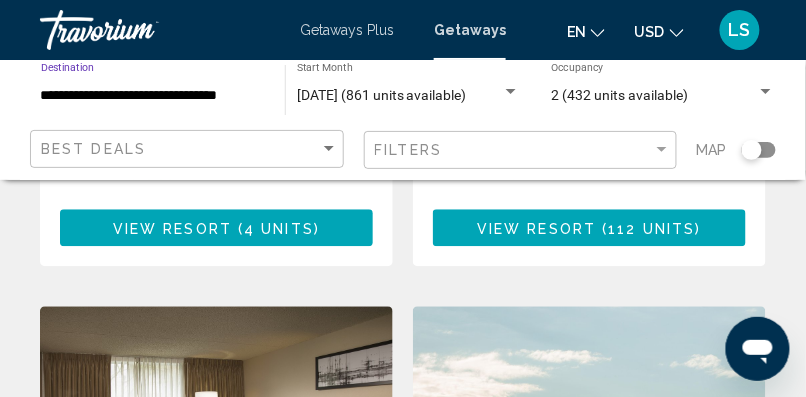 click on "**********" at bounding box center (153, 96) 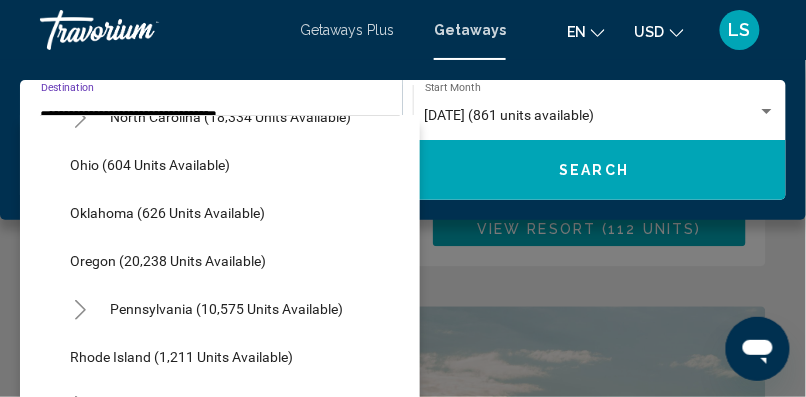 scroll, scrollTop: 1470, scrollLeft: 0, axis: vertical 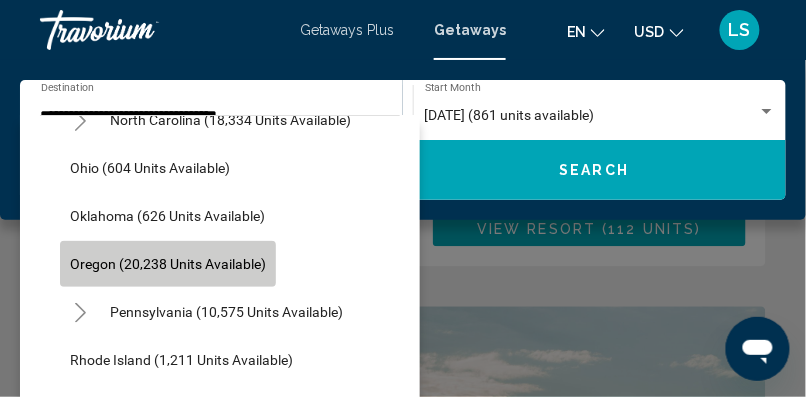 click on "Oregon (20,238 units available)" 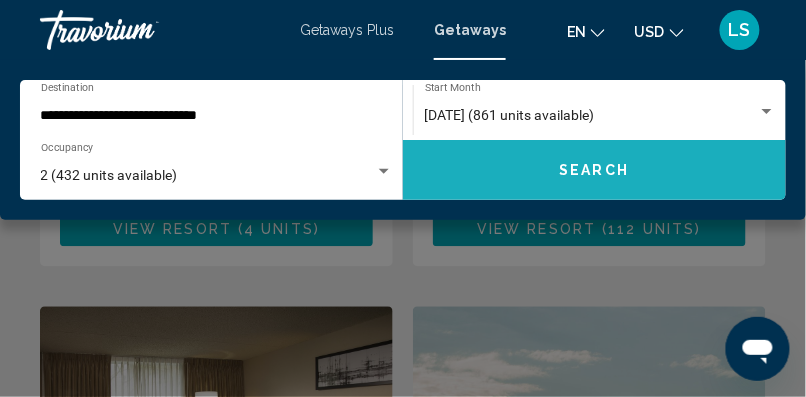 click on "Search" 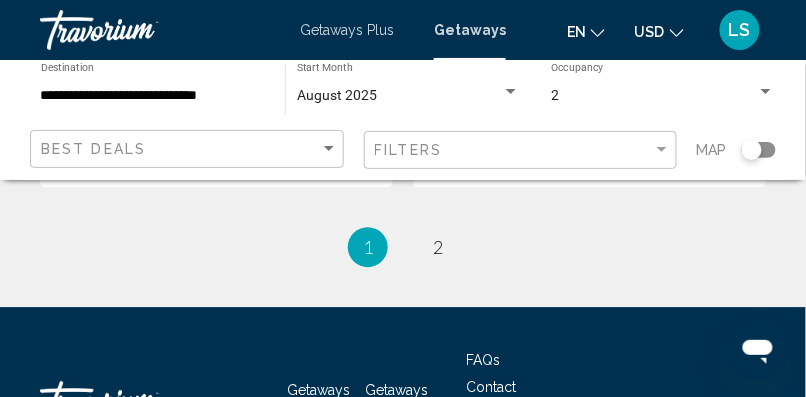 scroll, scrollTop: 4398, scrollLeft: 0, axis: vertical 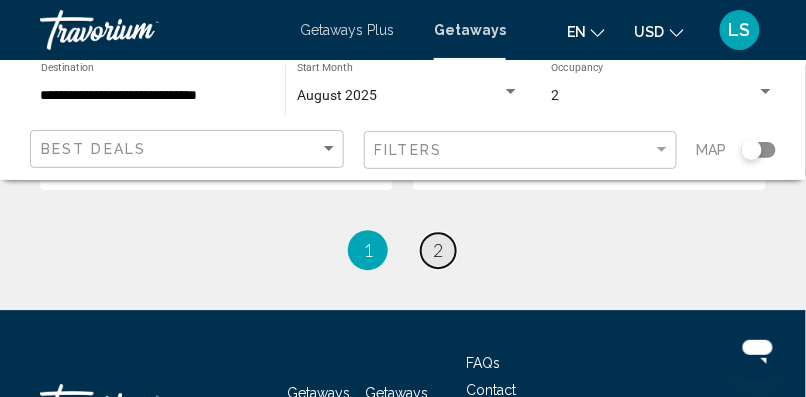 click on "2" at bounding box center (438, 250) 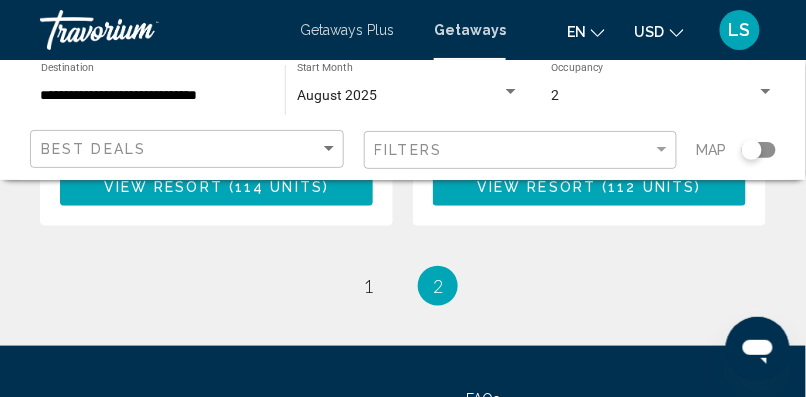 scroll, scrollTop: 1367, scrollLeft: 0, axis: vertical 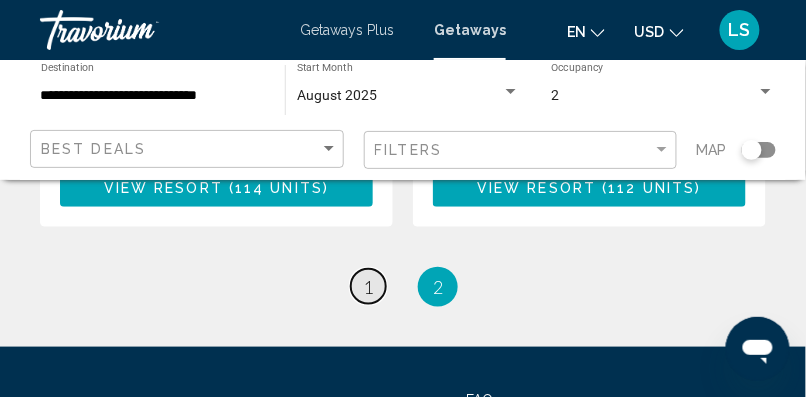 click on "page  1" at bounding box center [368, 286] 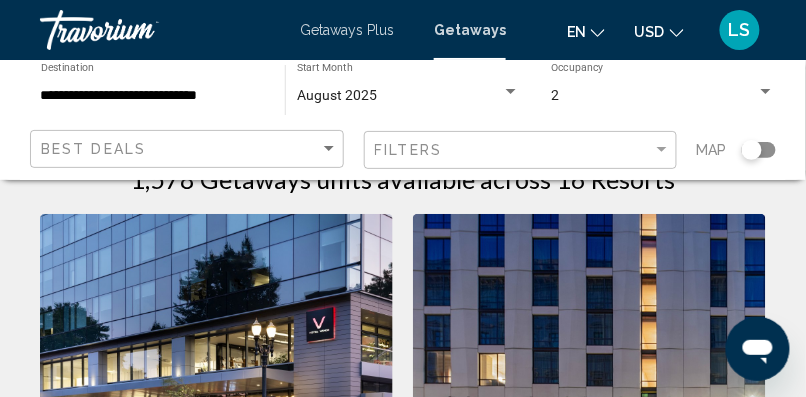 scroll, scrollTop: 0, scrollLeft: 0, axis: both 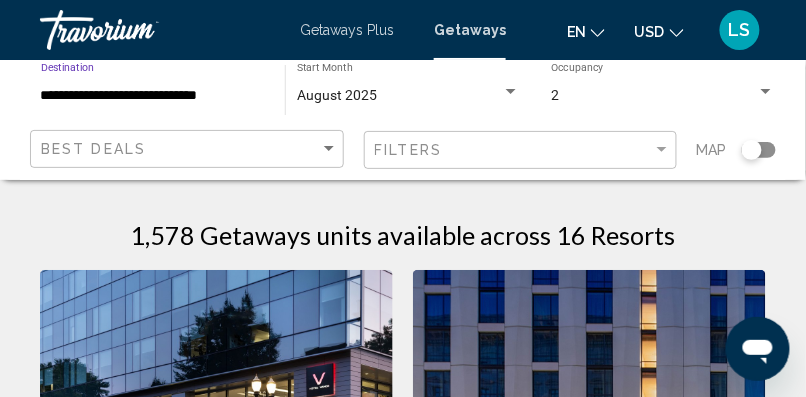click on "**********" at bounding box center (153, 96) 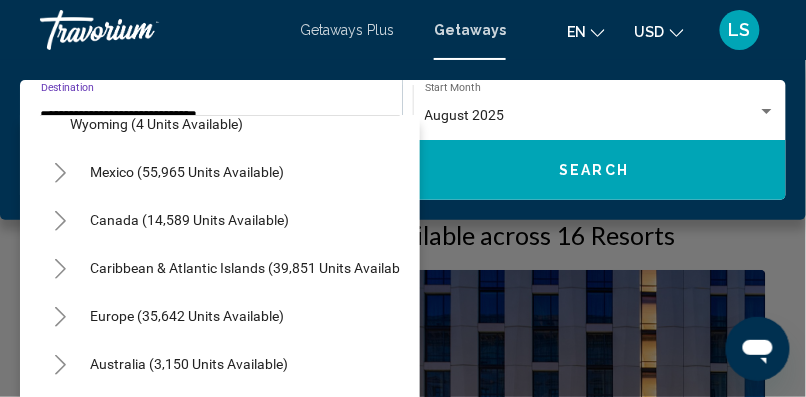 scroll, scrollTop: 2238, scrollLeft: 0, axis: vertical 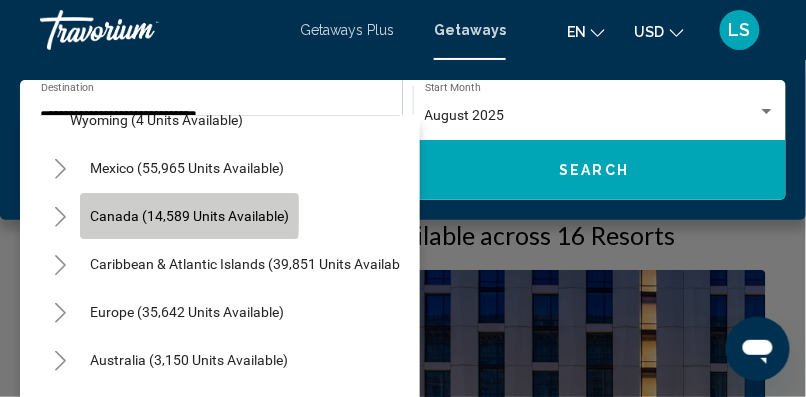 click on "Canada (14,589 units available)" 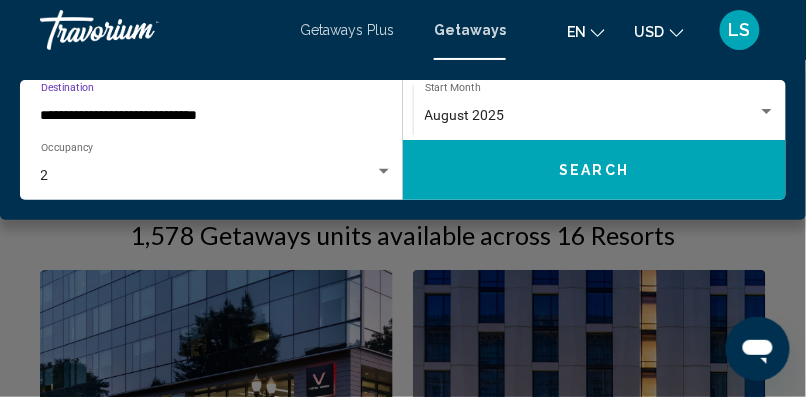 click on "Search" 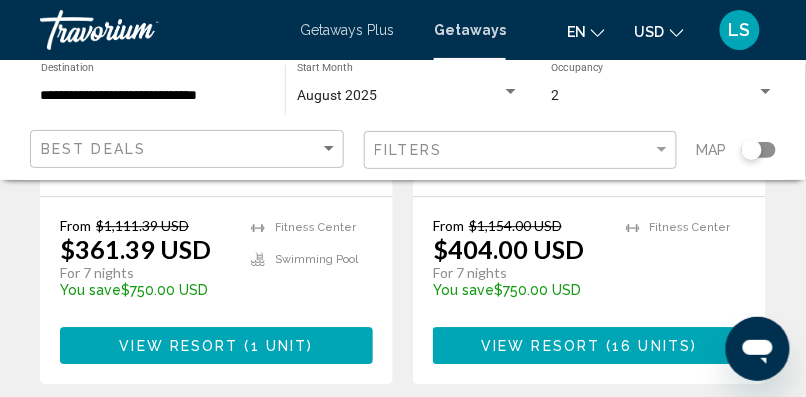 scroll, scrollTop: 2015, scrollLeft: 0, axis: vertical 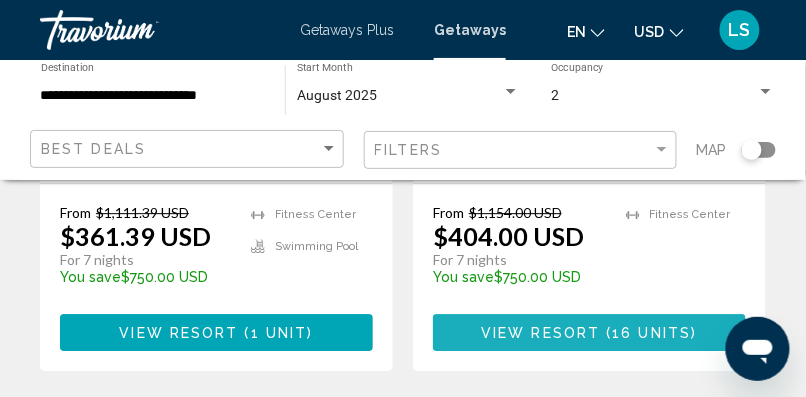 click on "View Resort" at bounding box center [540, 333] 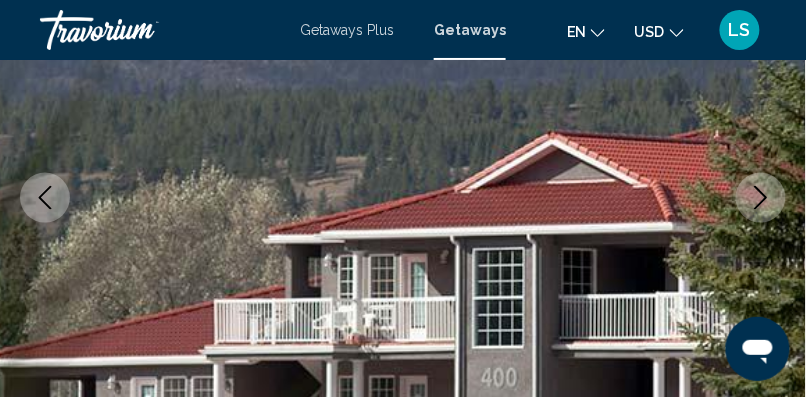 scroll, scrollTop: 337, scrollLeft: 0, axis: vertical 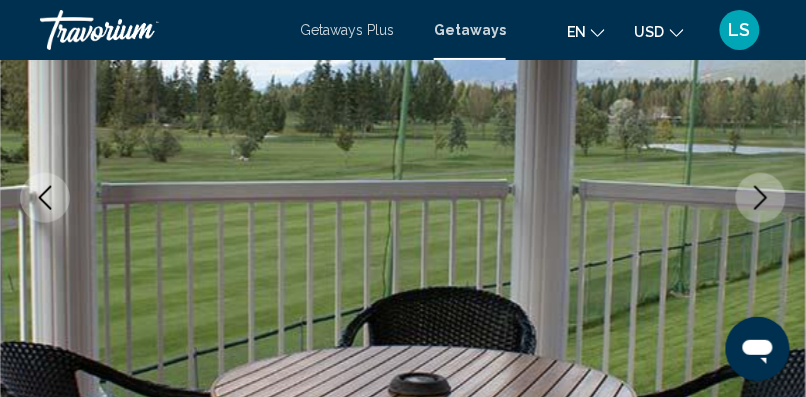 click 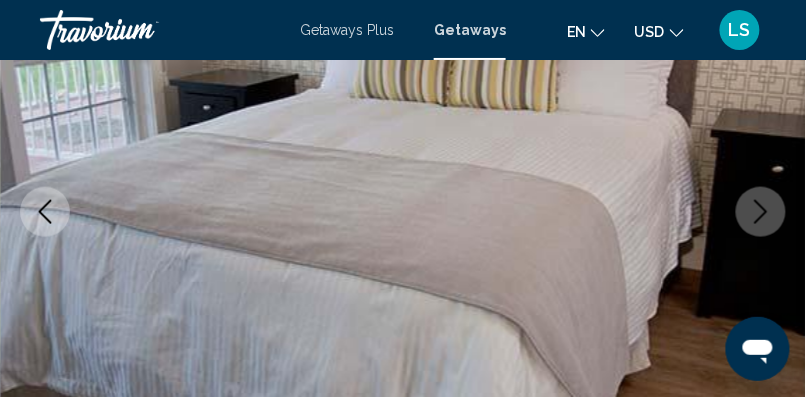 scroll, scrollTop: 317, scrollLeft: 0, axis: vertical 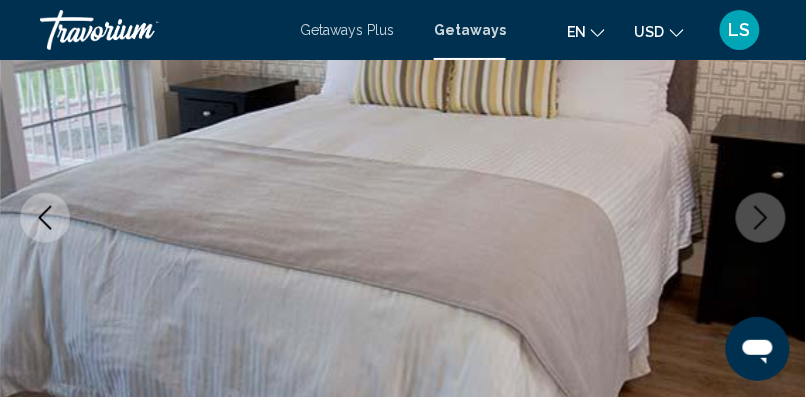 click 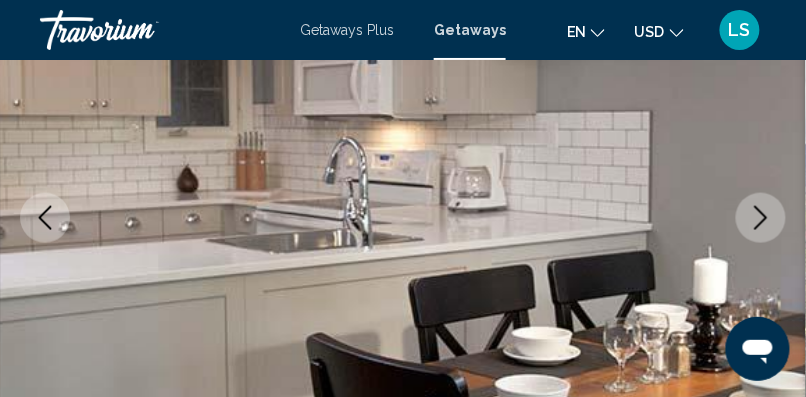 click 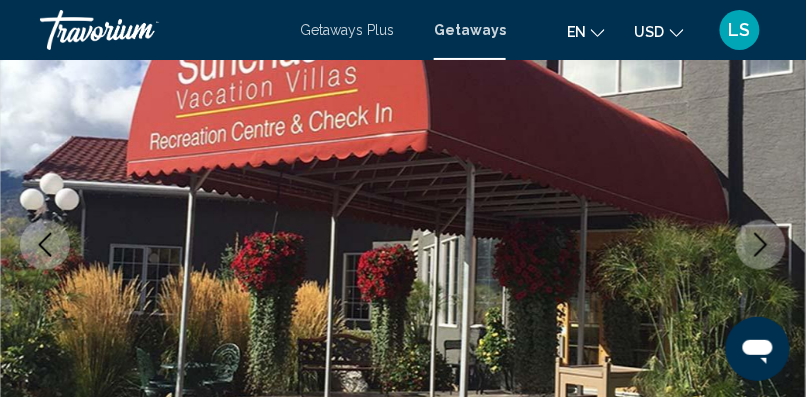 scroll, scrollTop: 289, scrollLeft: 0, axis: vertical 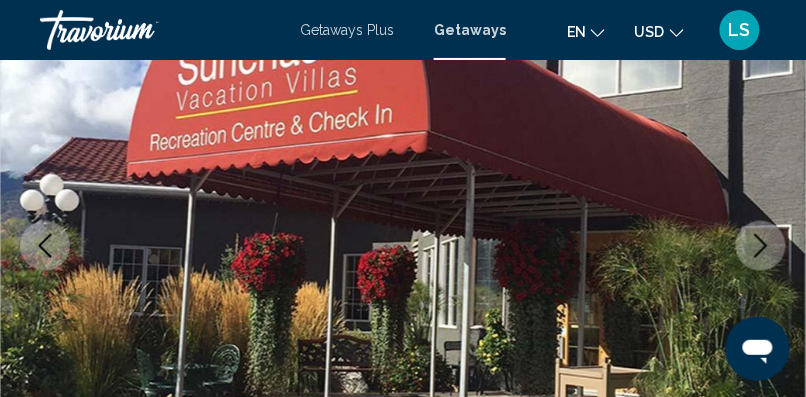 click 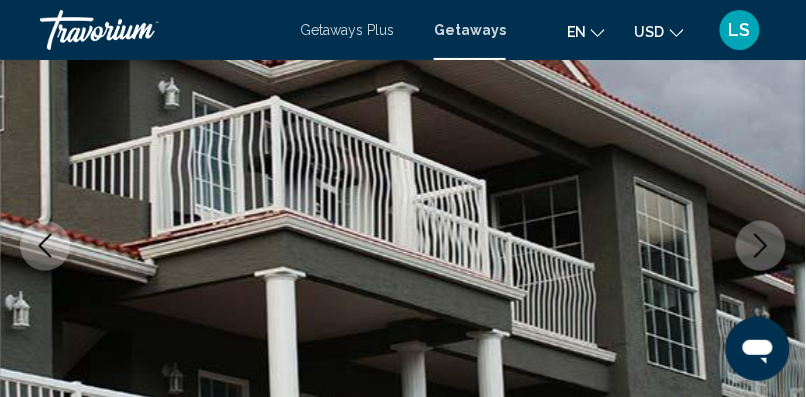 click 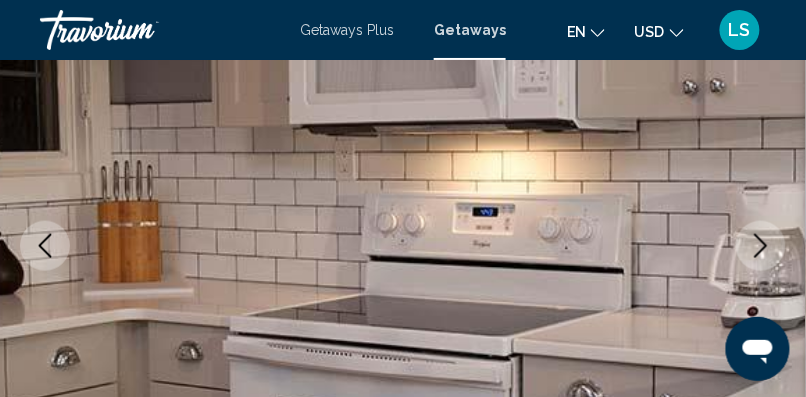 click 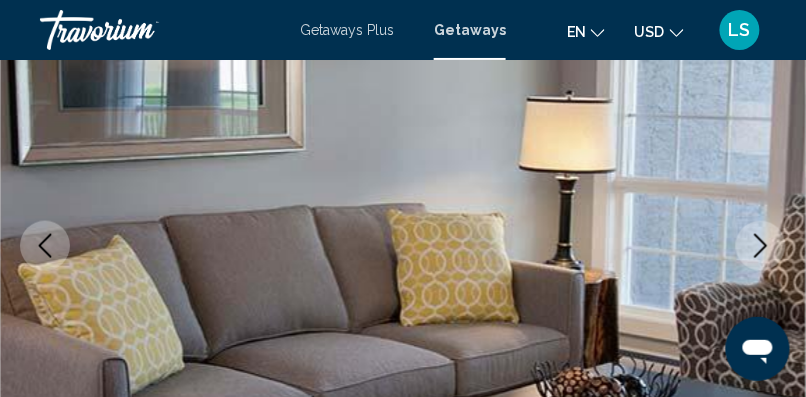 click 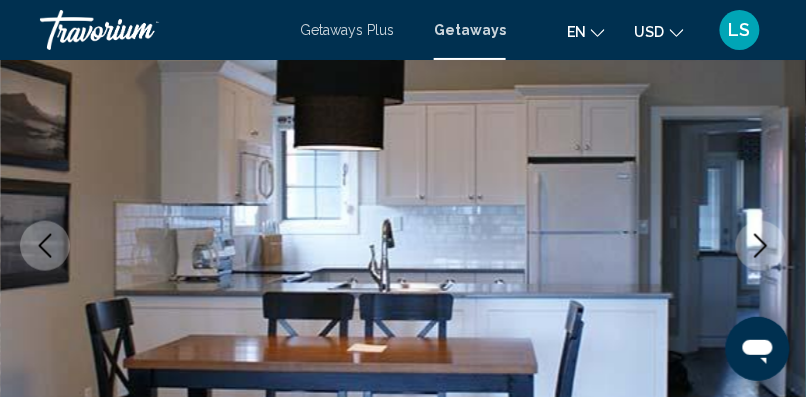 click 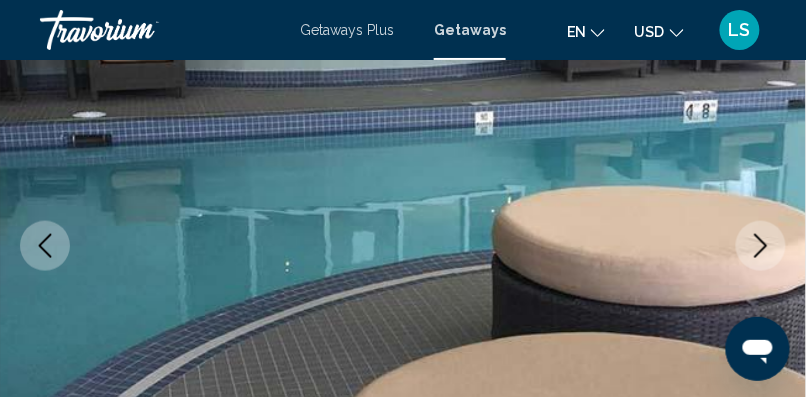 click 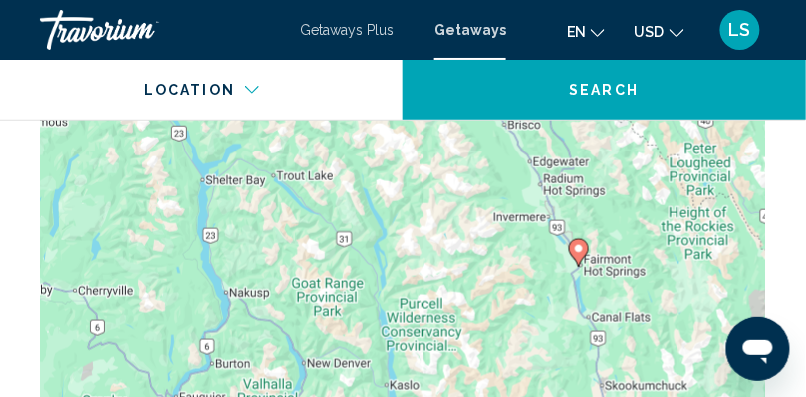 scroll, scrollTop: 3876, scrollLeft: 0, axis: vertical 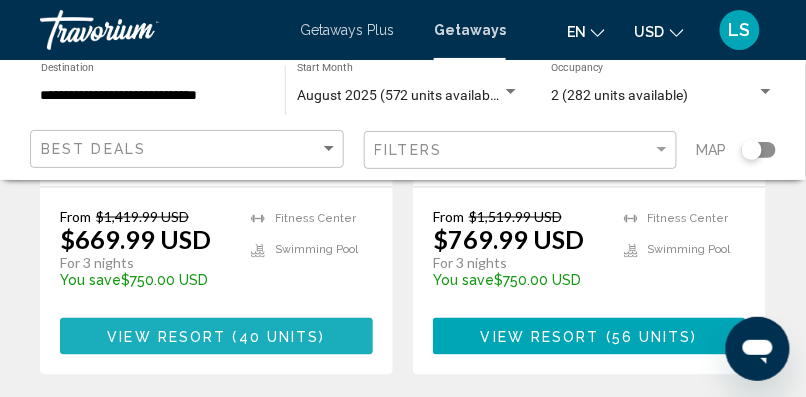 click at bounding box center (229, 337) 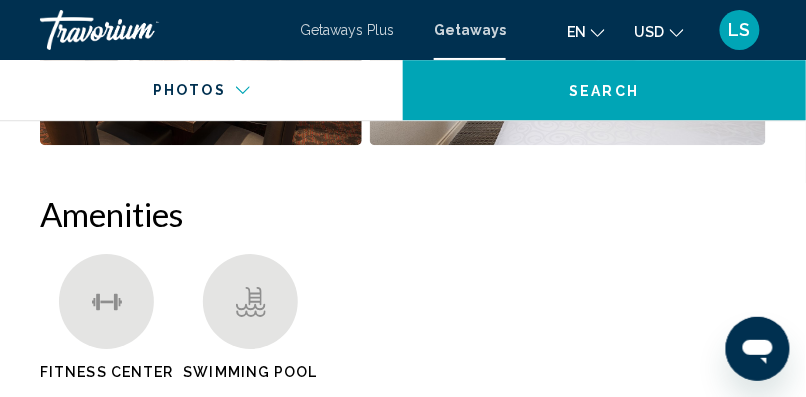 scroll, scrollTop: 2081, scrollLeft: 0, axis: vertical 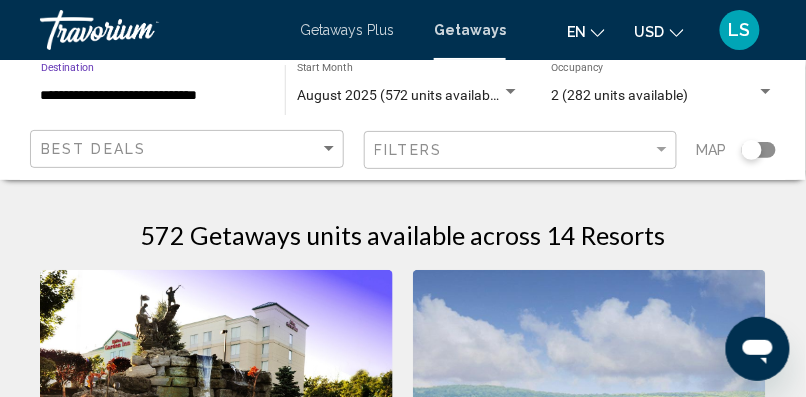 click on "**********" at bounding box center [153, 96] 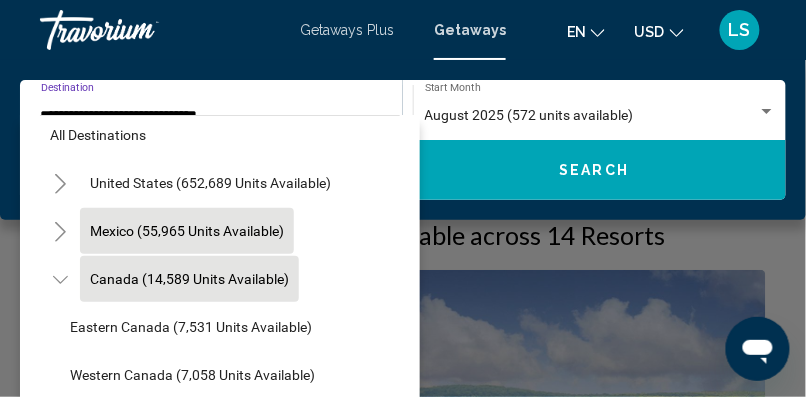 scroll, scrollTop: 0, scrollLeft: 0, axis: both 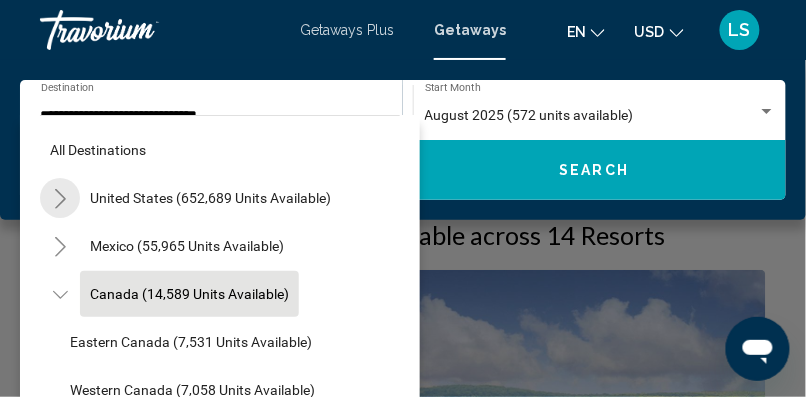 click 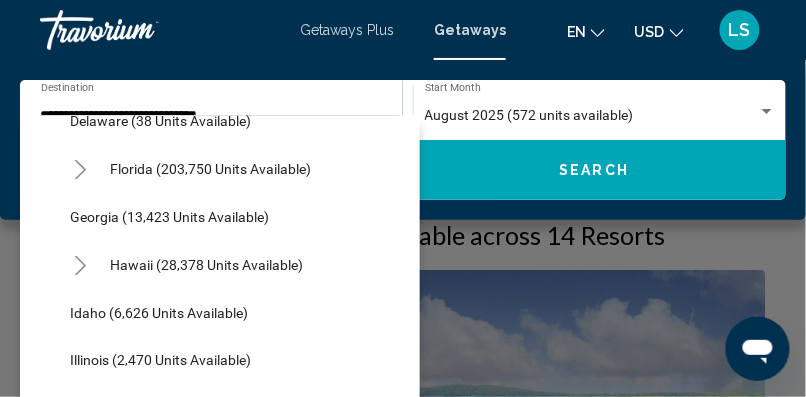 scroll, scrollTop: 366, scrollLeft: 0, axis: vertical 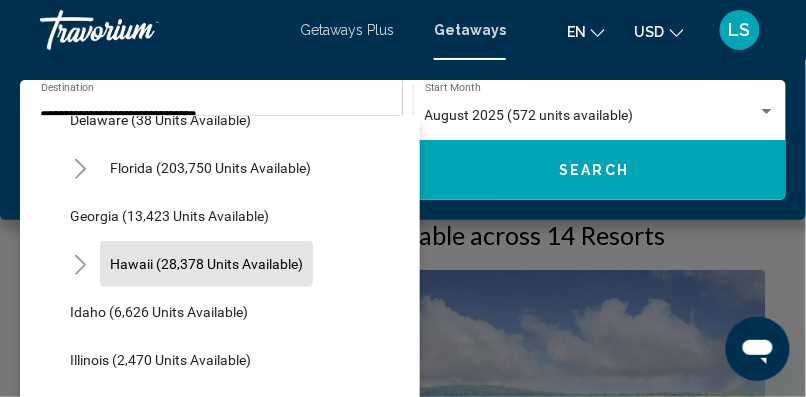 click on "Hawaii (28,378 units available)" 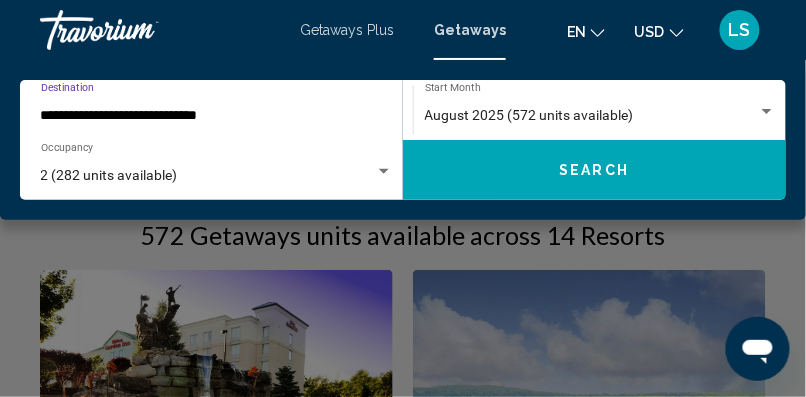 click on "Search" 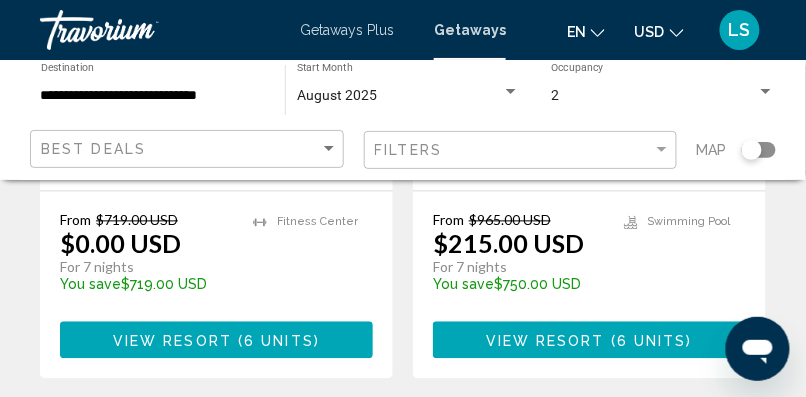 scroll, scrollTop: 534, scrollLeft: 0, axis: vertical 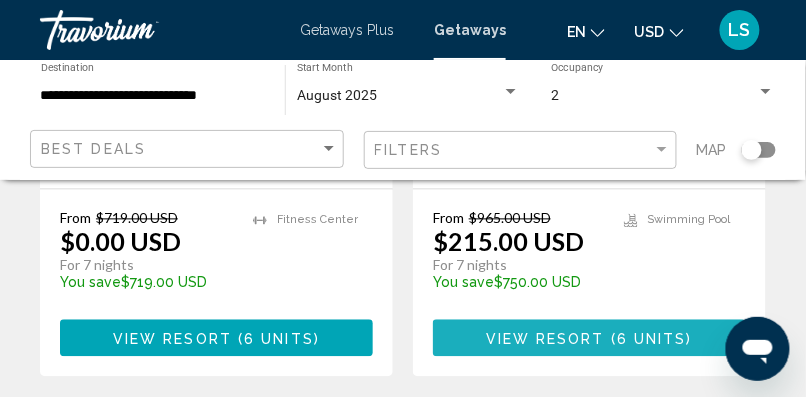 click on "6 units" at bounding box center (652, 339) 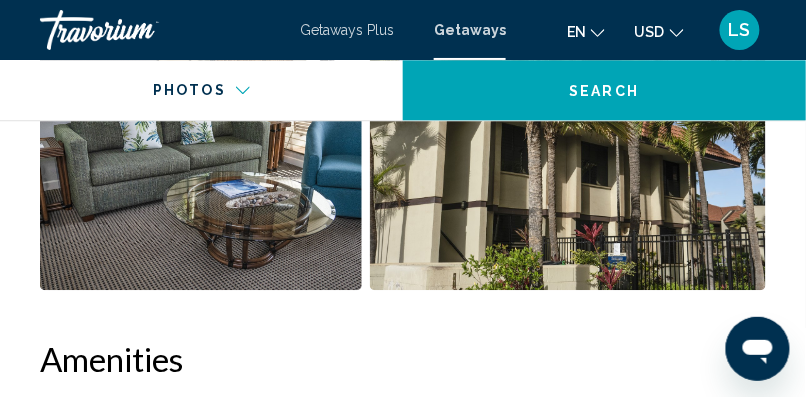 scroll, scrollTop: 1887, scrollLeft: 0, axis: vertical 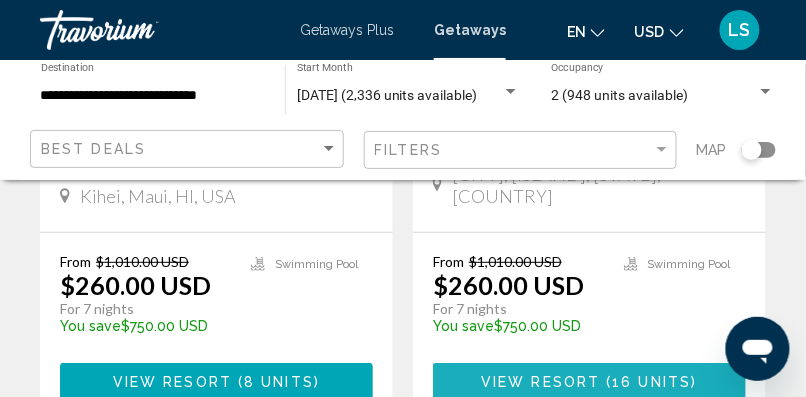 click at bounding box center [603, 383] 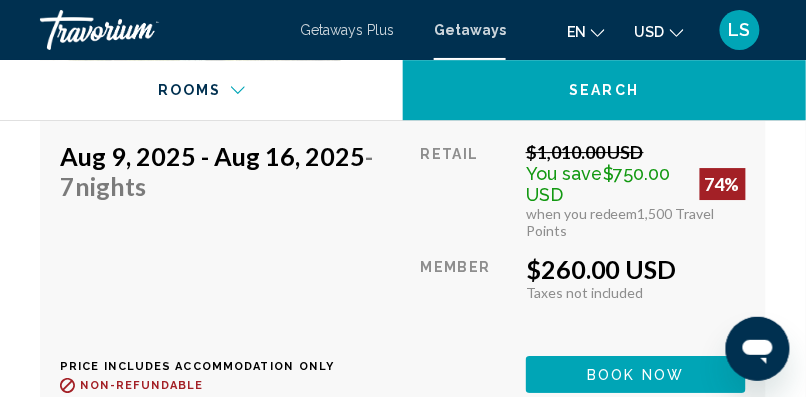 scroll, scrollTop: 4583, scrollLeft: 0, axis: vertical 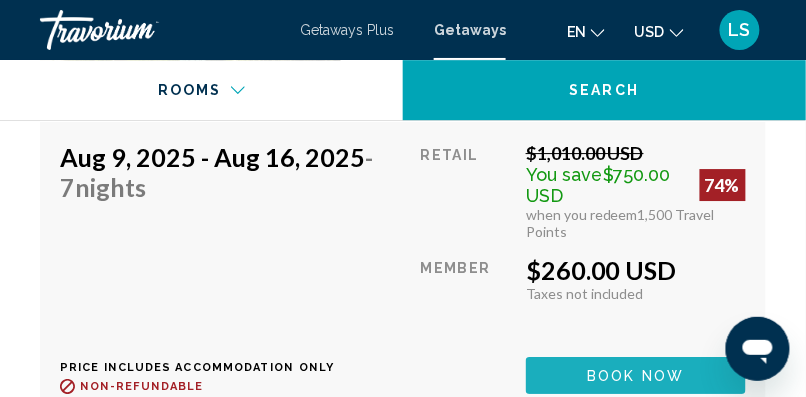 click on "Book now" at bounding box center (636, 376) 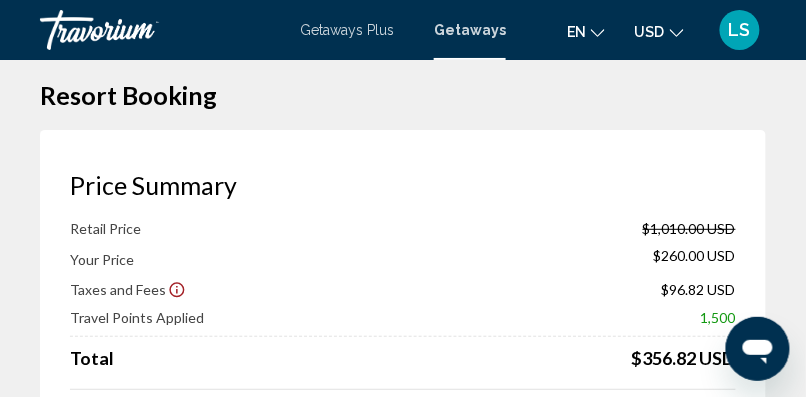 scroll, scrollTop: 0, scrollLeft: 0, axis: both 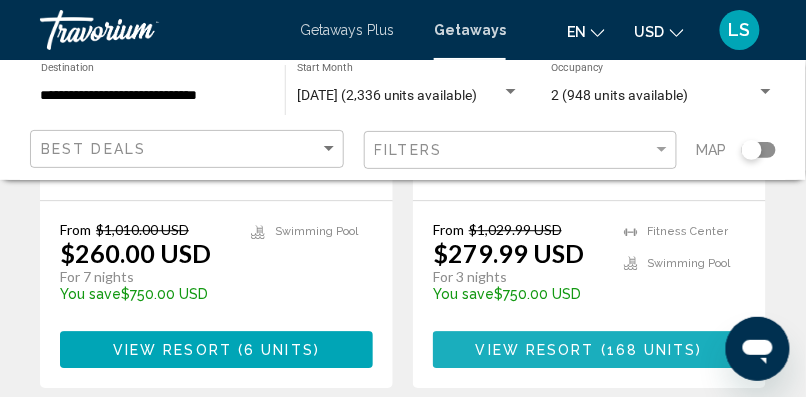 click on "168 units" at bounding box center [652, 350] 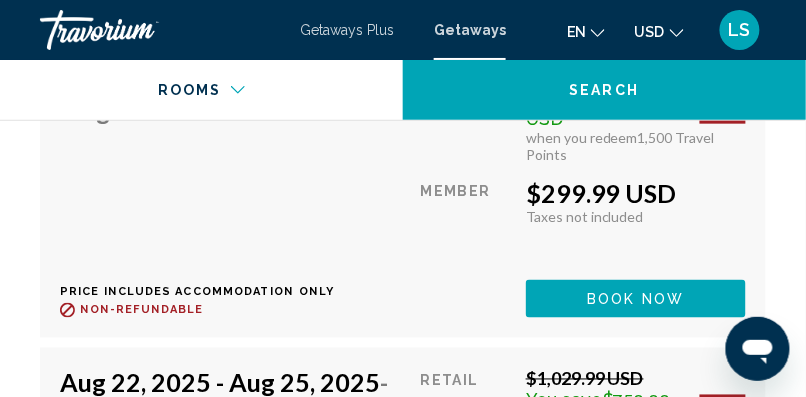 scroll, scrollTop: 5130, scrollLeft: 0, axis: vertical 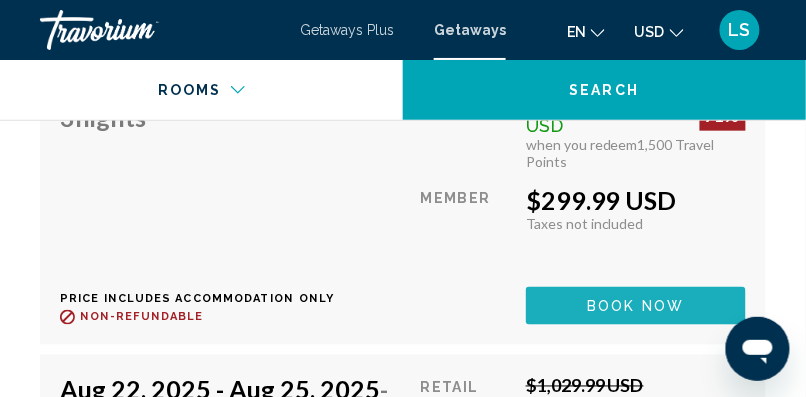 click on "Book now" at bounding box center [636, 307] 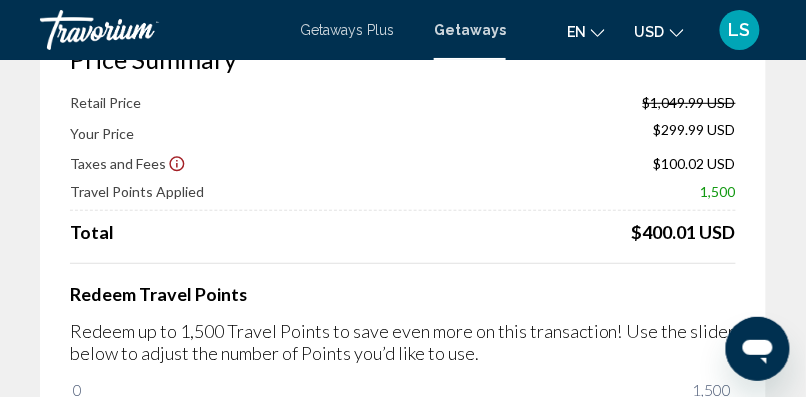 scroll, scrollTop: 0, scrollLeft: 0, axis: both 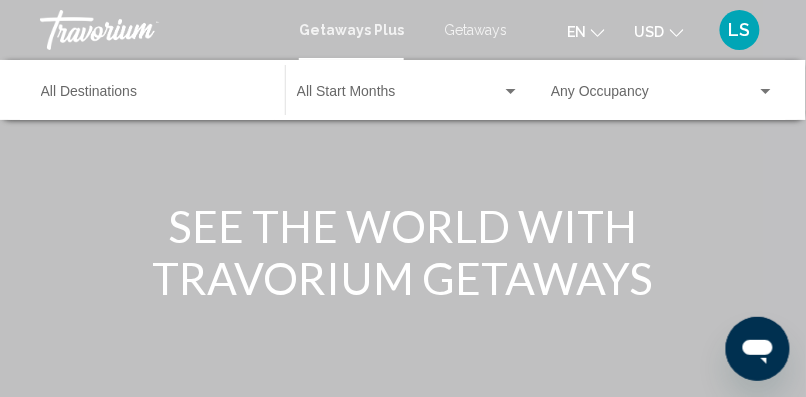 click on "Getaways" at bounding box center (475, 30) 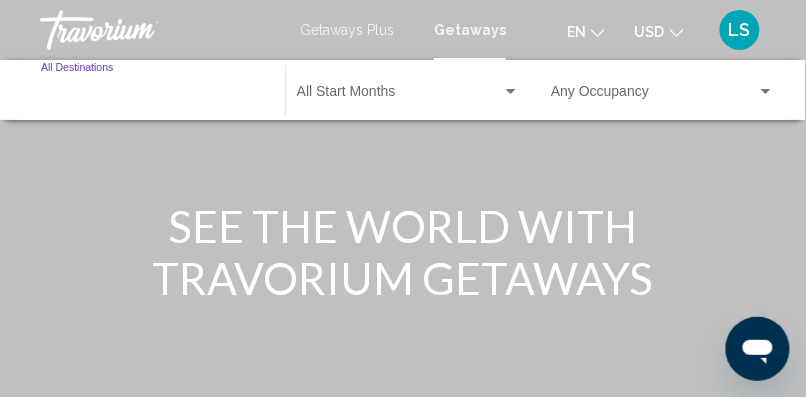 click on "Destination All Destinations" at bounding box center [153, 96] 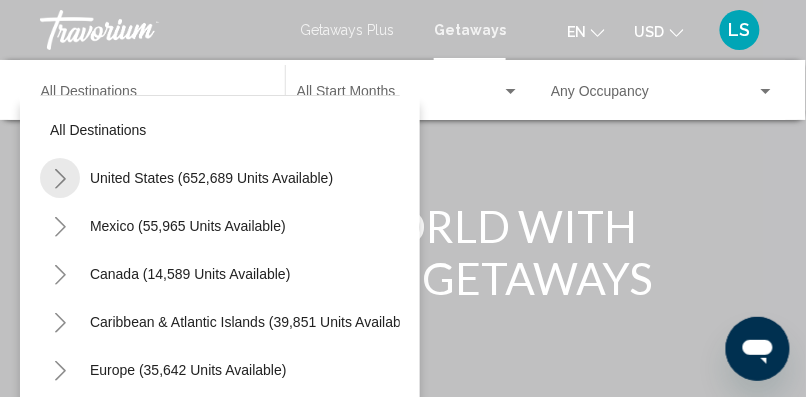 click 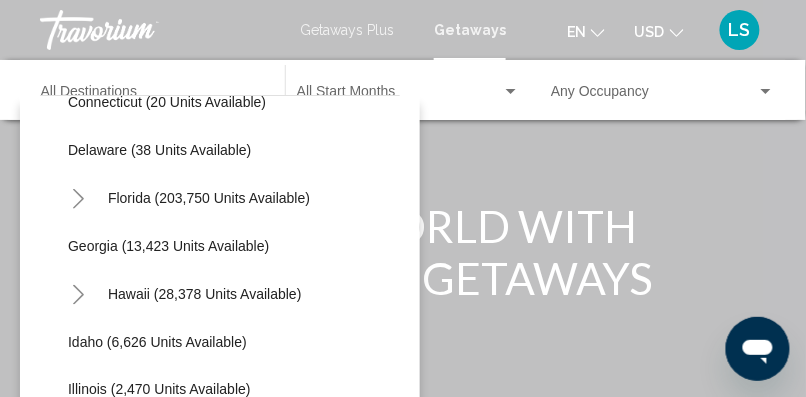 scroll, scrollTop: 308, scrollLeft: 5, axis: both 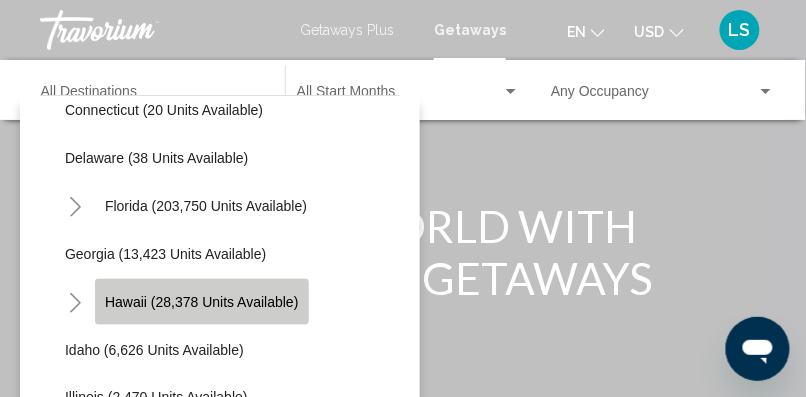 click on "Hawaii (28,378 units available)" 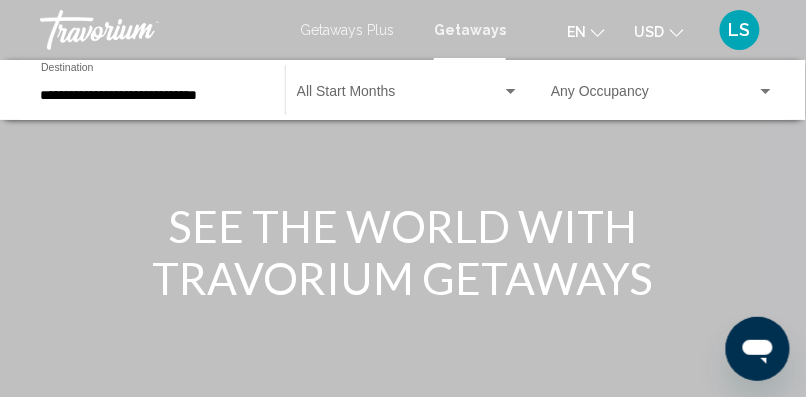 click on "Start Month All Start Months" 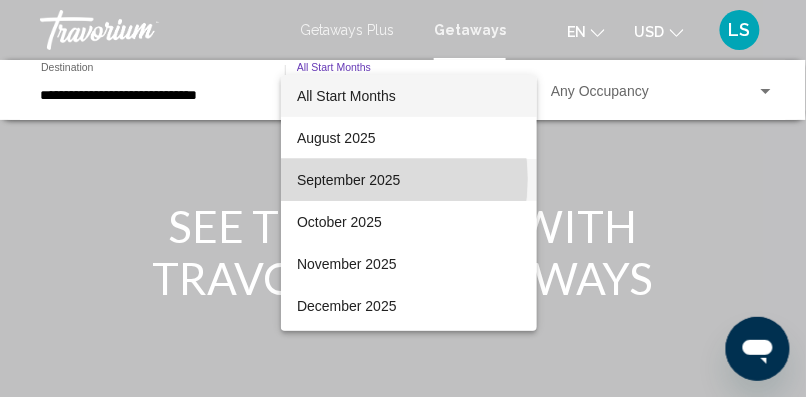 click on "September 2025" at bounding box center (409, 180) 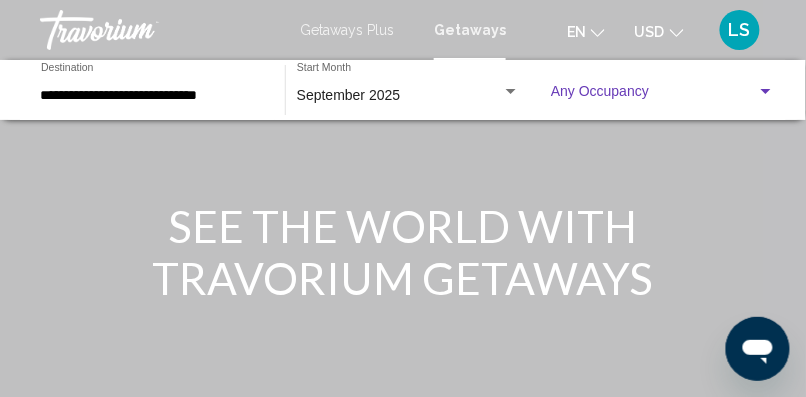 click at bounding box center [654, 96] 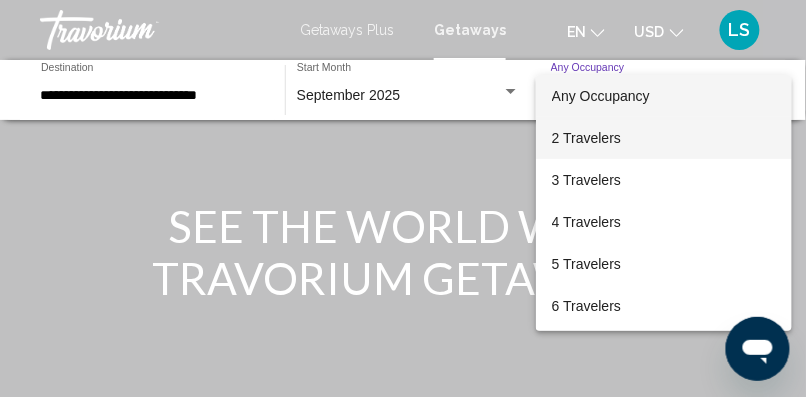 click on "2 Travelers" at bounding box center (664, 138) 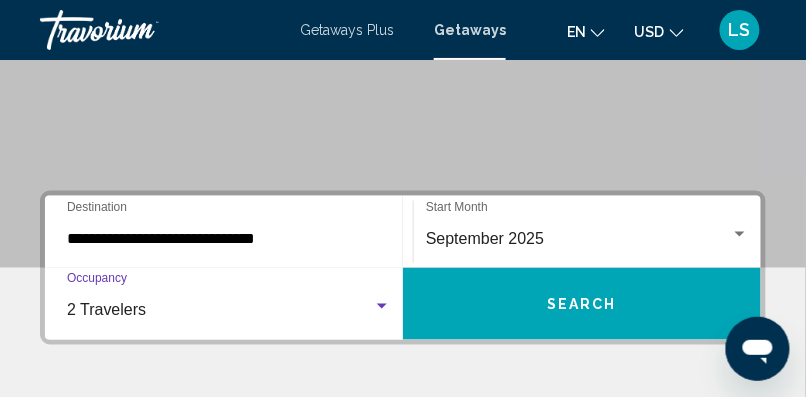 scroll, scrollTop: 333, scrollLeft: 0, axis: vertical 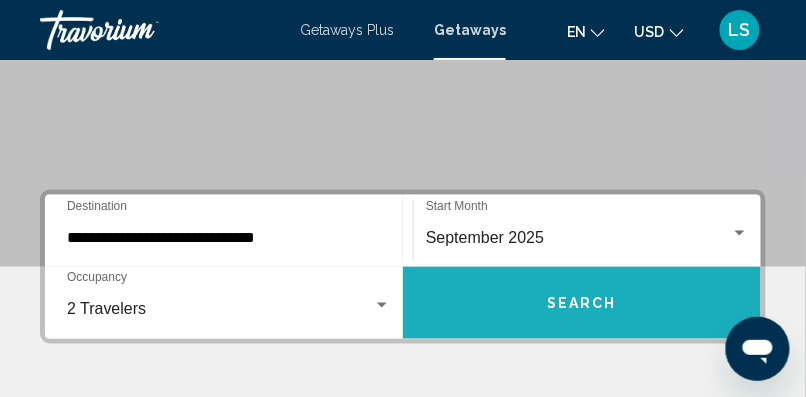 click on "Search" at bounding box center [582, 304] 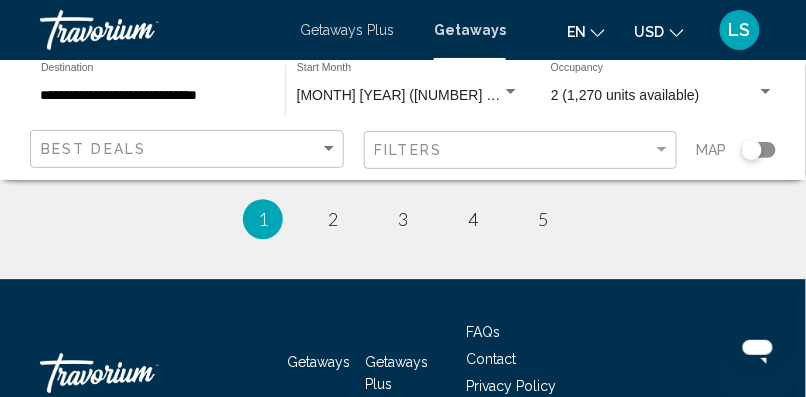scroll, scrollTop: 4368, scrollLeft: 0, axis: vertical 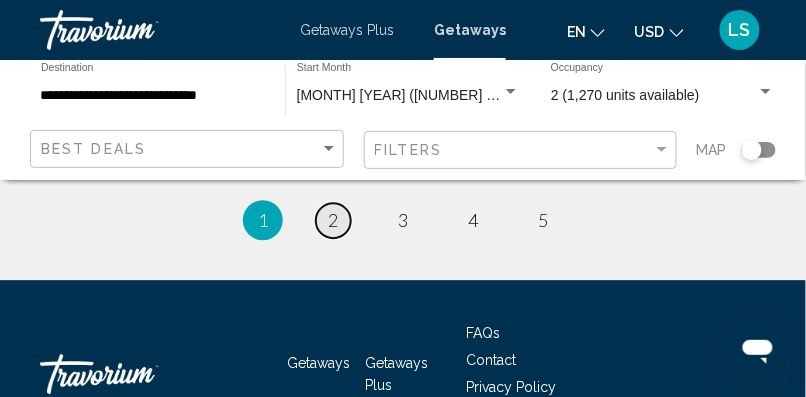 click on "page  2" at bounding box center (333, 220) 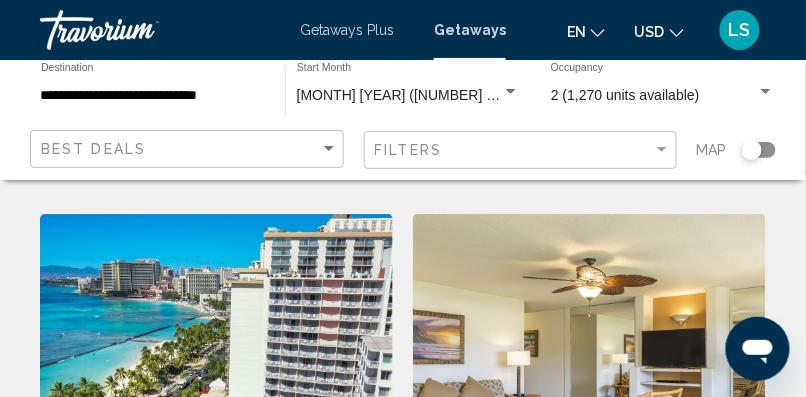 scroll, scrollTop: 2134, scrollLeft: 0, axis: vertical 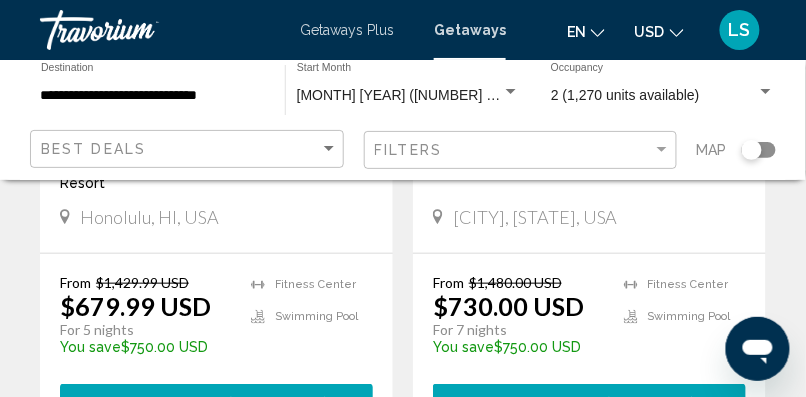 click on "Kauai Beach Villas  Resort  -  This is an adults only resort
Lihué, HI, USA" at bounding box center [589, 171] 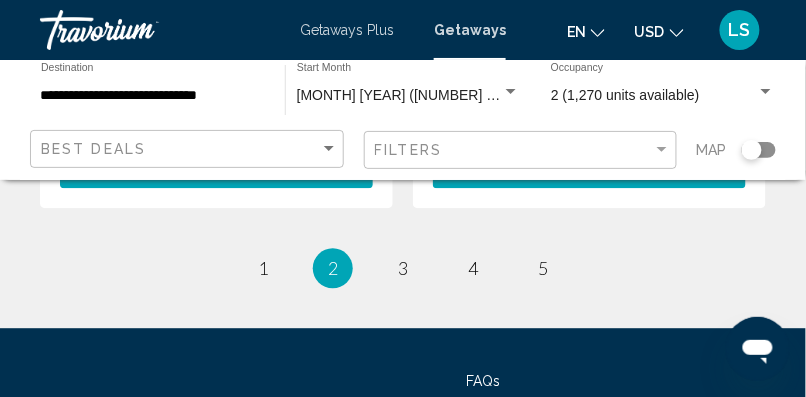 scroll, scrollTop: 4257, scrollLeft: 0, axis: vertical 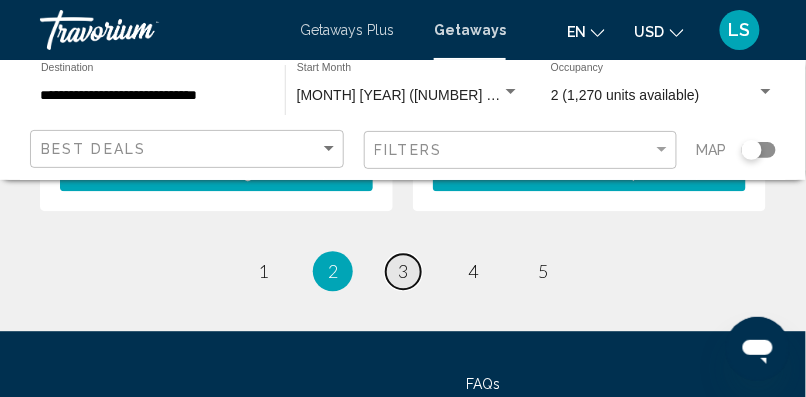 click on "3" at bounding box center [403, 271] 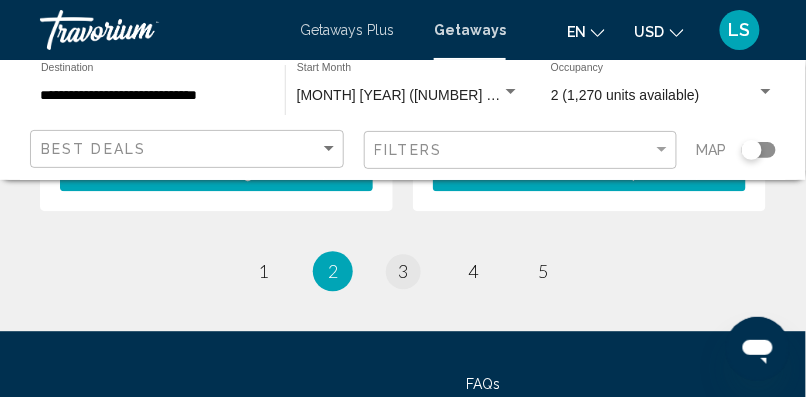 scroll, scrollTop: 0, scrollLeft: 0, axis: both 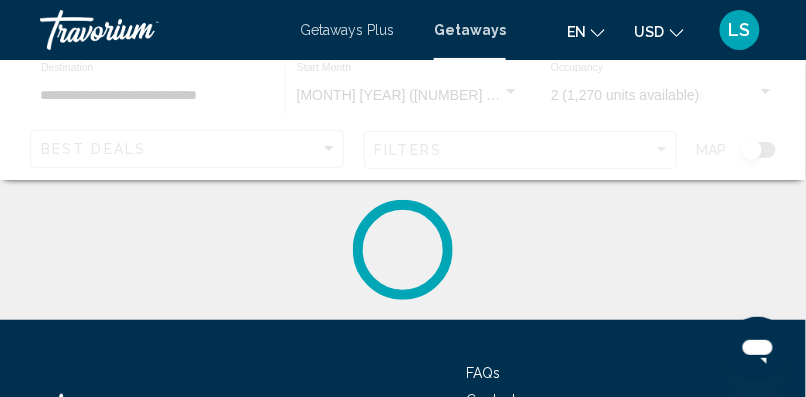 click 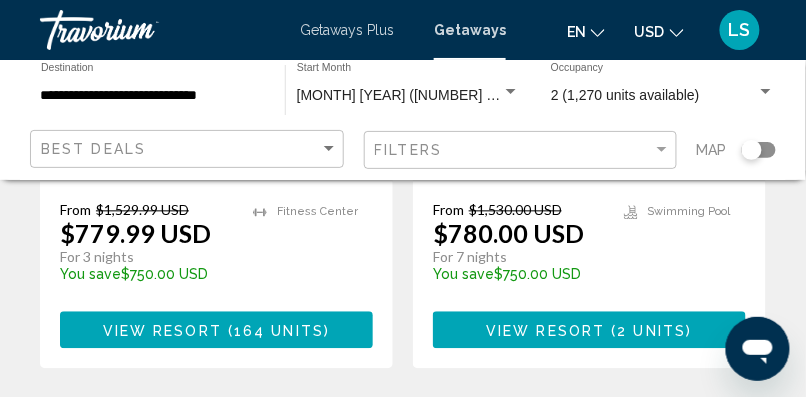 scroll, scrollTop: 573, scrollLeft: 0, axis: vertical 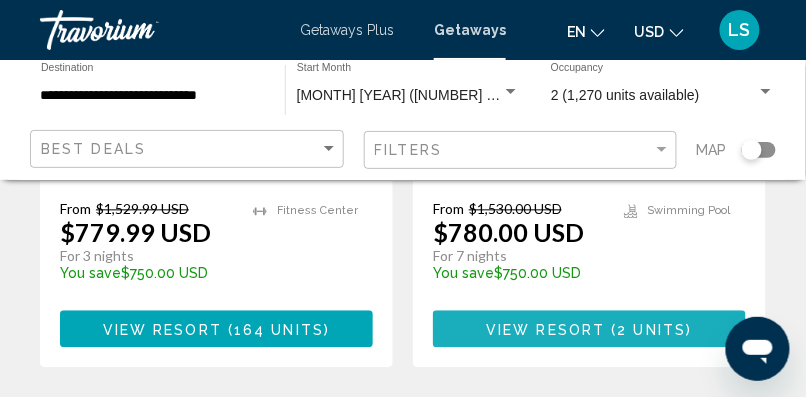 click on "2 units" at bounding box center [652, 330] 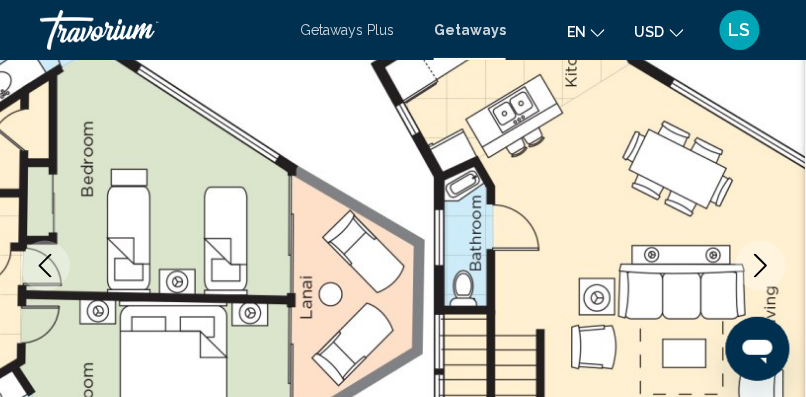 scroll, scrollTop: 0, scrollLeft: 0, axis: both 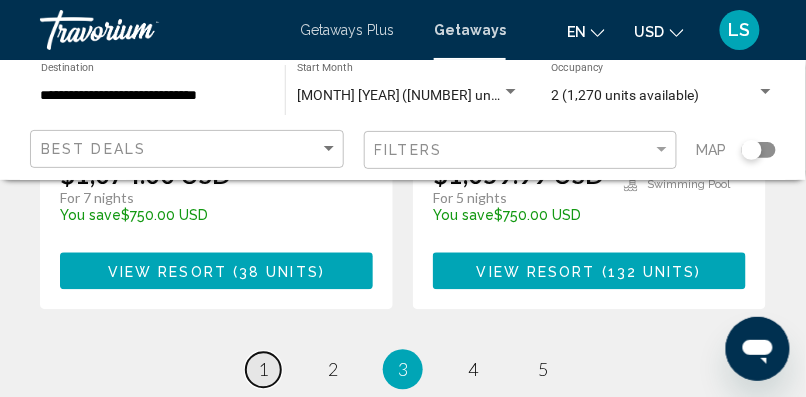 click on "1" at bounding box center [263, 370] 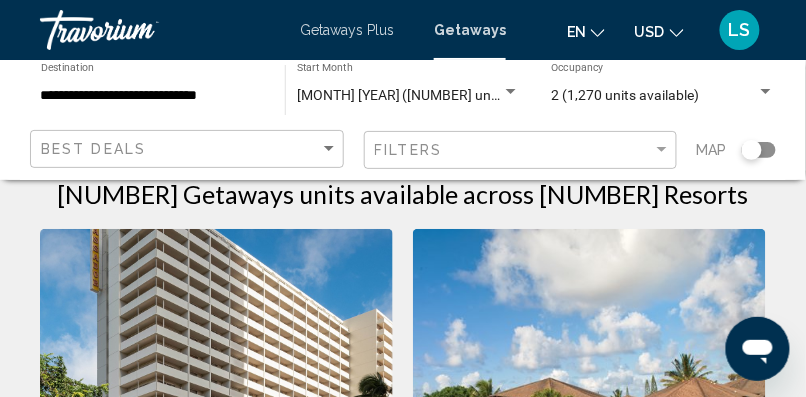 scroll, scrollTop: 0, scrollLeft: 0, axis: both 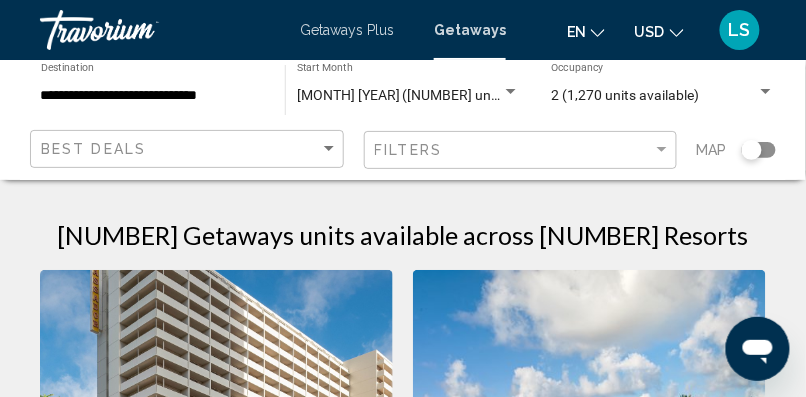 click at bounding box center [216, 430] 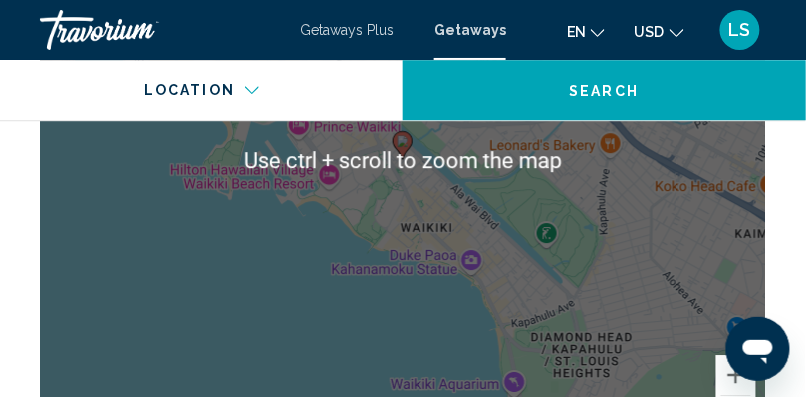 scroll, scrollTop: 3269, scrollLeft: 0, axis: vertical 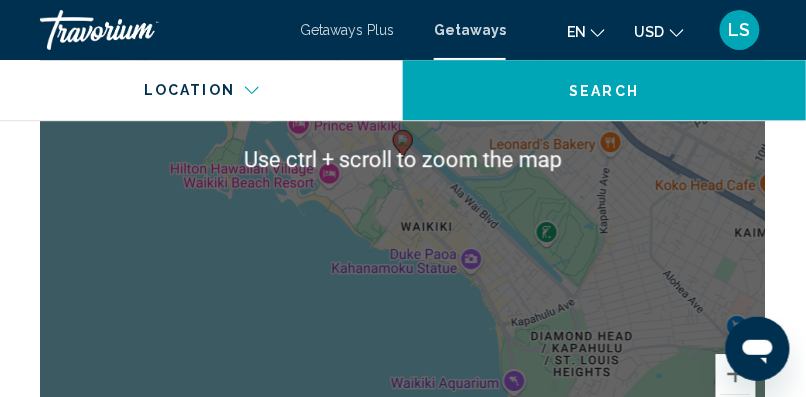 click on "To activate drag with keyboard, press Alt + Enter. Once in keyboard drag state, use the arrow keys to move the marker. To complete the drag, press the Enter key. To cancel, press Escape." at bounding box center (403, 159) 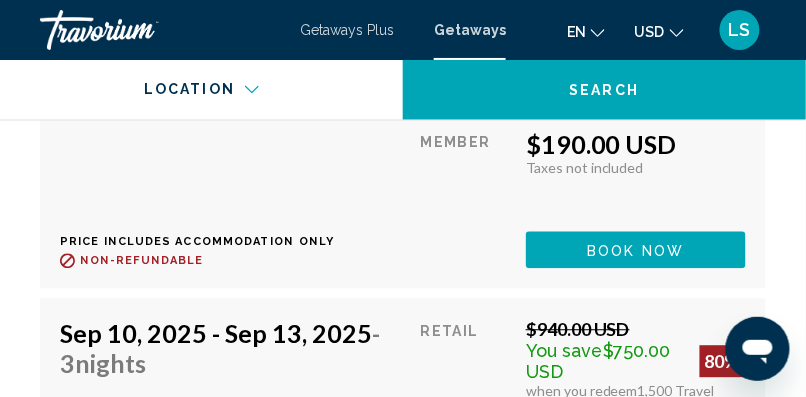scroll, scrollTop: 6639, scrollLeft: 0, axis: vertical 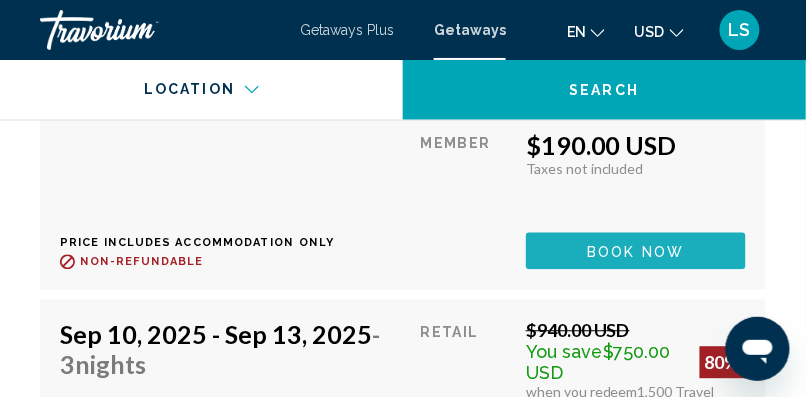 click on "Book now" at bounding box center (636, 251) 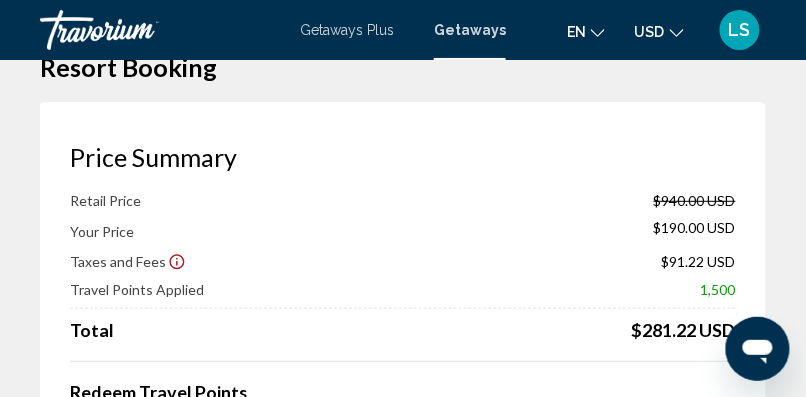 scroll, scrollTop: 0, scrollLeft: 0, axis: both 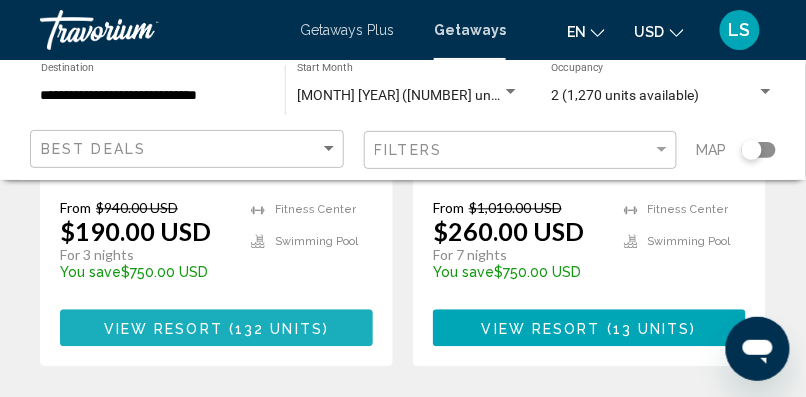 click on "132 units" at bounding box center (279, 329) 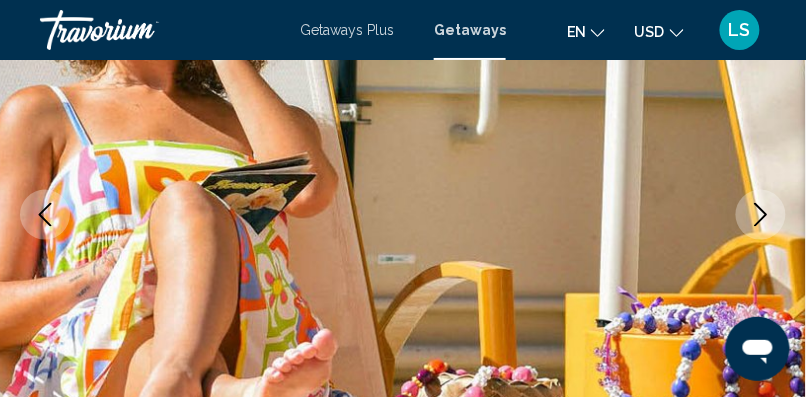 scroll, scrollTop: 318, scrollLeft: 0, axis: vertical 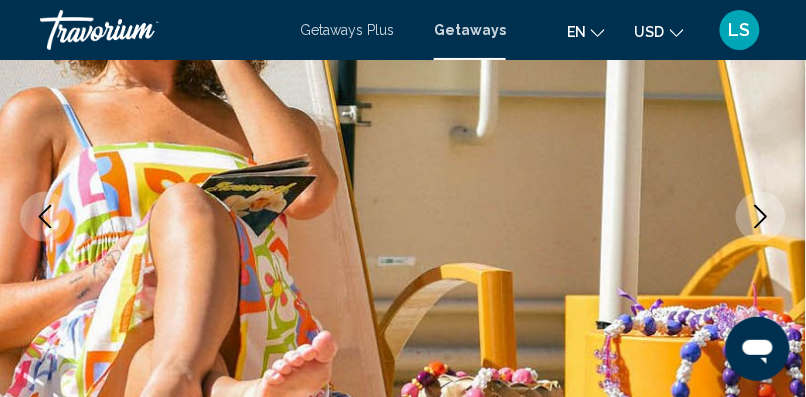 click on "Getaways" at bounding box center (470, 30) 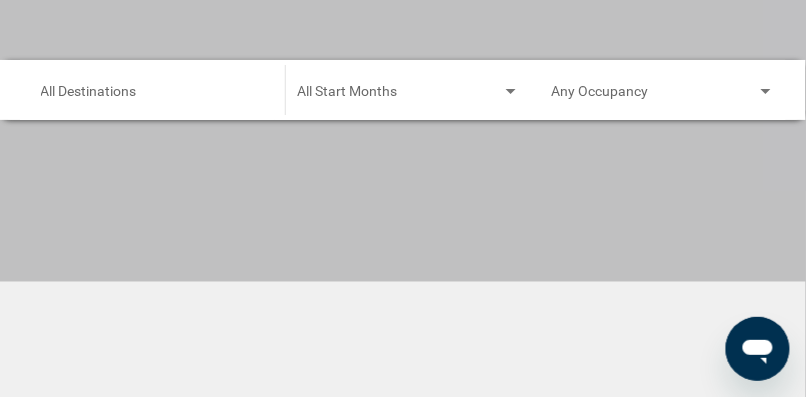 scroll, scrollTop: 0, scrollLeft: 0, axis: both 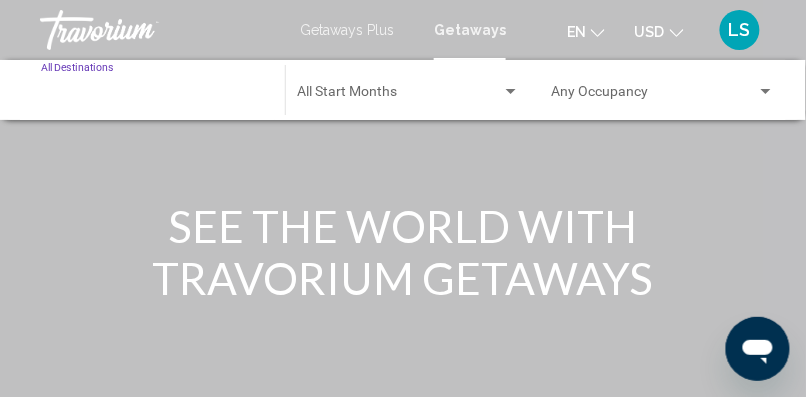 click on "Destination All Destinations" at bounding box center [153, 96] 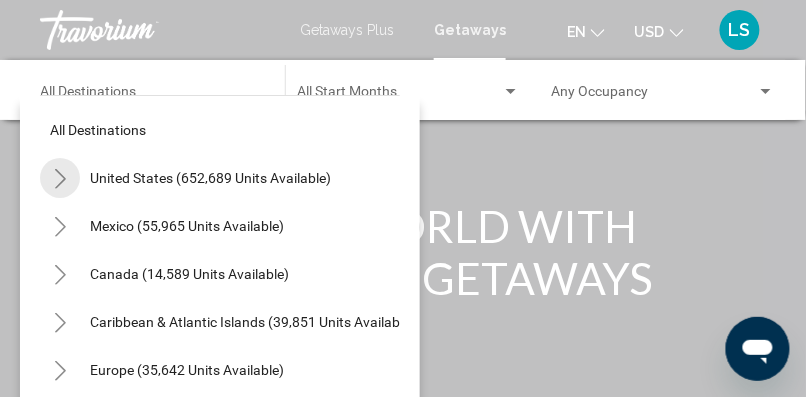 click 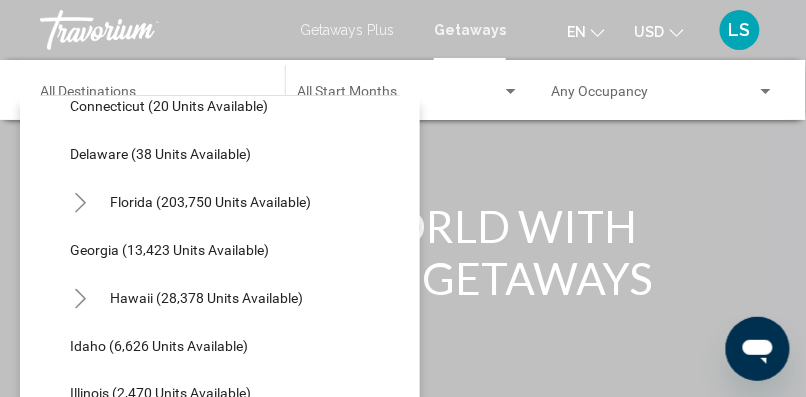 scroll, scrollTop: 313, scrollLeft: 0, axis: vertical 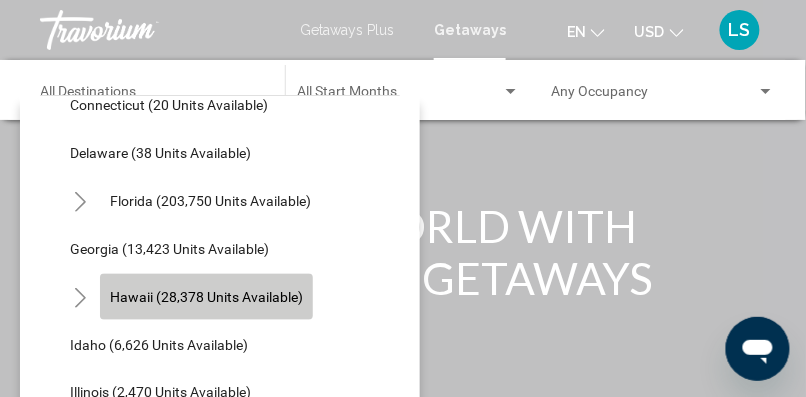 click on "Hawaii (28,378 units available)" 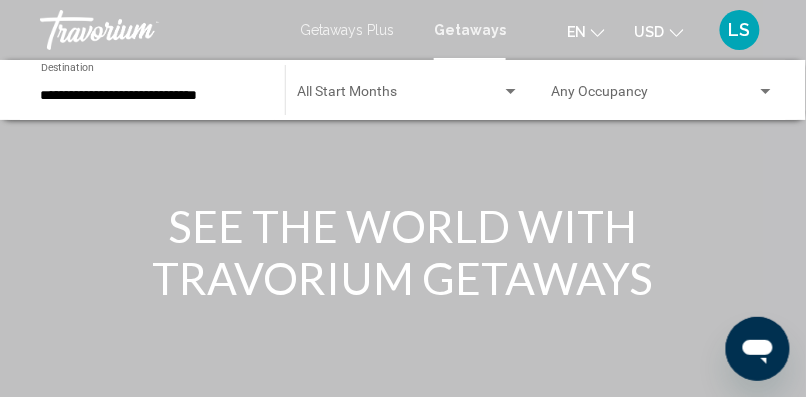 click on "Start Month All Start Months" 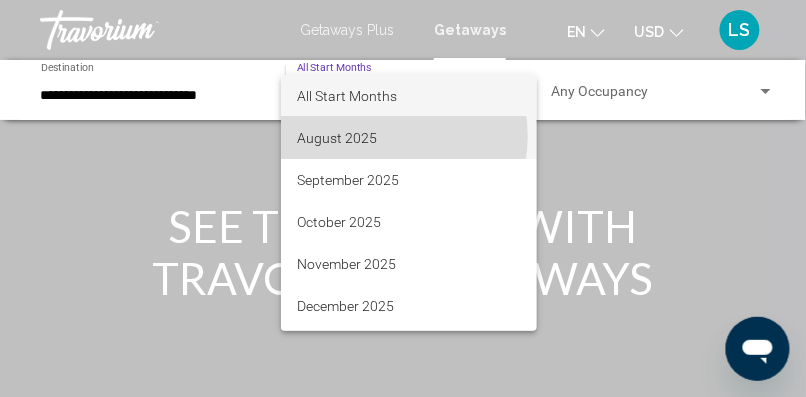 click on "August 2025" at bounding box center (409, 138) 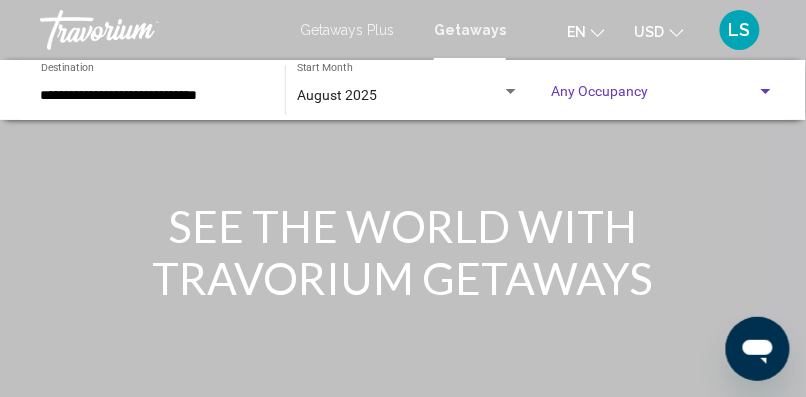 click at bounding box center (654, 96) 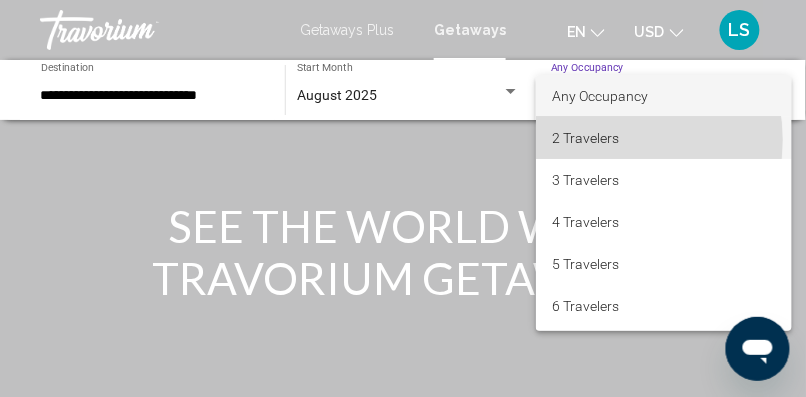 click on "2 Travelers" at bounding box center [664, 138] 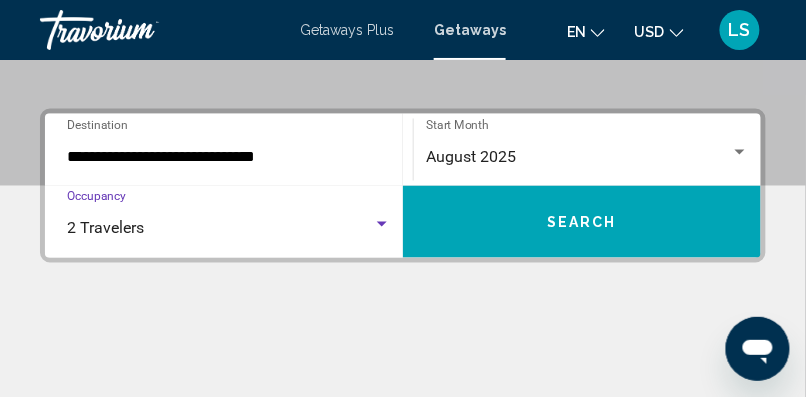 scroll, scrollTop: 414, scrollLeft: 0, axis: vertical 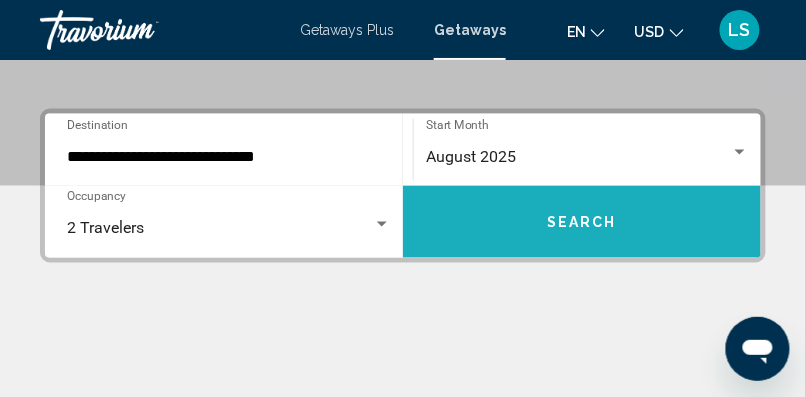 click on "Search" at bounding box center (582, 222) 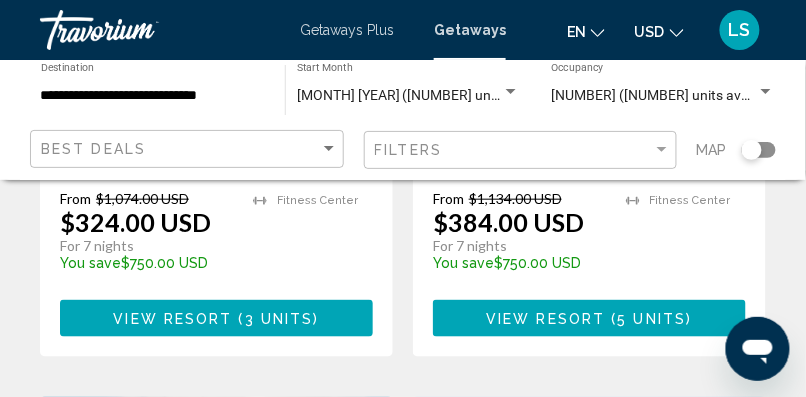 scroll, scrollTop: 2683, scrollLeft: 0, axis: vertical 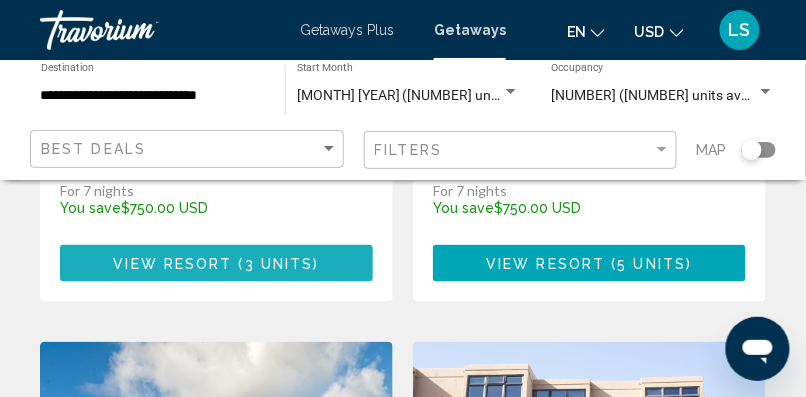 click on "3 units" at bounding box center (279, 264) 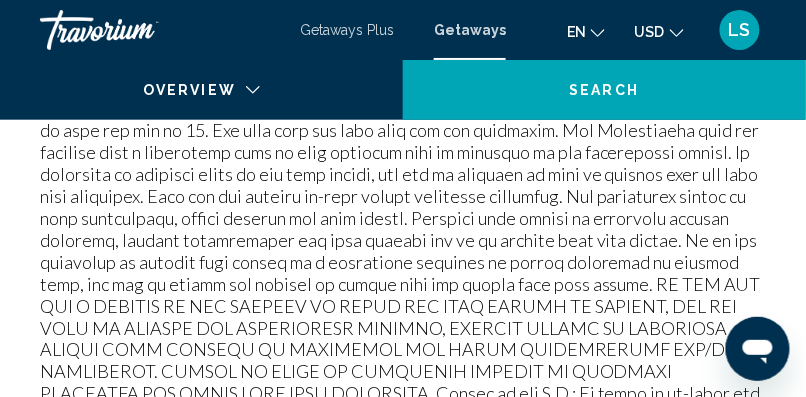scroll, scrollTop: 336, scrollLeft: 0, axis: vertical 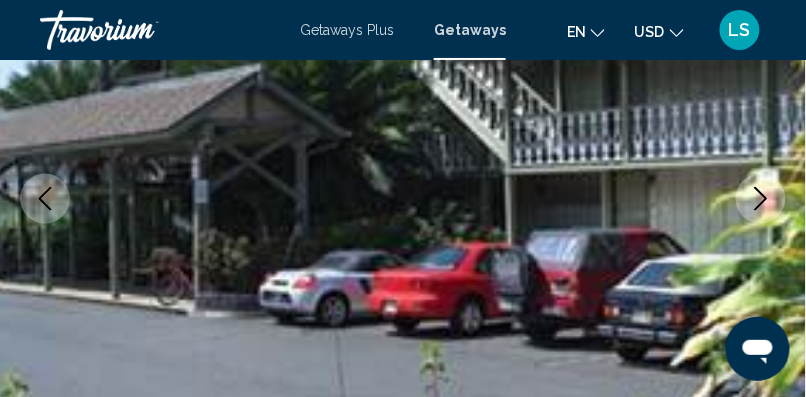click 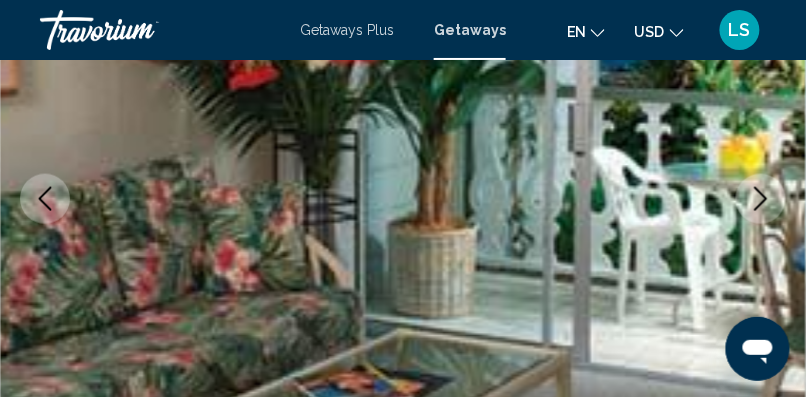 click 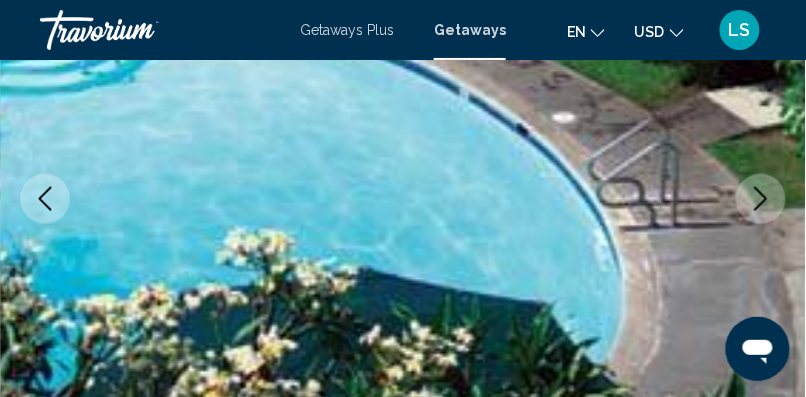 click 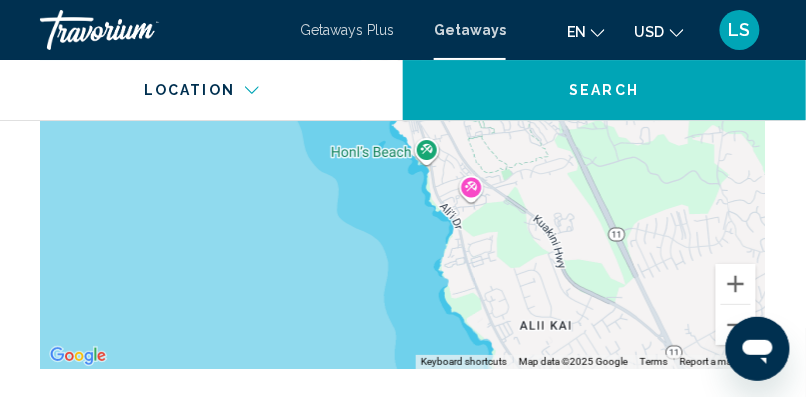 scroll, scrollTop: 3463, scrollLeft: 0, axis: vertical 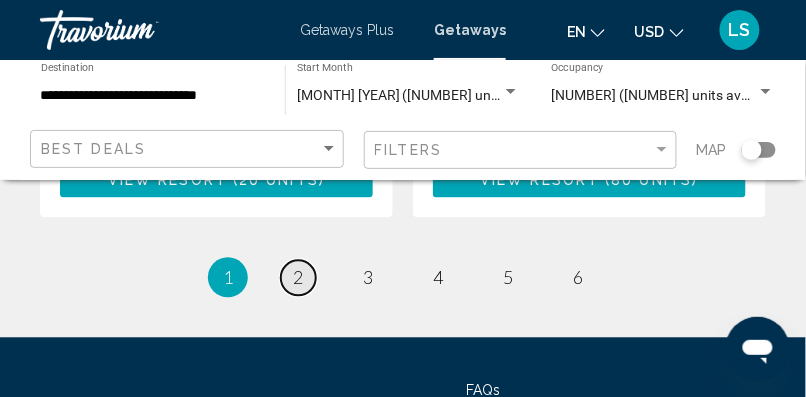 click on "2" at bounding box center [298, 278] 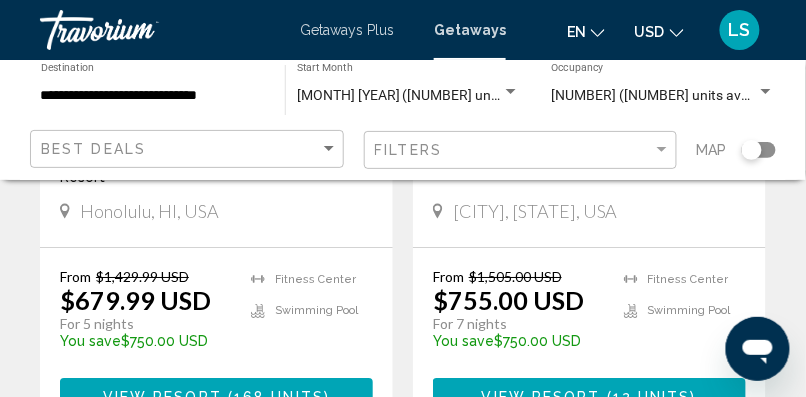 scroll, scrollTop: 3386, scrollLeft: 0, axis: vertical 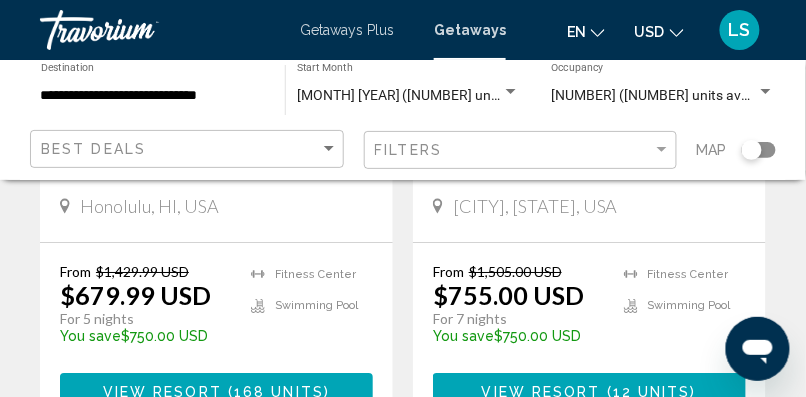 click on "View Resort    ( 168 units )" at bounding box center (216, 391) 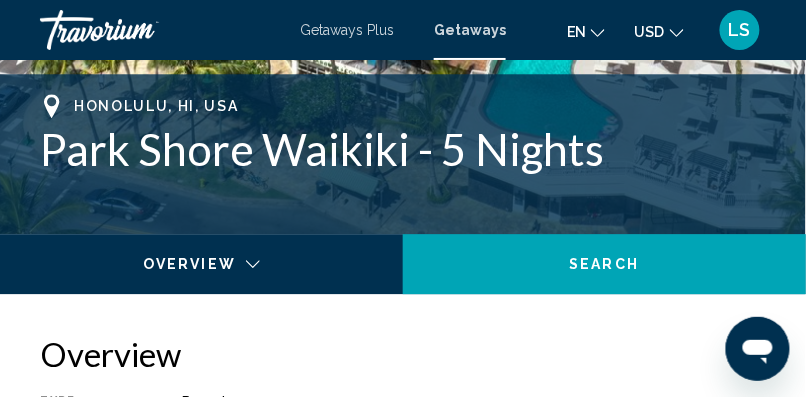 scroll, scrollTop: 776, scrollLeft: 0, axis: vertical 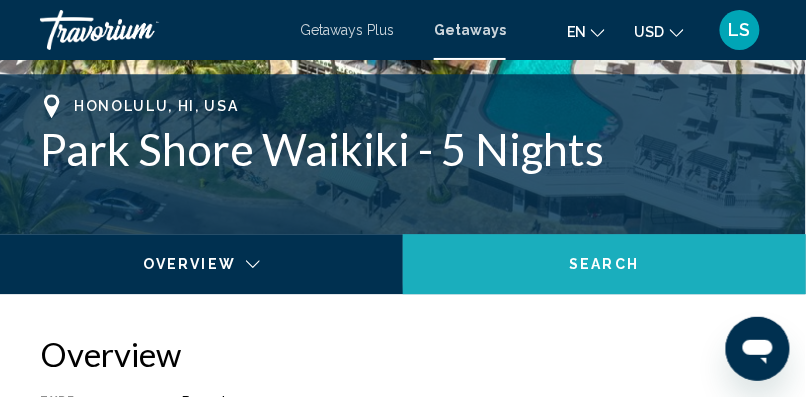 click on "Search" 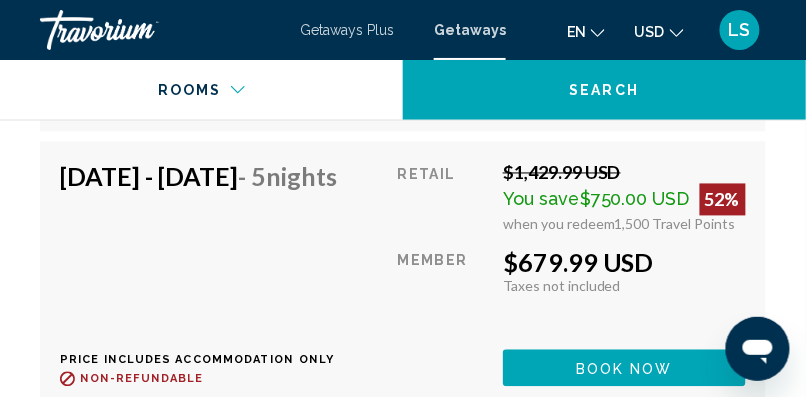 scroll, scrollTop: 5344, scrollLeft: 0, axis: vertical 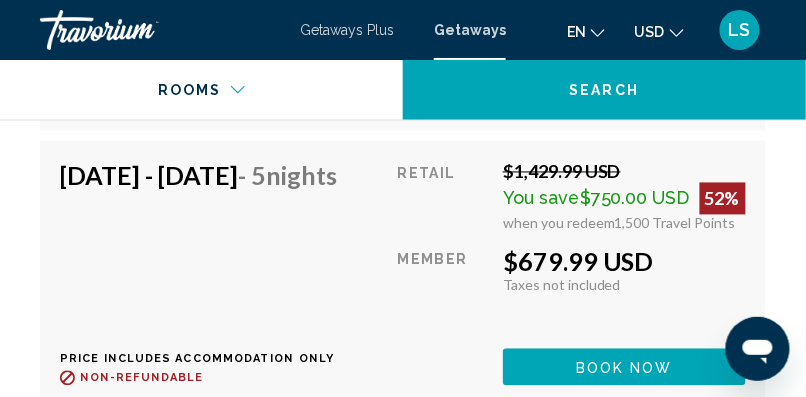 click on "You save  $750.00 USD" at bounding box center [596, 198] 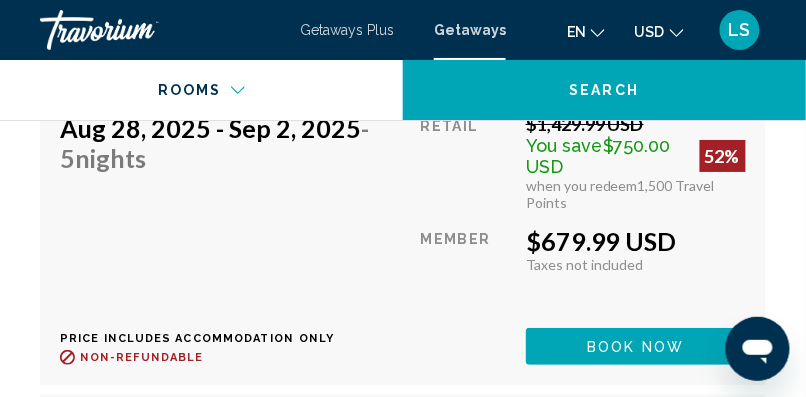 scroll, scrollTop: 7178, scrollLeft: 0, axis: vertical 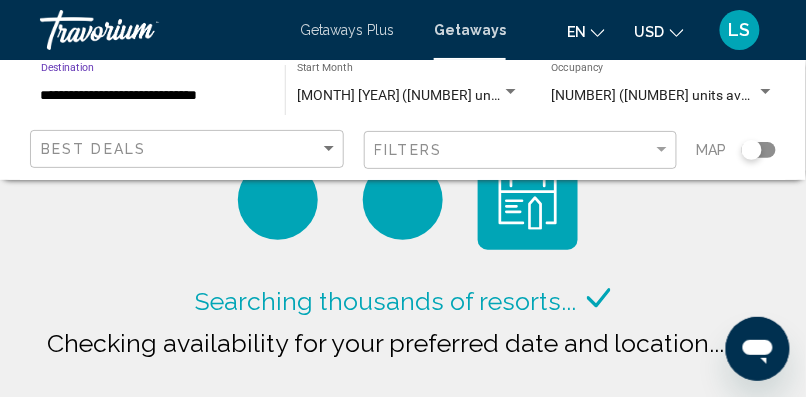 click on "**********" at bounding box center [153, 96] 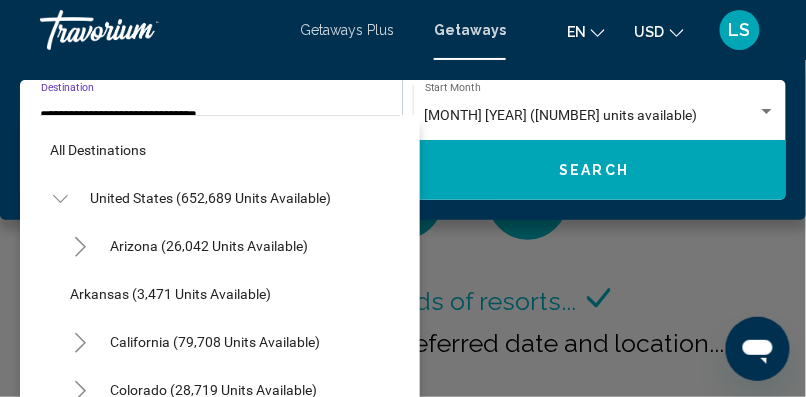 scroll, scrollTop: 364, scrollLeft: 0, axis: vertical 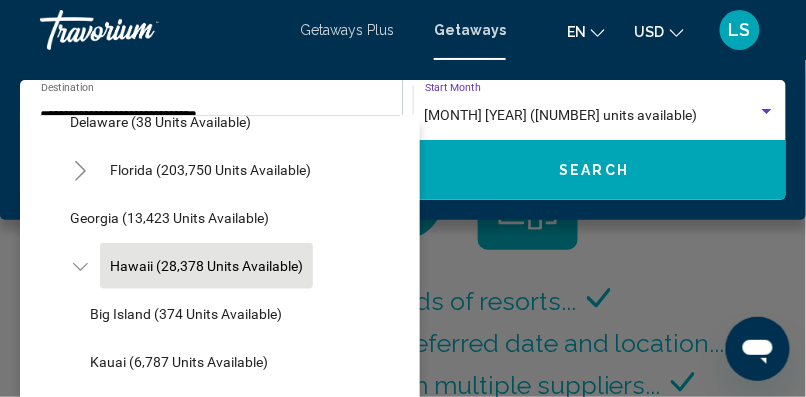 click on "August 2025 (2,332 units available)" at bounding box center [561, 115] 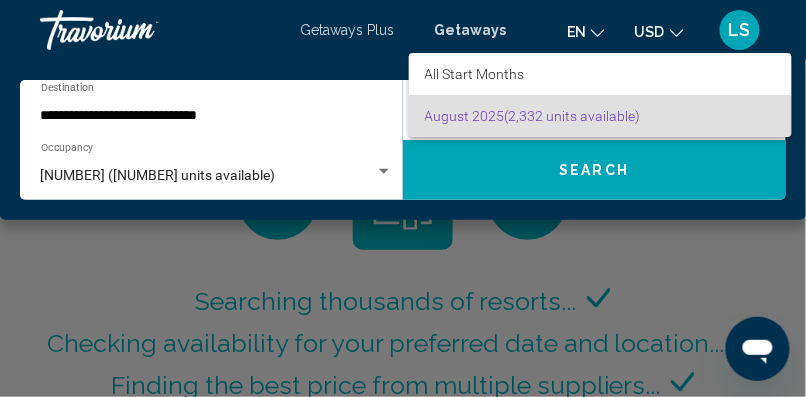 click at bounding box center [403, 198] 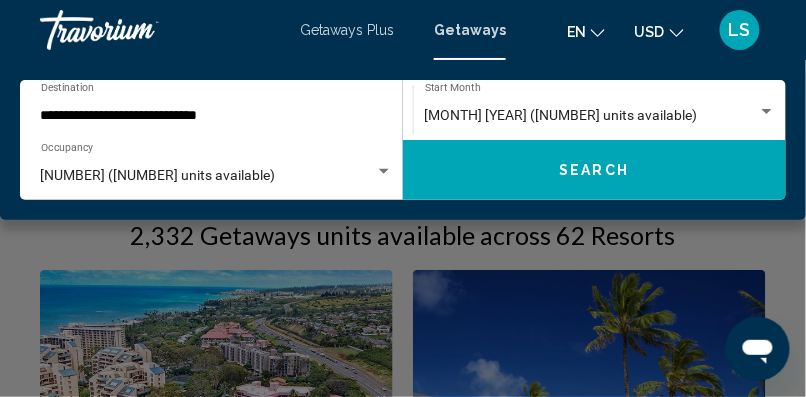 click on "**********" 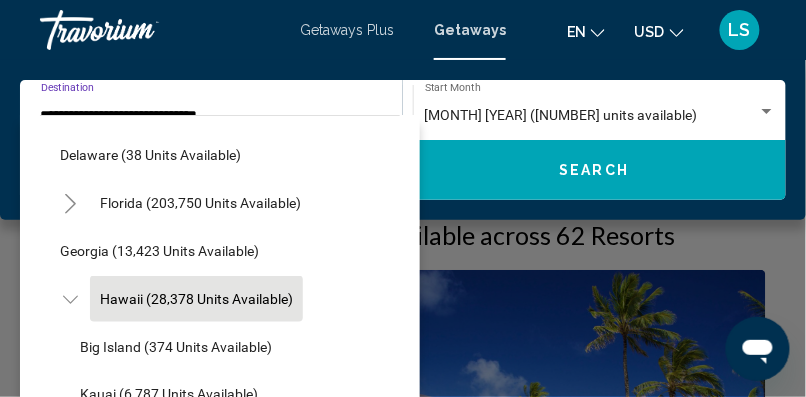 scroll, scrollTop: 334, scrollLeft: 10, axis: both 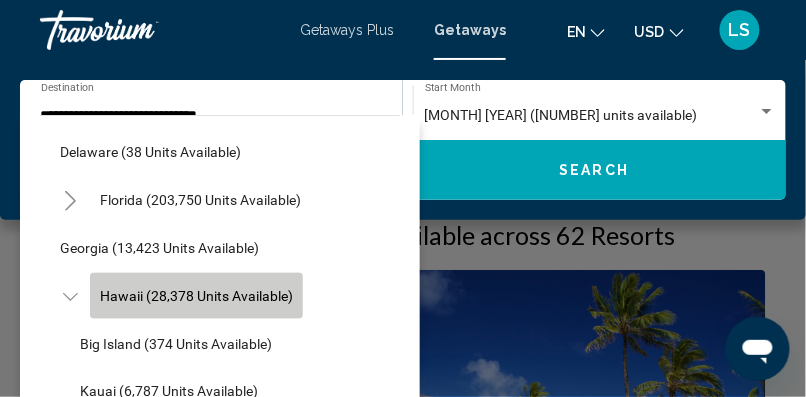 click on "Hawaii (28,378 units available)" 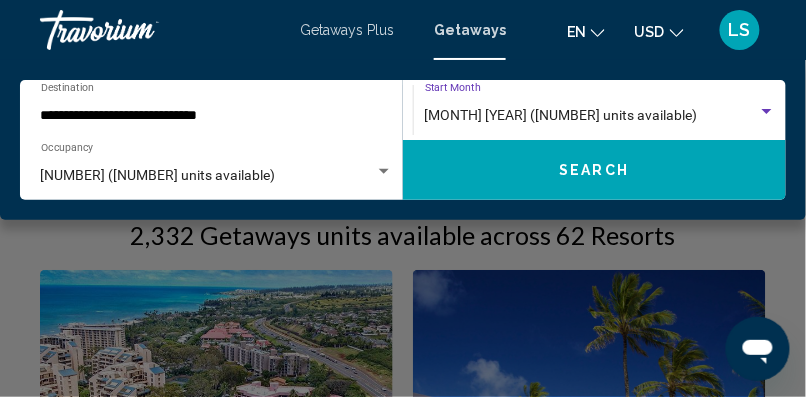click on "August 2025 (2,332 units available)" at bounding box center [561, 115] 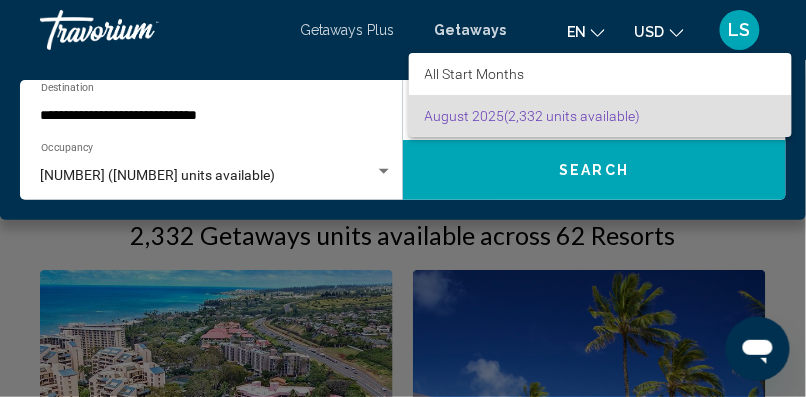 click at bounding box center (403, 198) 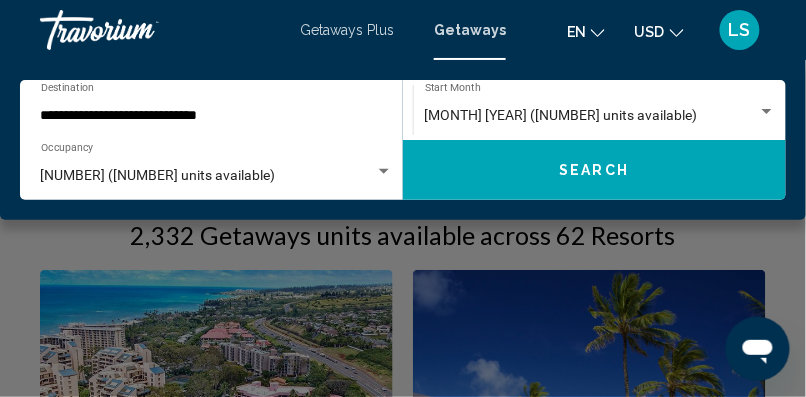 scroll, scrollTop: 336, scrollLeft: 0, axis: vertical 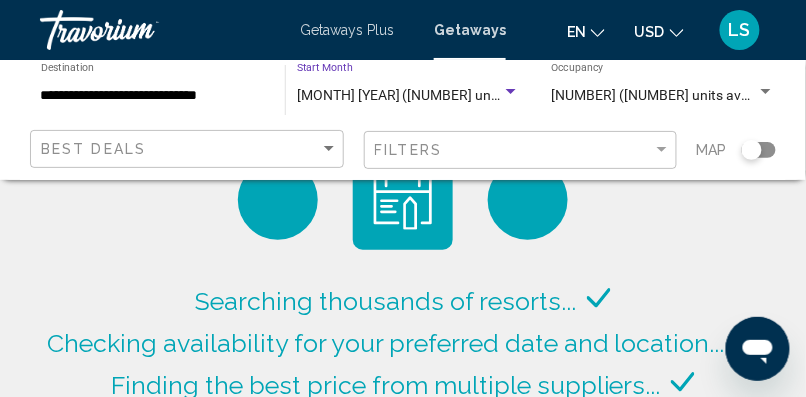 click on "August 2025 (2,336 units available)" at bounding box center (433, 95) 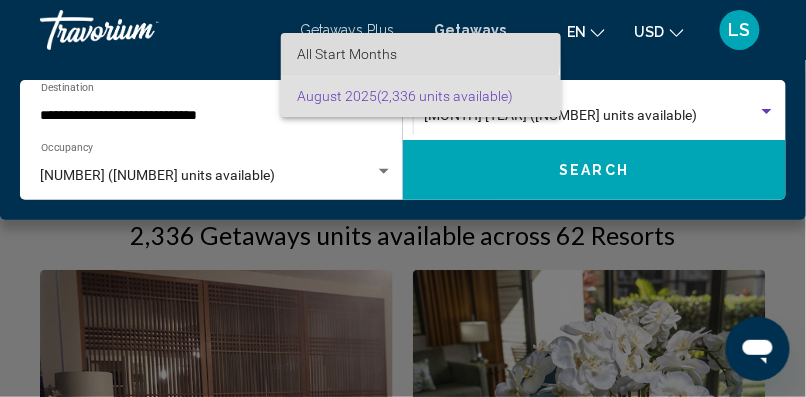 click on "All Start Months" at bounding box center [347, 54] 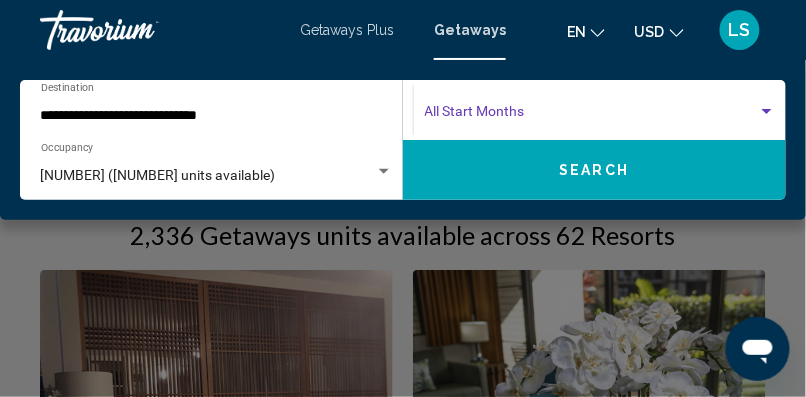 click on "Search" 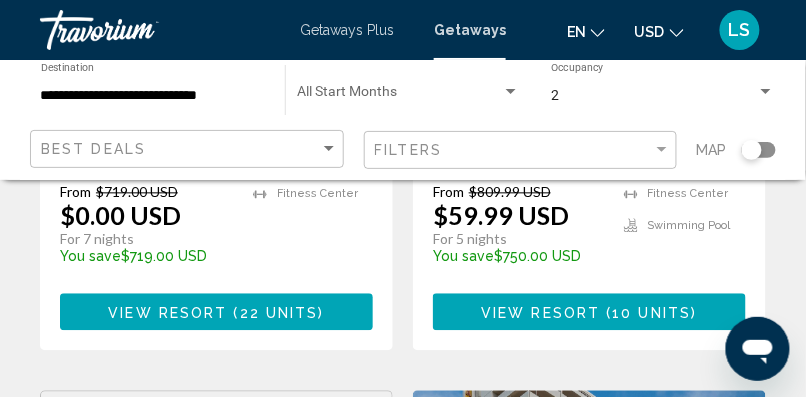 scroll, scrollTop: 586, scrollLeft: 0, axis: vertical 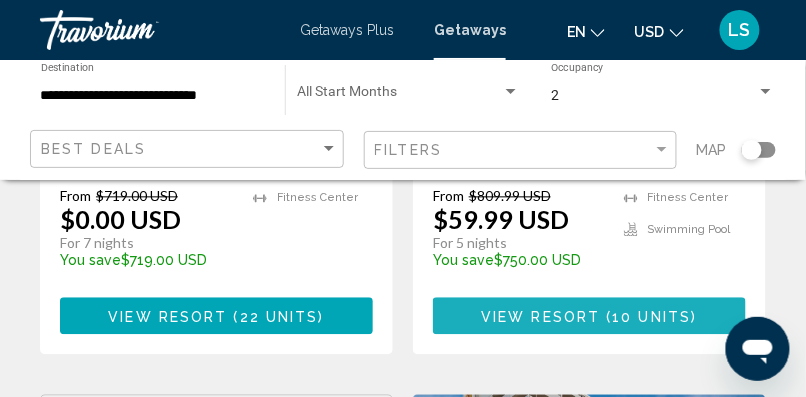 click on "View Resort" at bounding box center (540, 317) 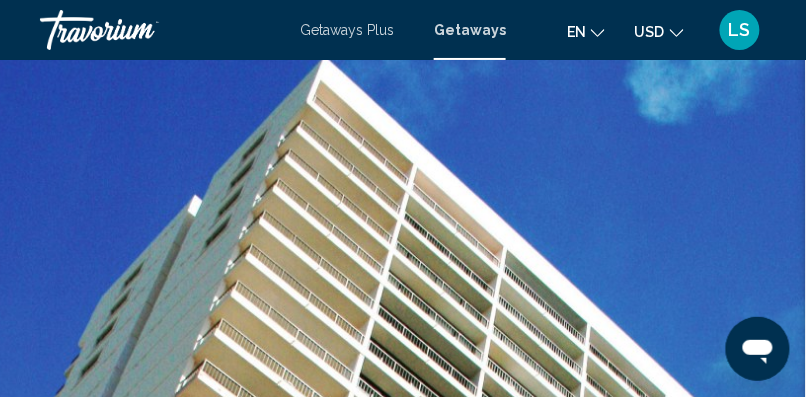 scroll, scrollTop: 0, scrollLeft: 0, axis: both 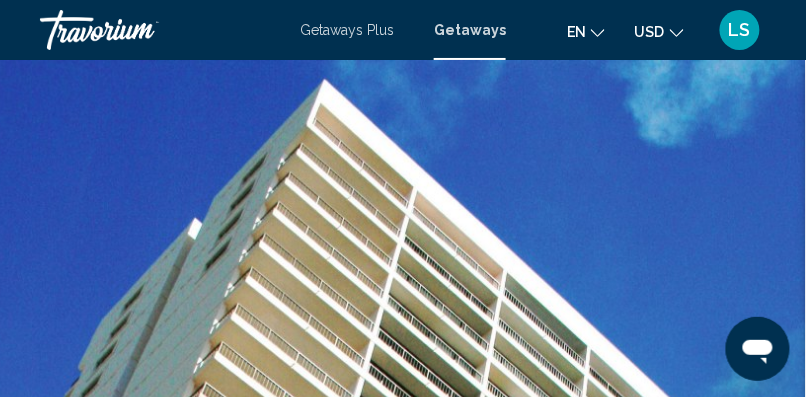 click at bounding box center (140, 30) 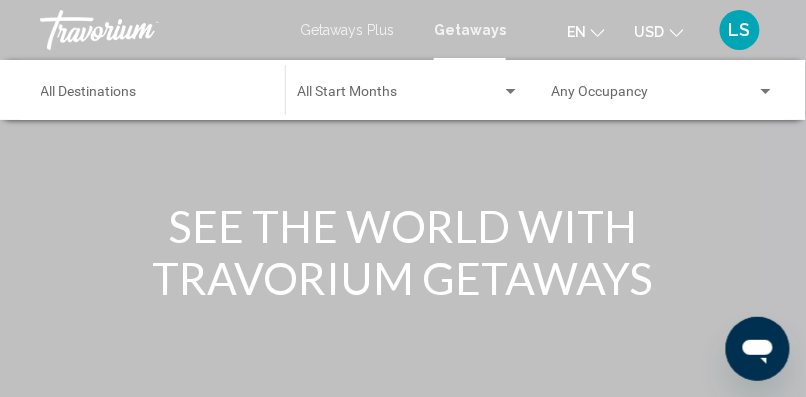 click on "Destination All Destinations" at bounding box center (153, 90) 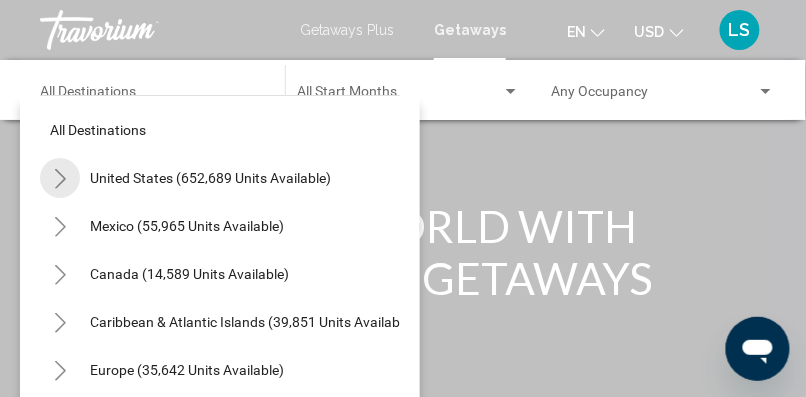 click 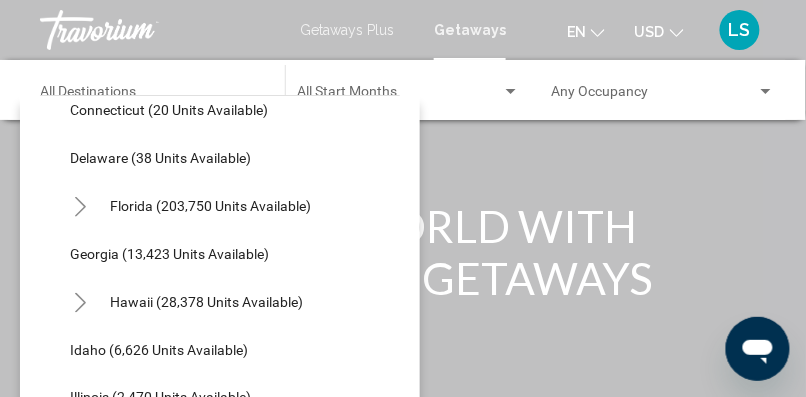 scroll, scrollTop: 310, scrollLeft: 0, axis: vertical 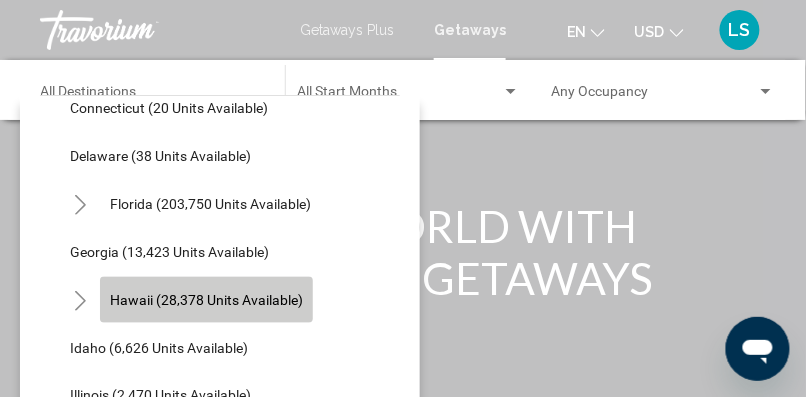 click on "Hawaii (28,378 units available)" 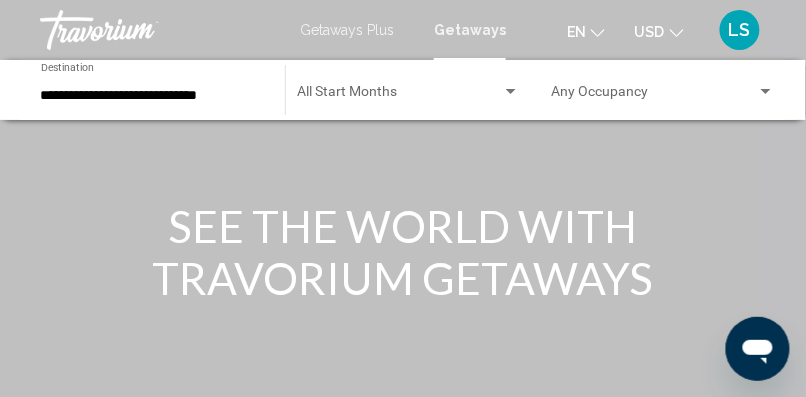 click on "Start Month All Start Months" 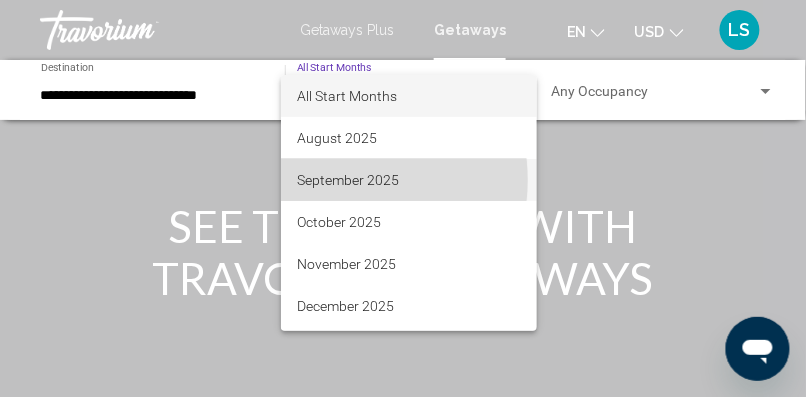click on "September 2025" at bounding box center [409, 180] 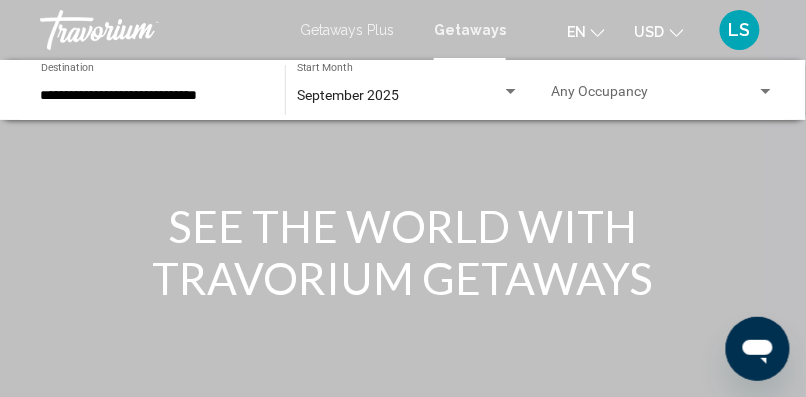 click on "Occupancy Any Occupancy" at bounding box center [663, 90] 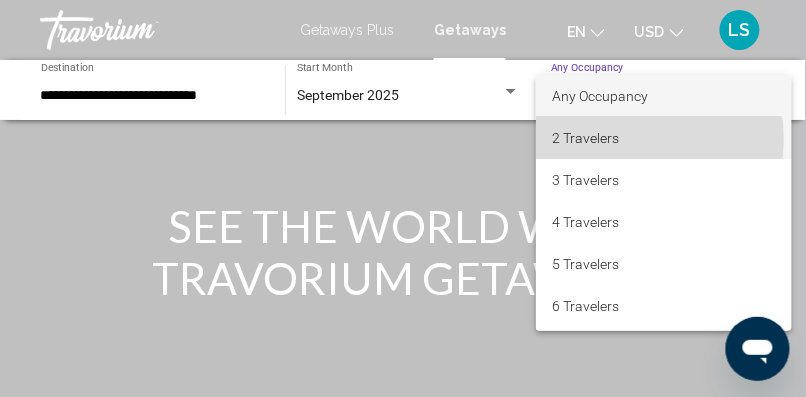 click on "2 Travelers" at bounding box center [664, 138] 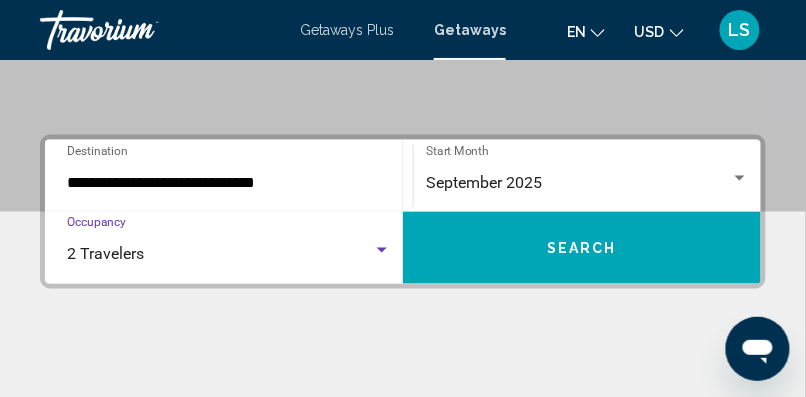 scroll, scrollTop: 388, scrollLeft: 0, axis: vertical 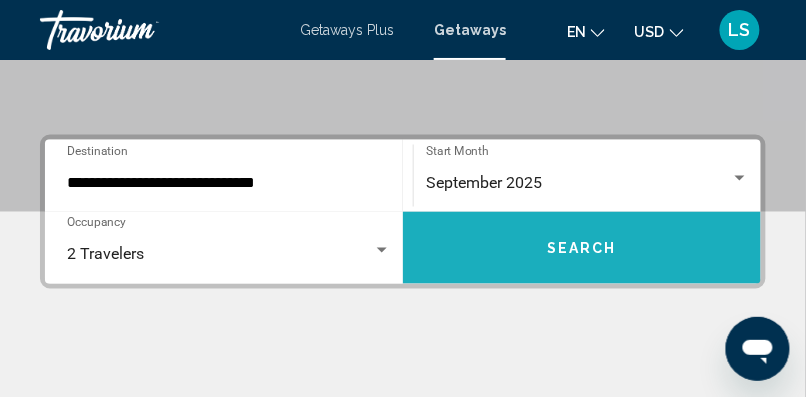 click on "Search" at bounding box center [582, 248] 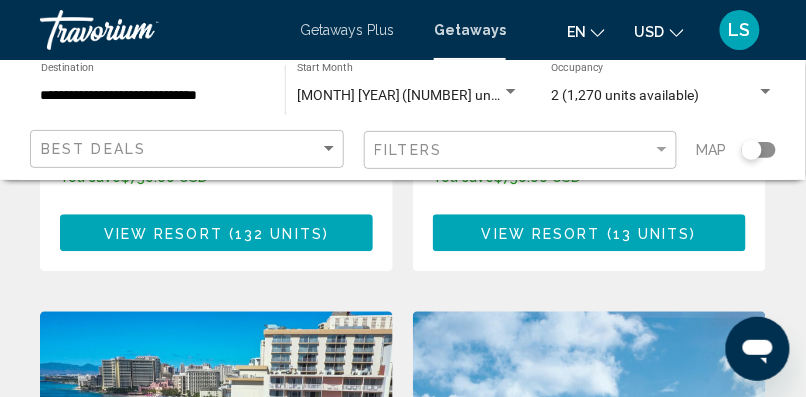 scroll, scrollTop: 701, scrollLeft: 0, axis: vertical 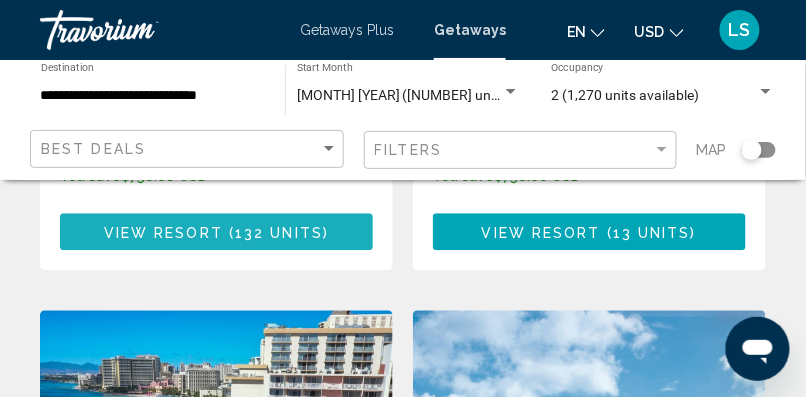 click on "132 units" at bounding box center (279, 232) 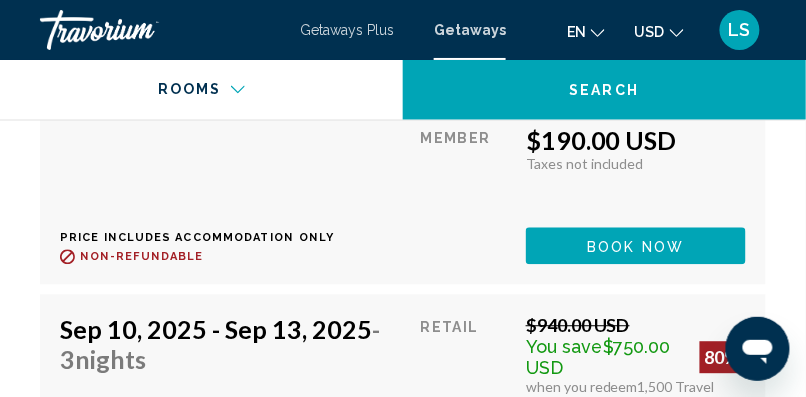 scroll, scrollTop: 6641, scrollLeft: 0, axis: vertical 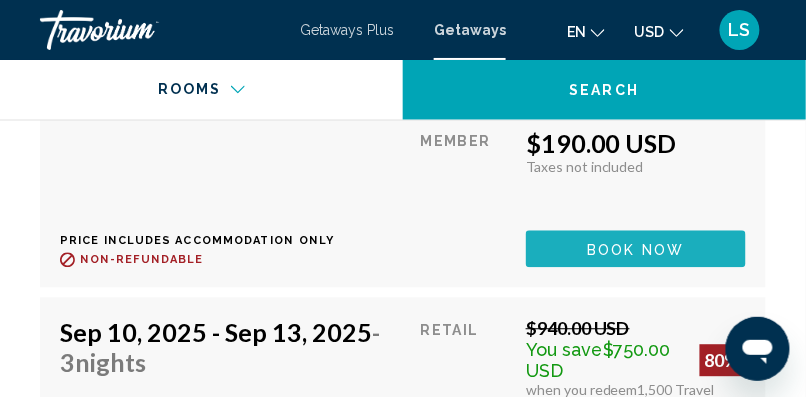 click on "Book now" at bounding box center [636, 249] 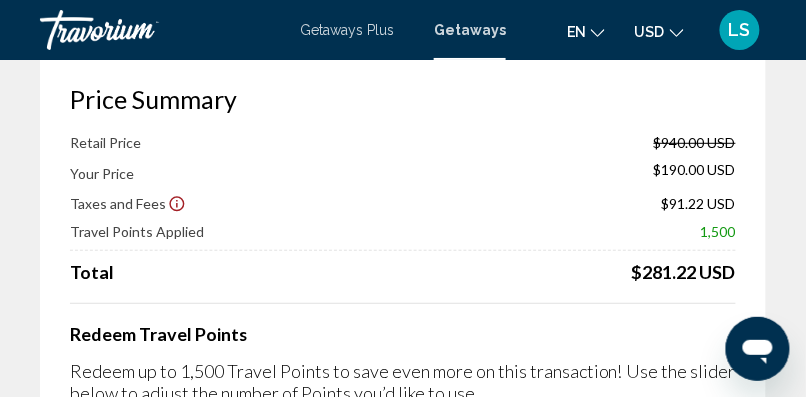 scroll, scrollTop: 0, scrollLeft: 0, axis: both 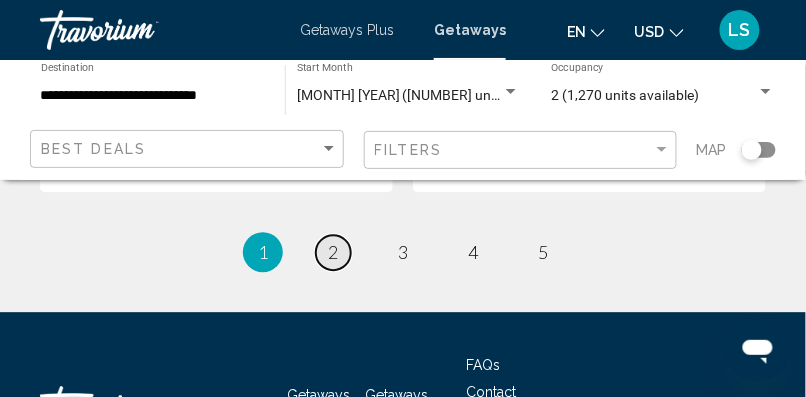 click on "page  2" at bounding box center (333, 252) 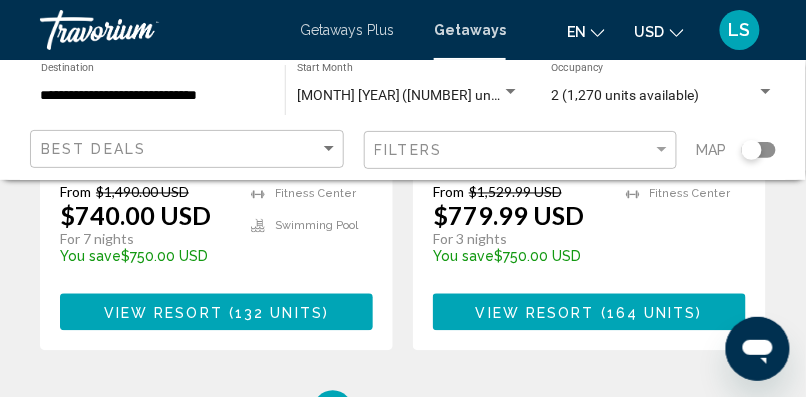 scroll, scrollTop: 4012, scrollLeft: 0, axis: vertical 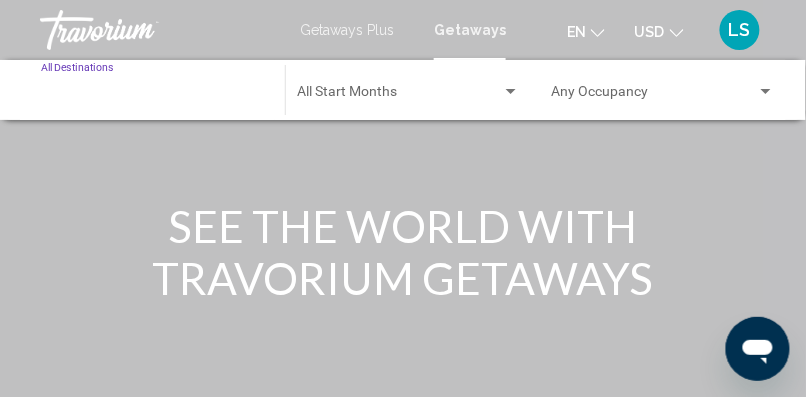 click on "Destination All Destinations" at bounding box center [153, 96] 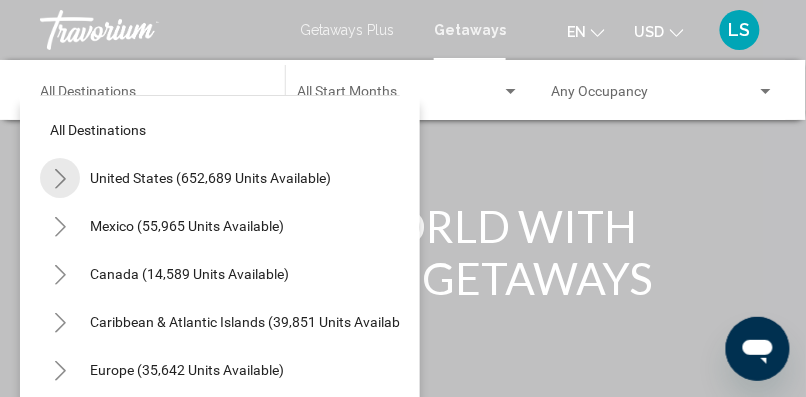 click 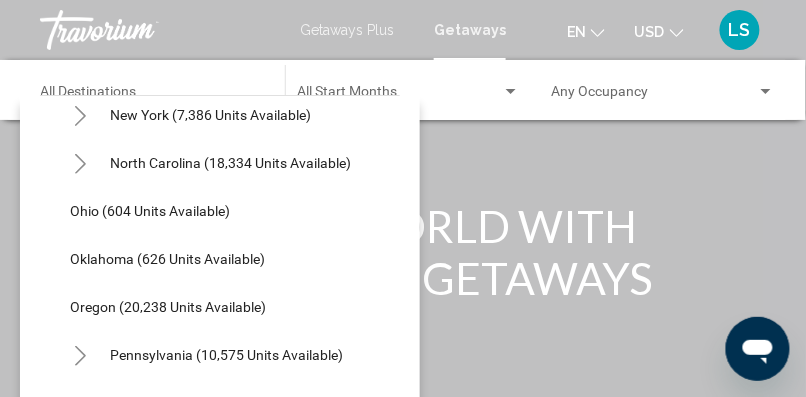 scroll, scrollTop: 1408, scrollLeft: 0, axis: vertical 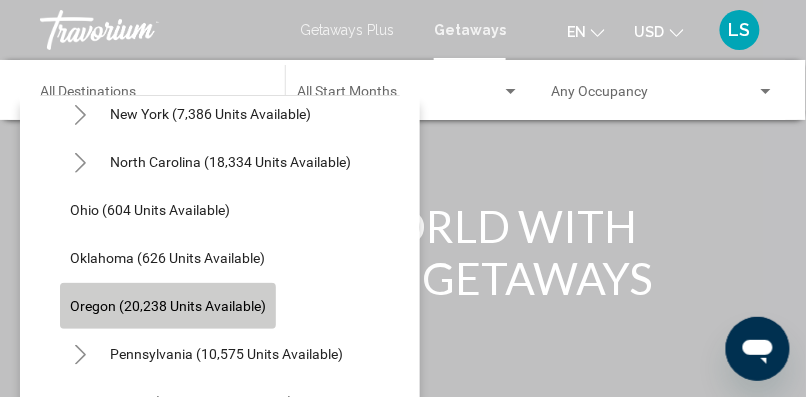 click on "Oregon (20,238 units available)" 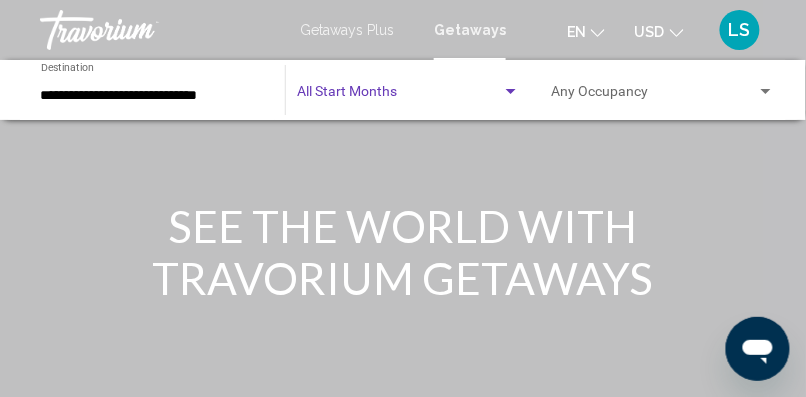 click at bounding box center [399, 96] 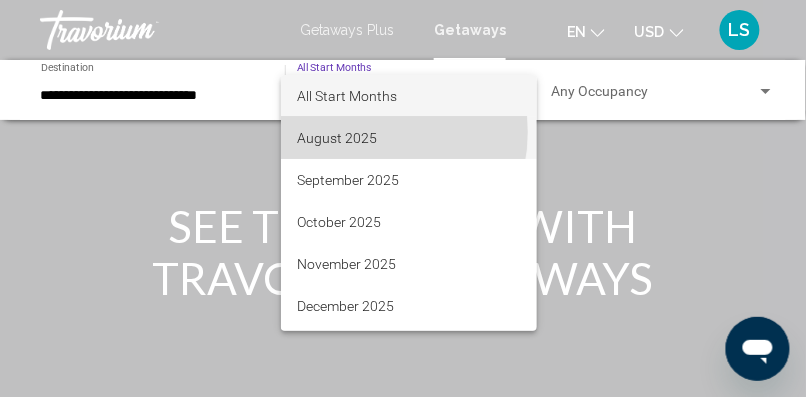 click on "August 2025" at bounding box center (409, 138) 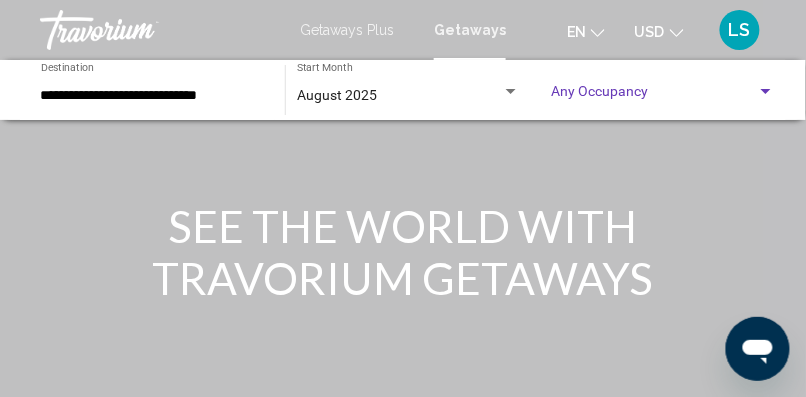 click at bounding box center (654, 96) 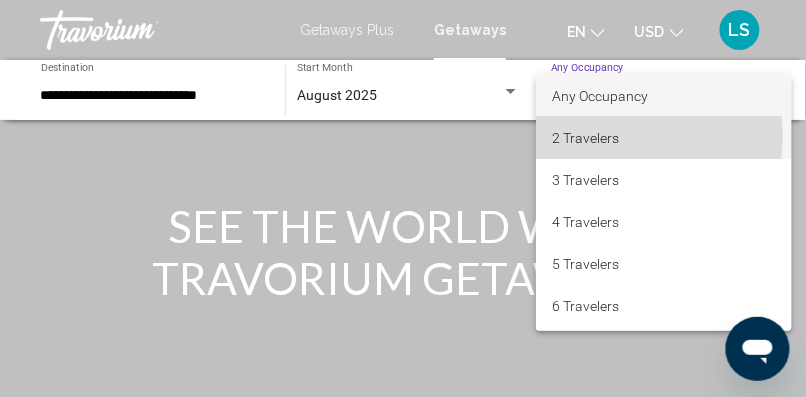 click on "2 Travelers" at bounding box center (664, 138) 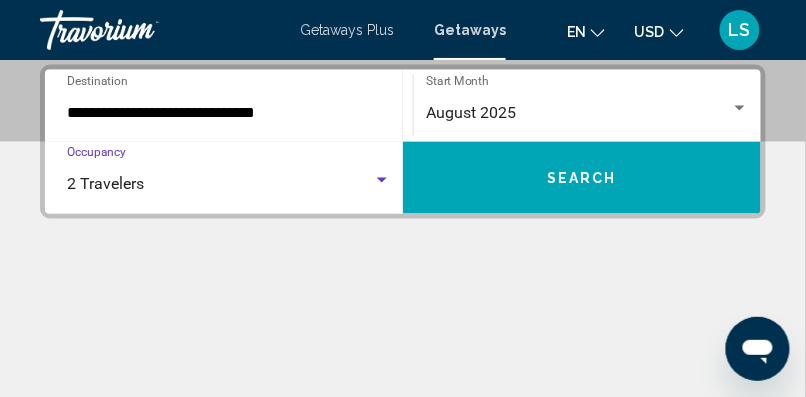 scroll, scrollTop: 458, scrollLeft: 0, axis: vertical 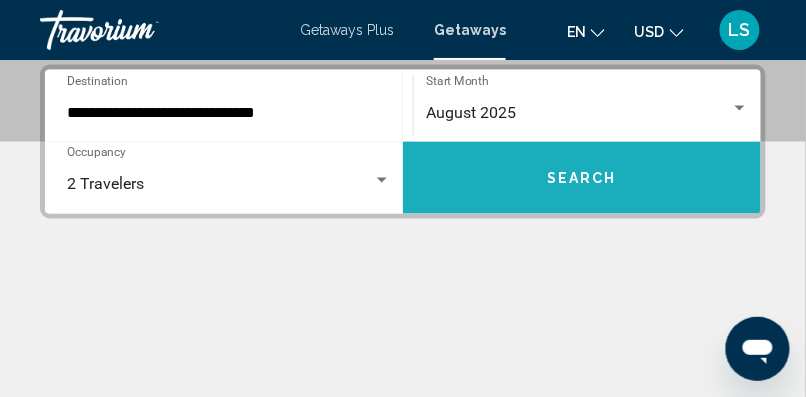 click on "Search" at bounding box center [582, 178] 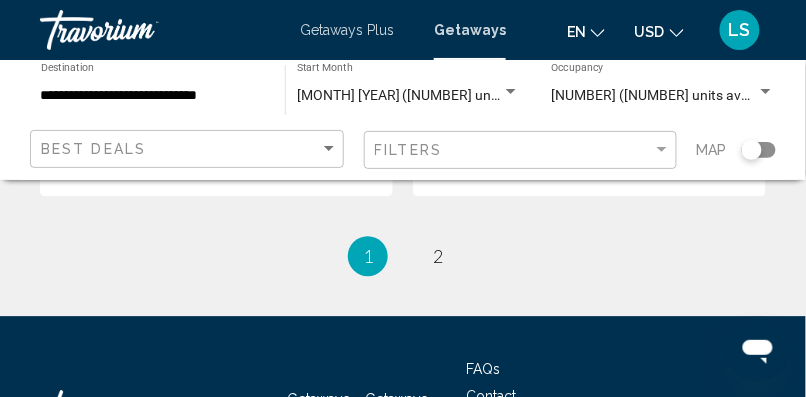 scroll, scrollTop: 4388, scrollLeft: 0, axis: vertical 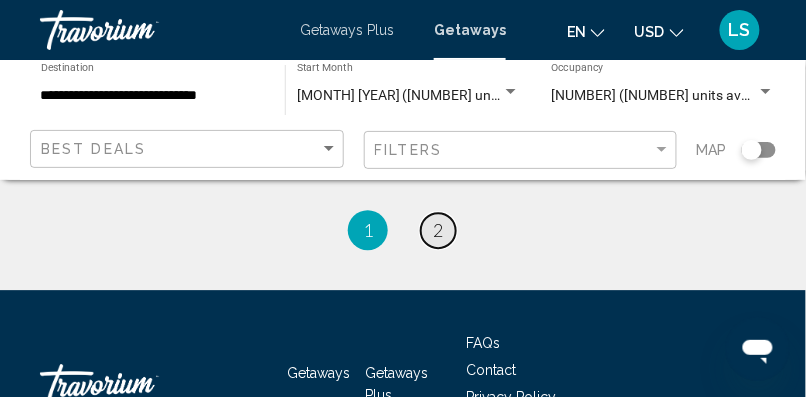 click on "2" at bounding box center (438, 230) 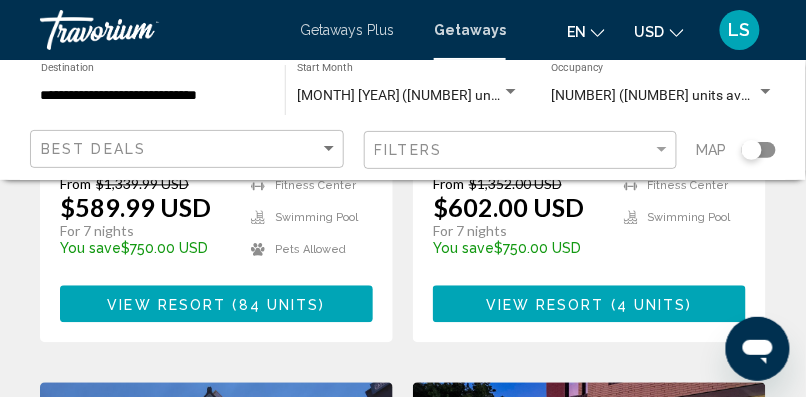 scroll, scrollTop: 570, scrollLeft: 0, axis: vertical 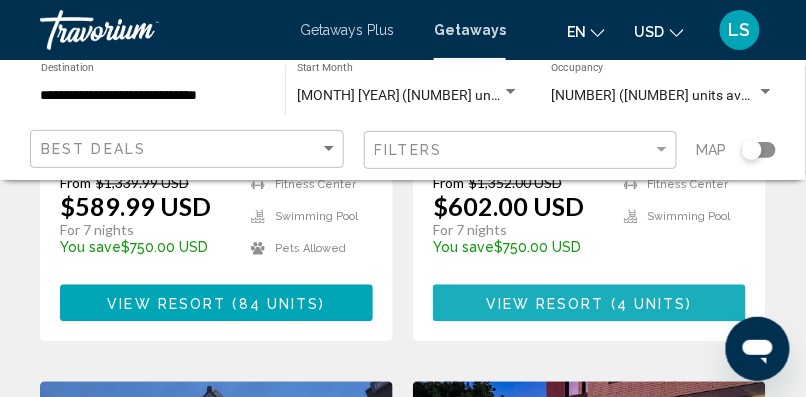 click on "View Resort" at bounding box center [545, 304] 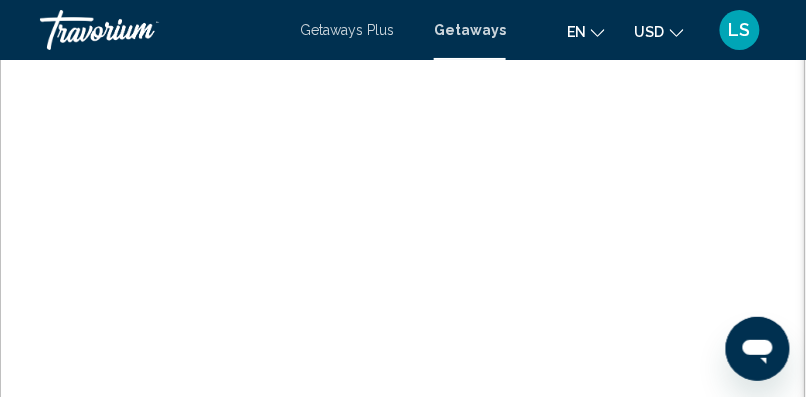 scroll, scrollTop: 0, scrollLeft: 0, axis: both 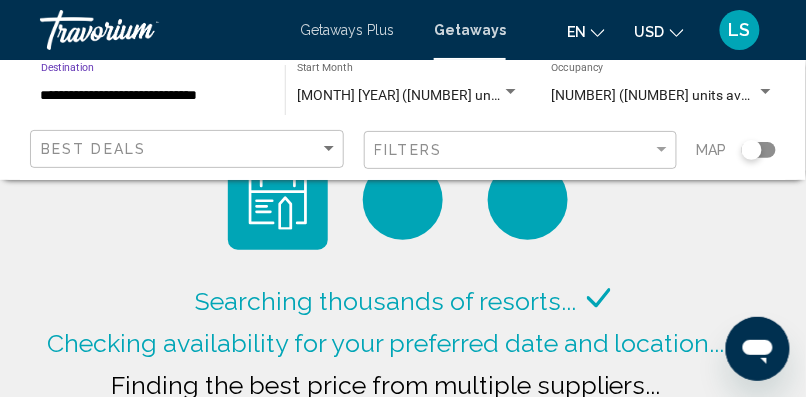 click on "**********" at bounding box center [153, 96] 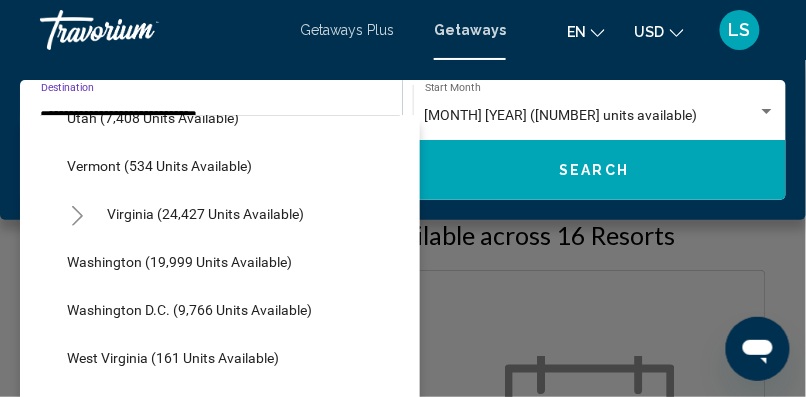 scroll, scrollTop: 1904, scrollLeft: 3, axis: both 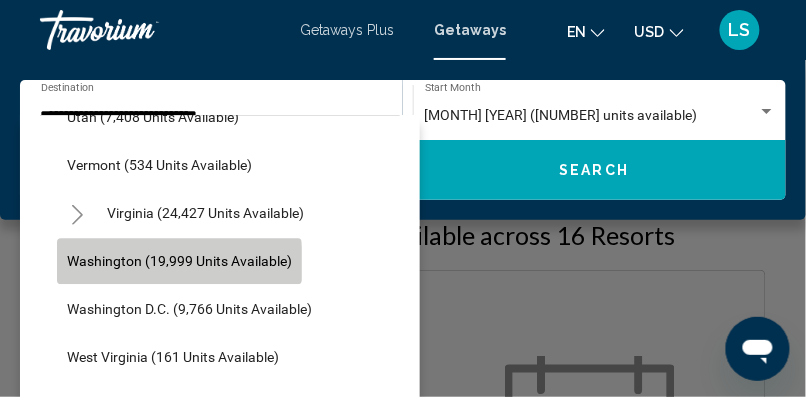 click on "Washington (19,999 units available)" 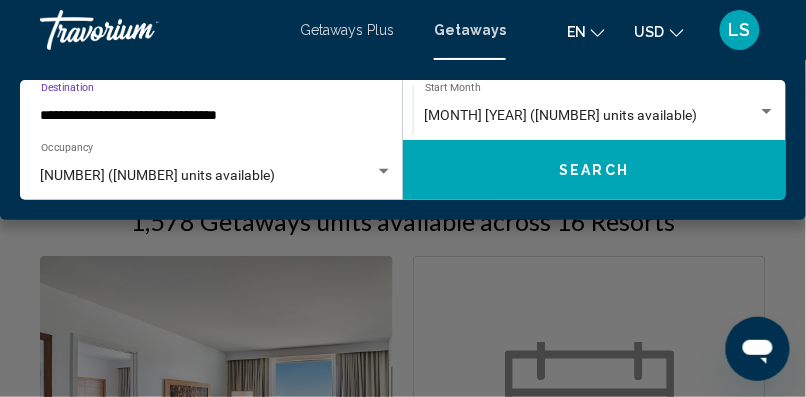 scroll, scrollTop: 29, scrollLeft: 0, axis: vertical 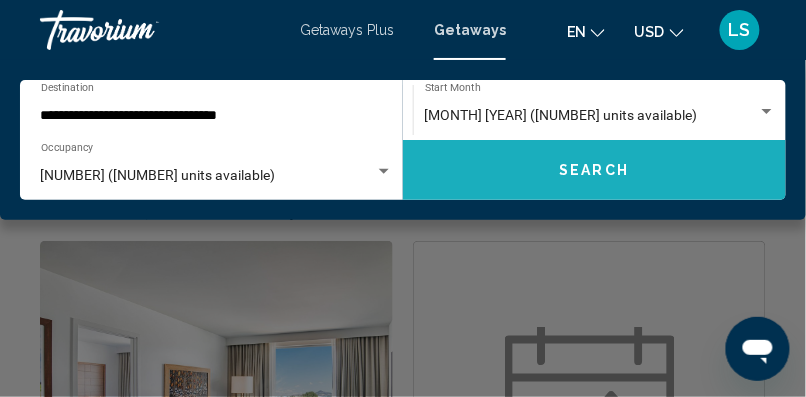 click on "Search" 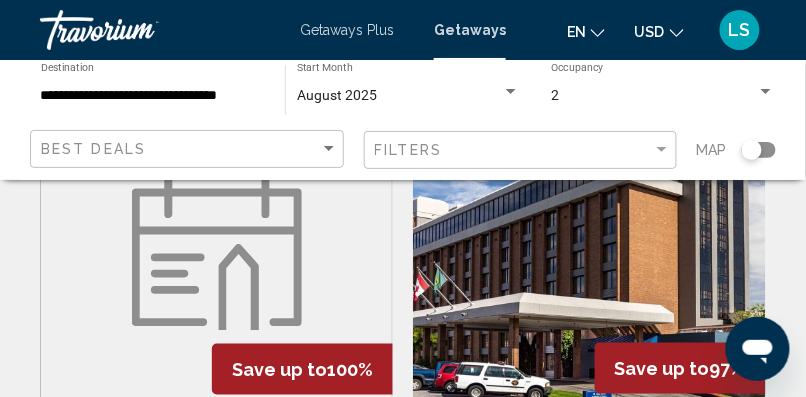 scroll, scrollTop: 0, scrollLeft: 0, axis: both 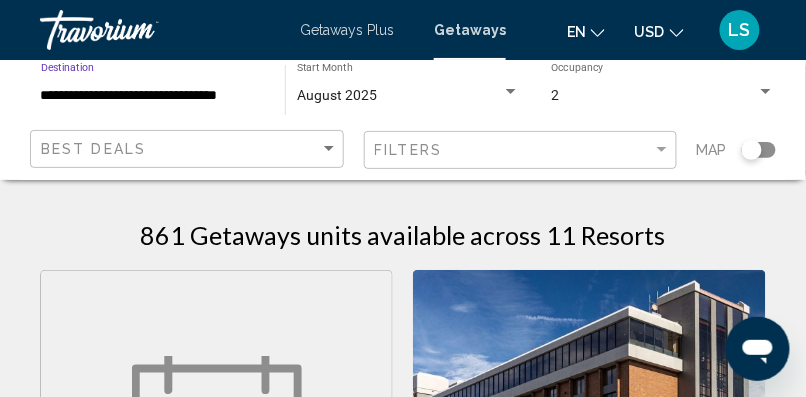 click on "**********" at bounding box center (153, 96) 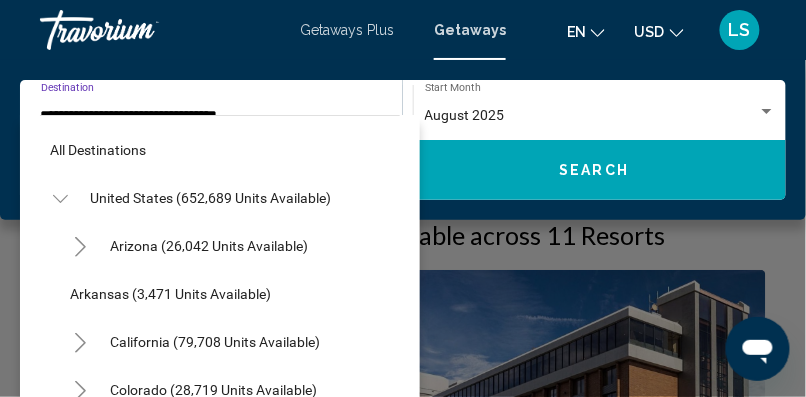scroll, scrollTop: 0, scrollLeft: 14, axis: horizontal 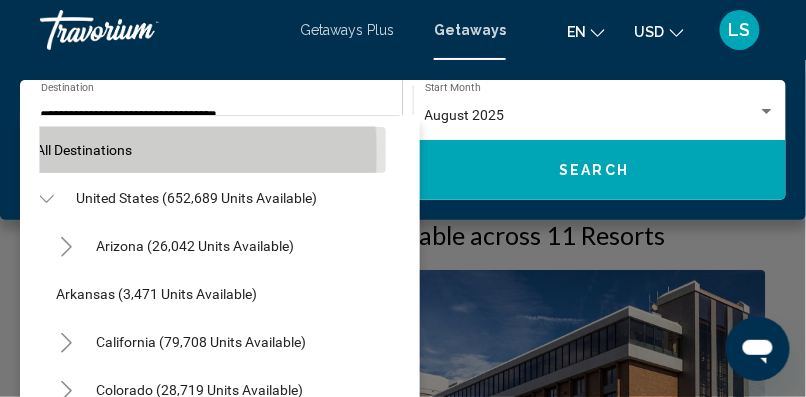 click on "All destinations" at bounding box center [84, 150] 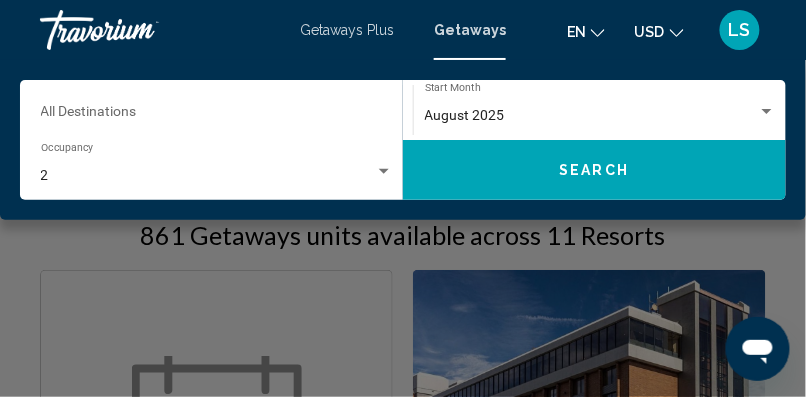 click on "Destination All Destinations" 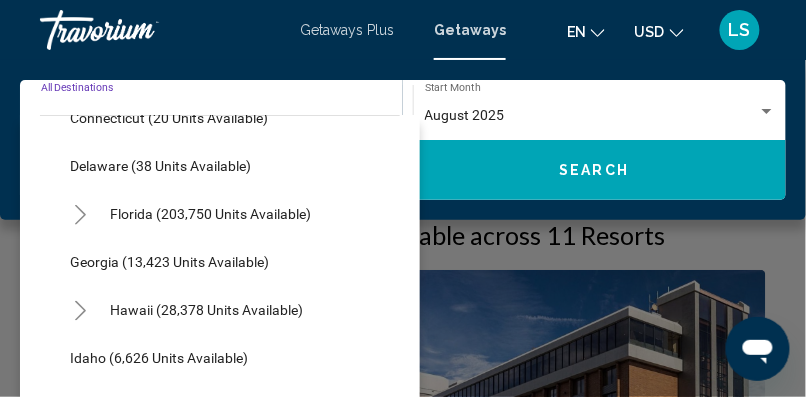 scroll, scrollTop: 347, scrollLeft: 0, axis: vertical 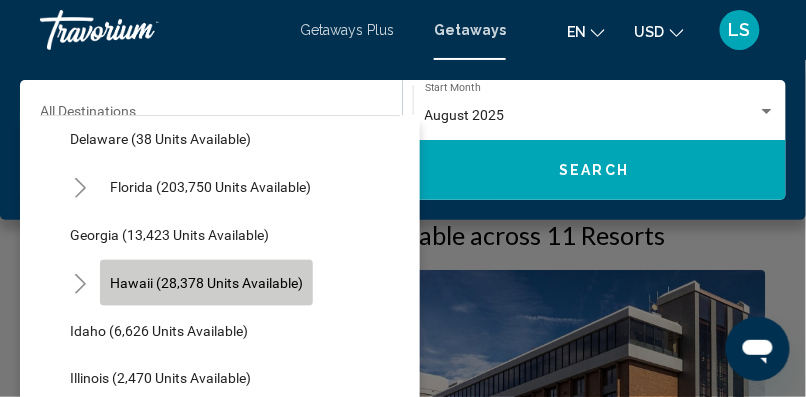 click on "Hawaii (28,378 units available)" 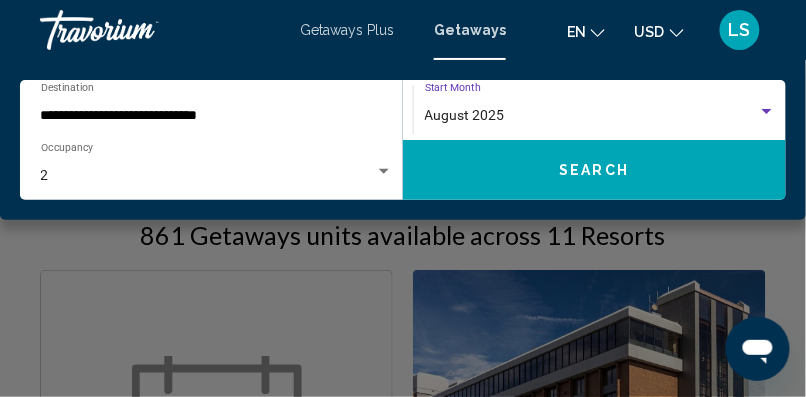 click on "August 2025" at bounding box center [465, 115] 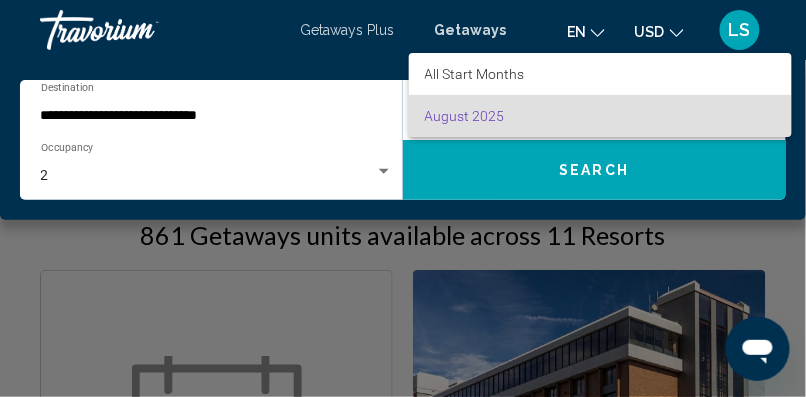 click at bounding box center [403, 198] 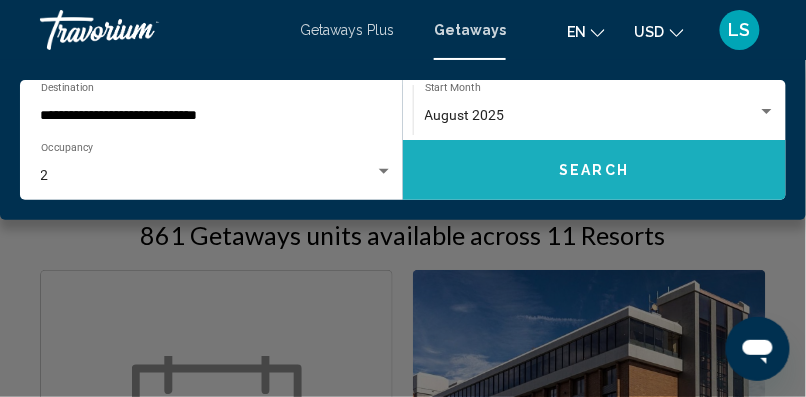 click on "Search" 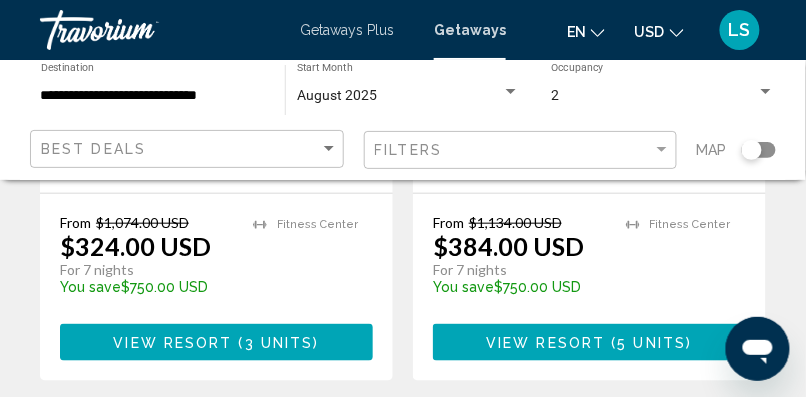 scroll, scrollTop: 2626, scrollLeft: 0, axis: vertical 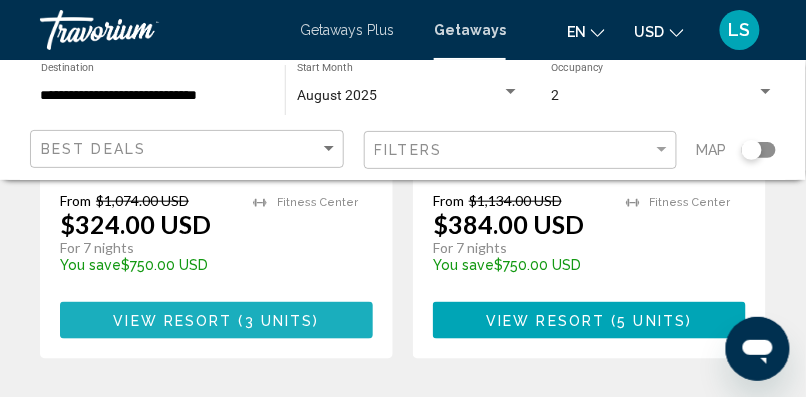 click on "3 units" at bounding box center (279, 321) 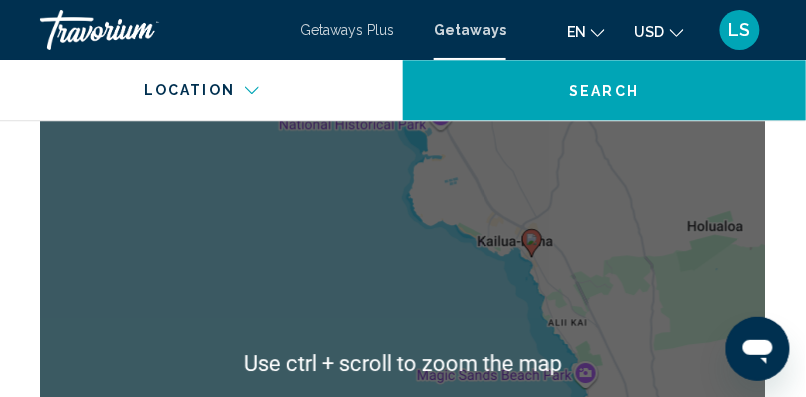 scroll, scrollTop: 3191, scrollLeft: 0, axis: vertical 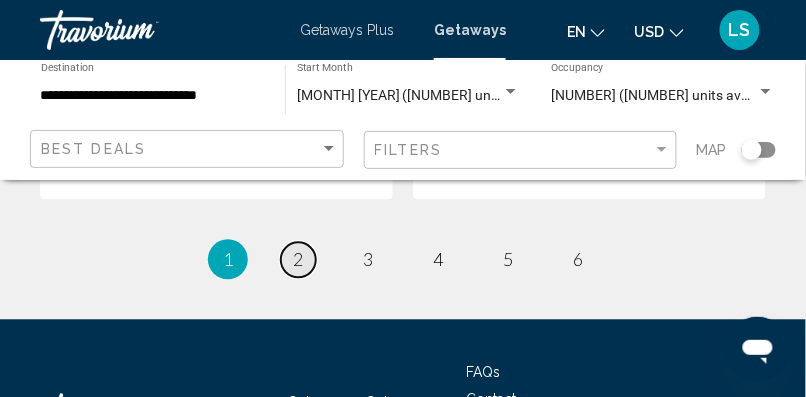 click on "page  2" at bounding box center [298, 260] 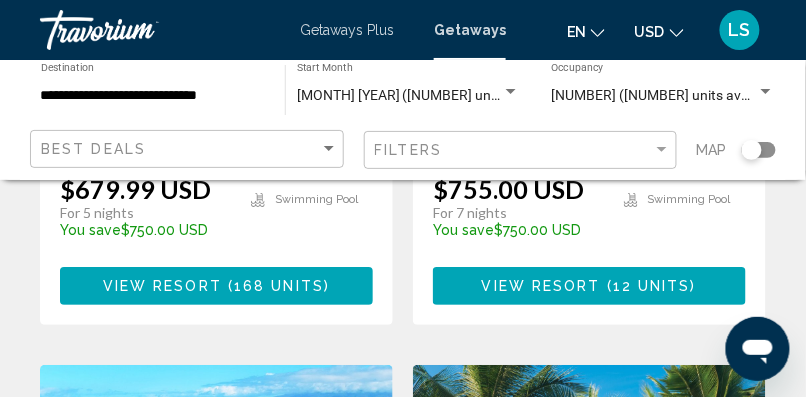 scroll, scrollTop: 3491, scrollLeft: 0, axis: vertical 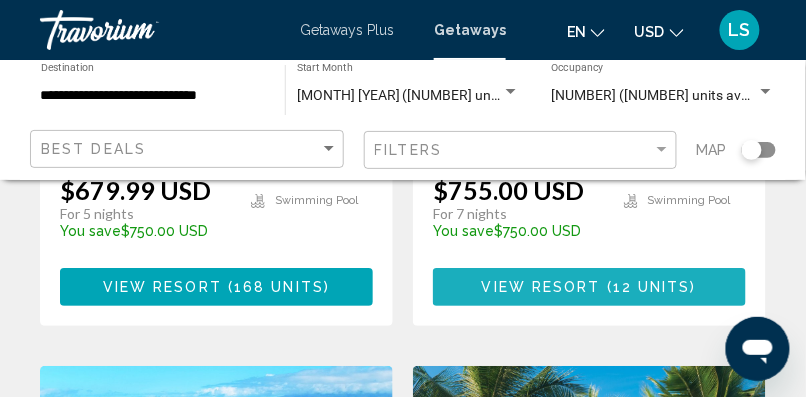 click on "12 units" at bounding box center [652, 288] 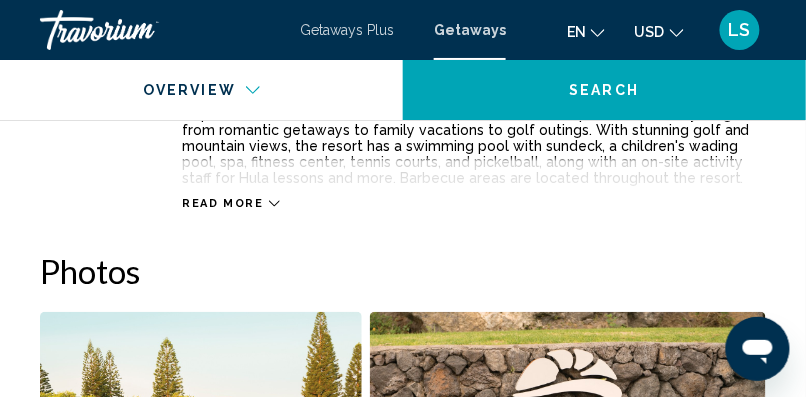 scroll, scrollTop: 1158, scrollLeft: 0, axis: vertical 